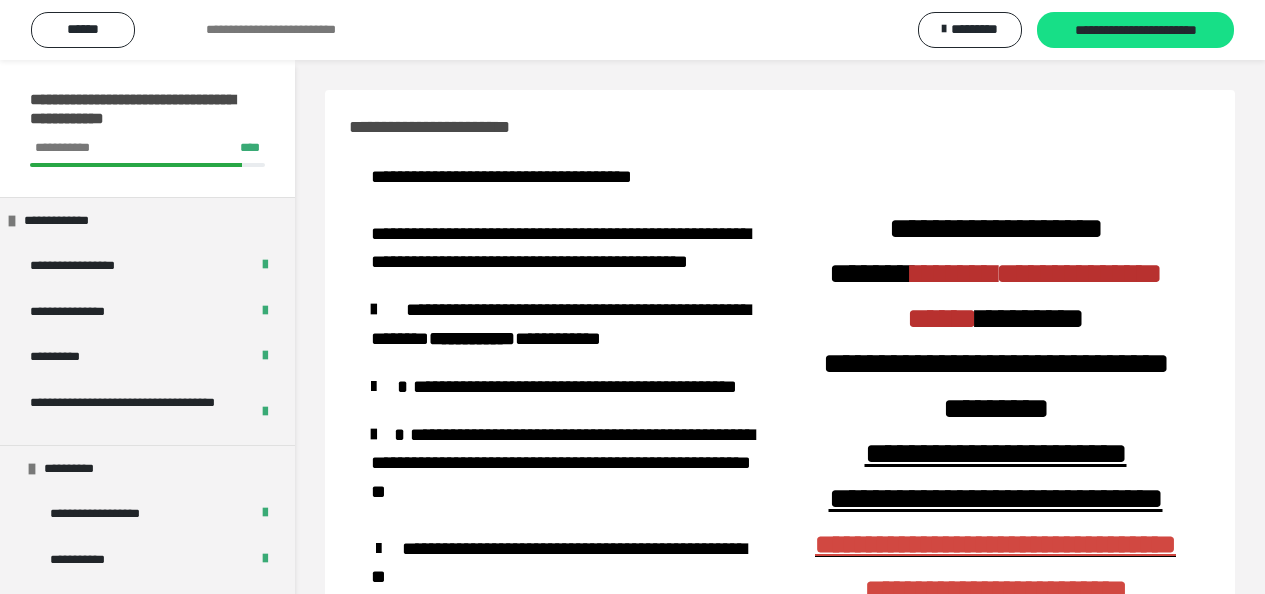 scroll, scrollTop: 548, scrollLeft: 0, axis: vertical 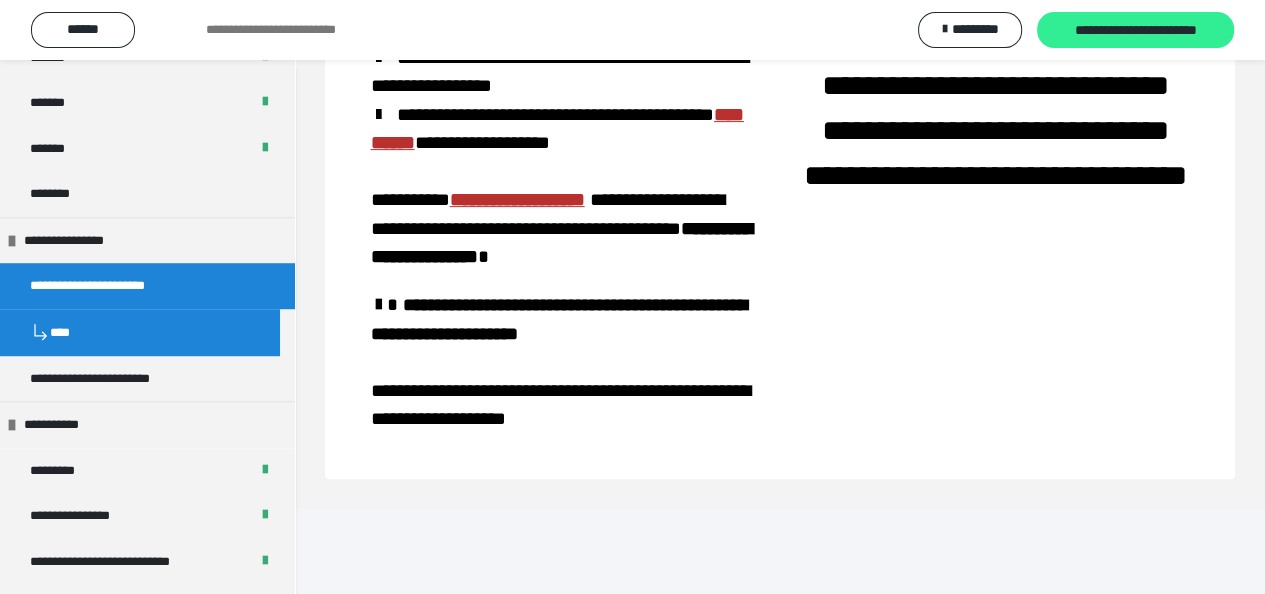 click on "**********" at bounding box center [1135, 31] 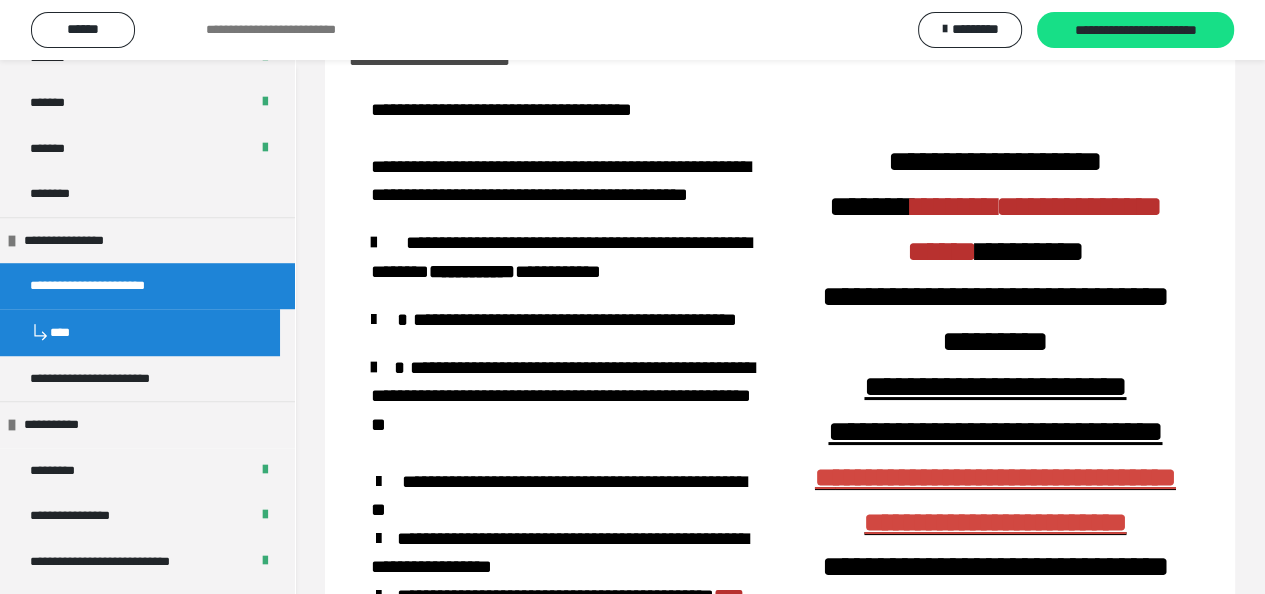 scroll, scrollTop: 48, scrollLeft: 0, axis: vertical 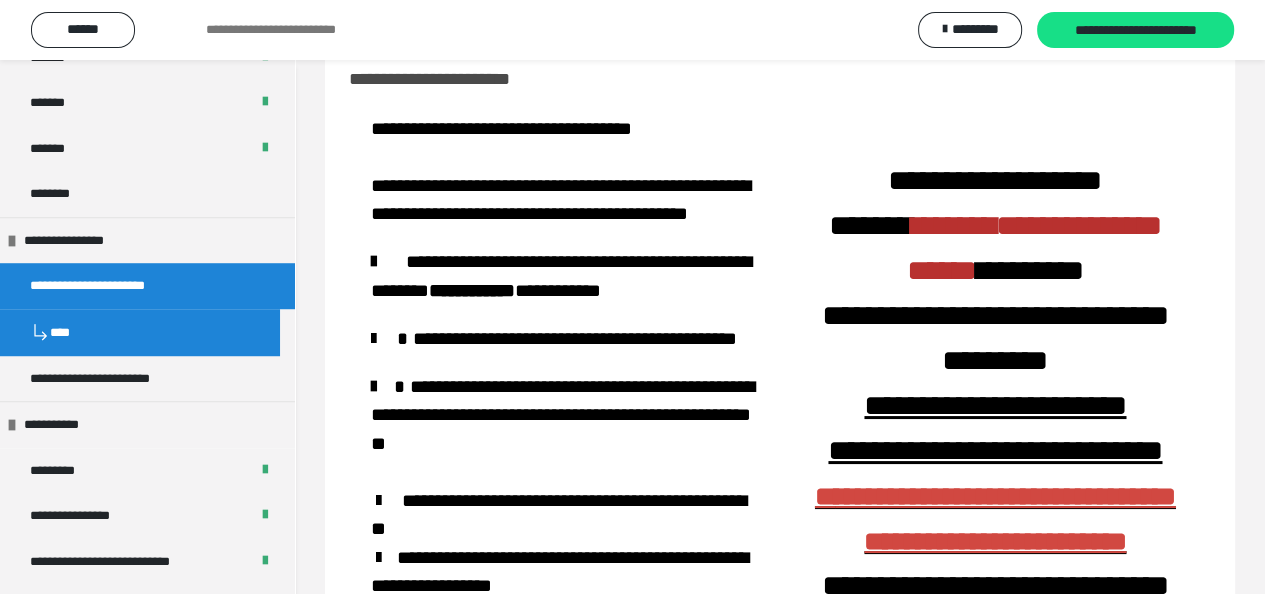 click on "**********" at bounding box center (995, 524) 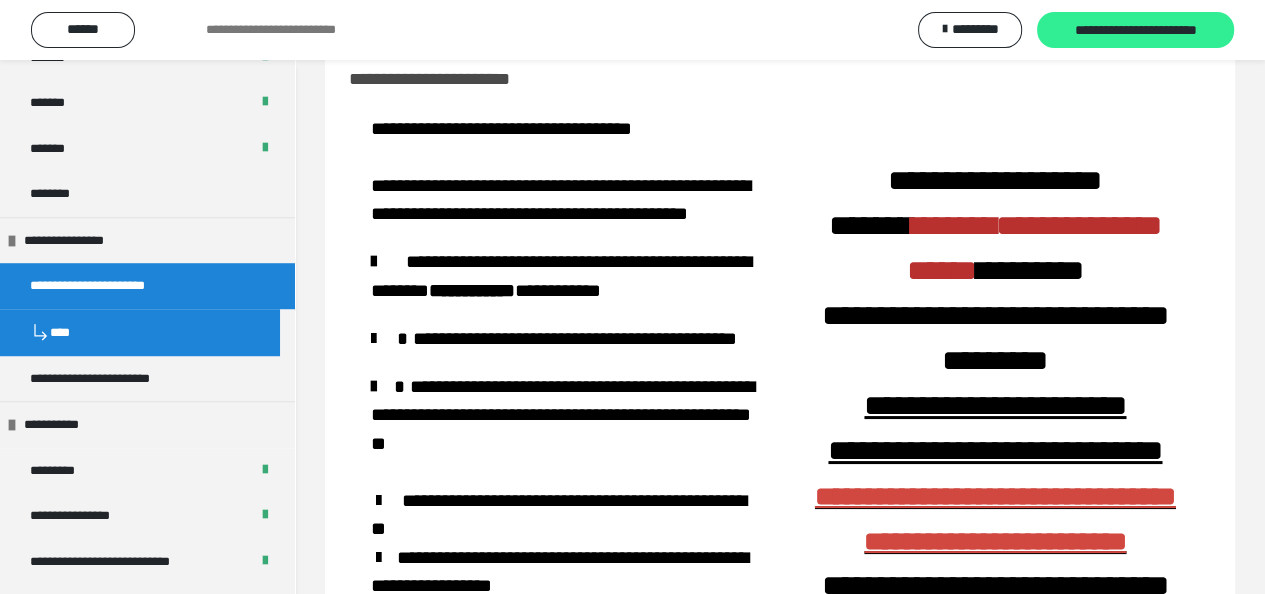 click on "**********" at bounding box center [1135, 31] 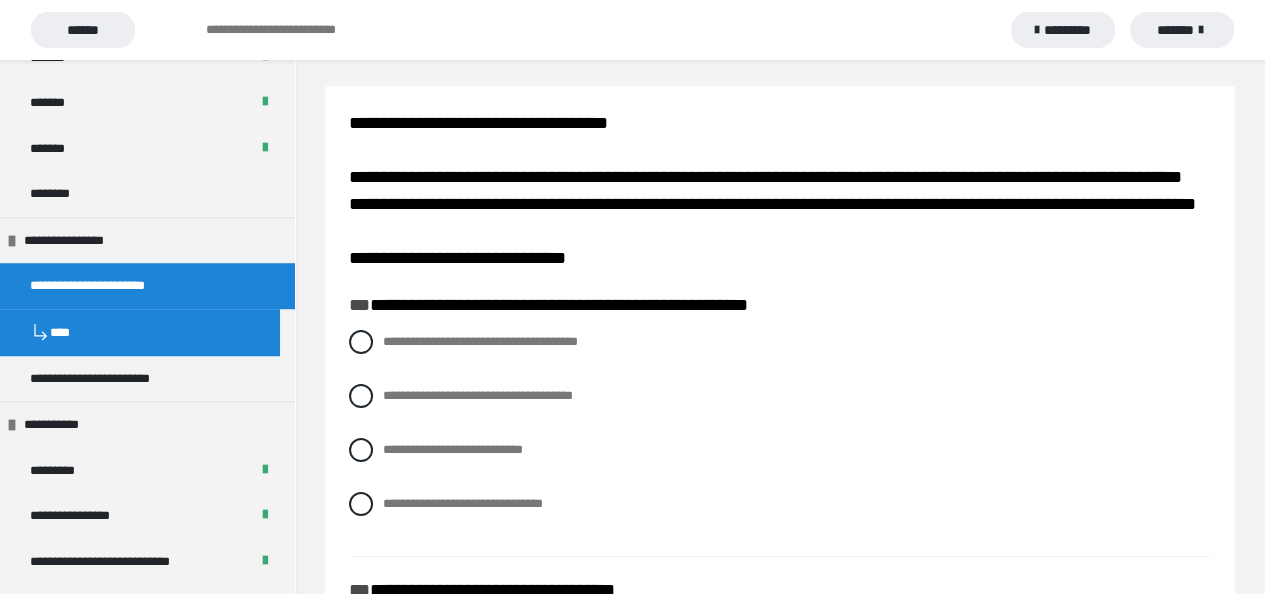 scroll, scrollTop: 0, scrollLeft: 0, axis: both 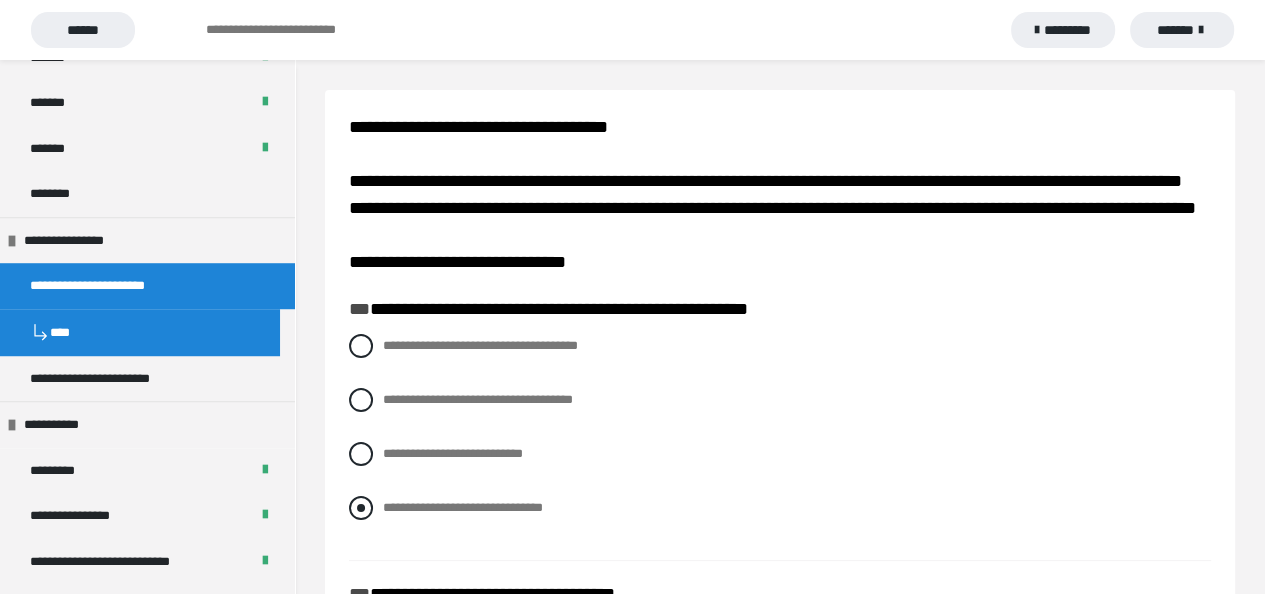 click at bounding box center (361, 508) 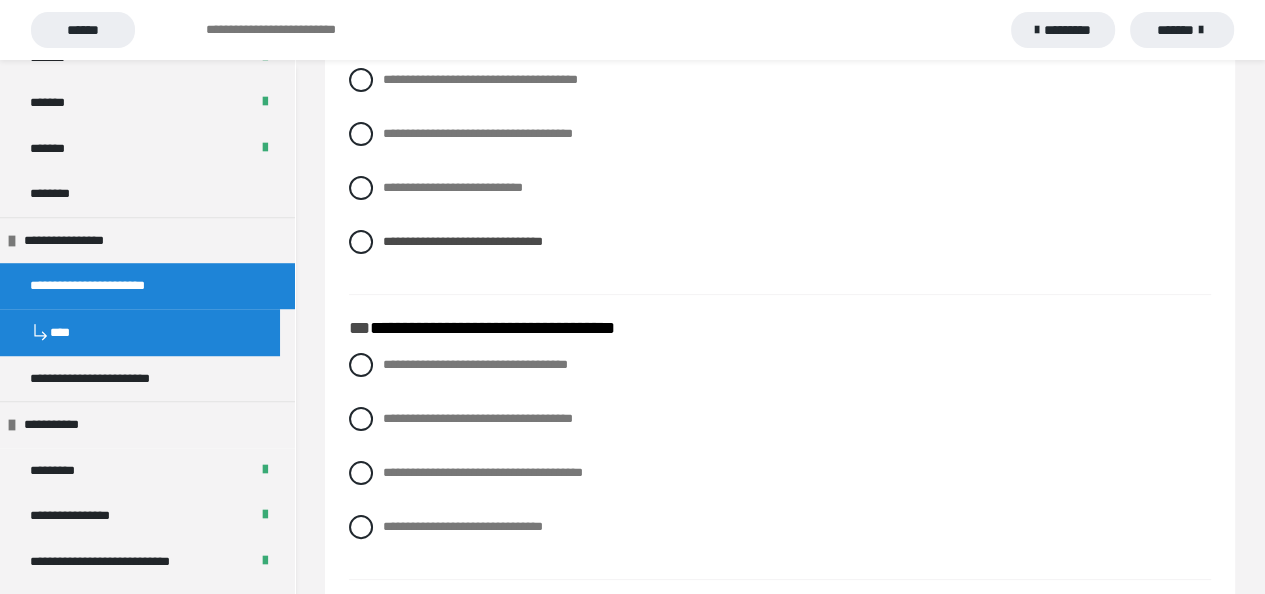 scroll, scrollTop: 300, scrollLeft: 0, axis: vertical 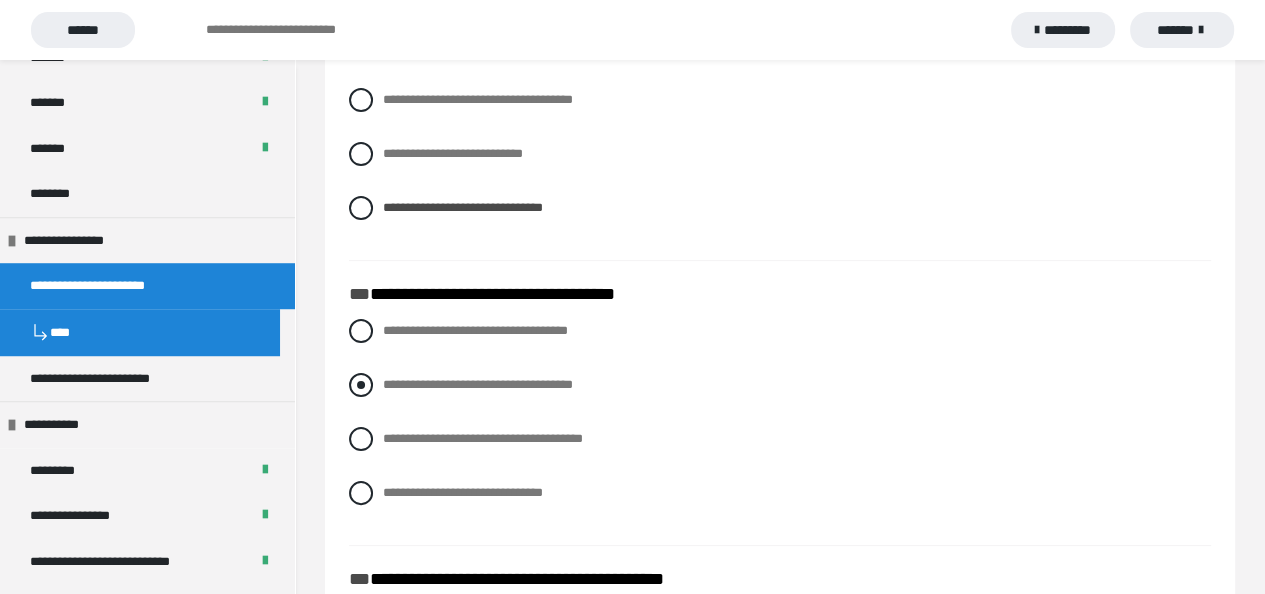 click at bounding box center [361, 385] 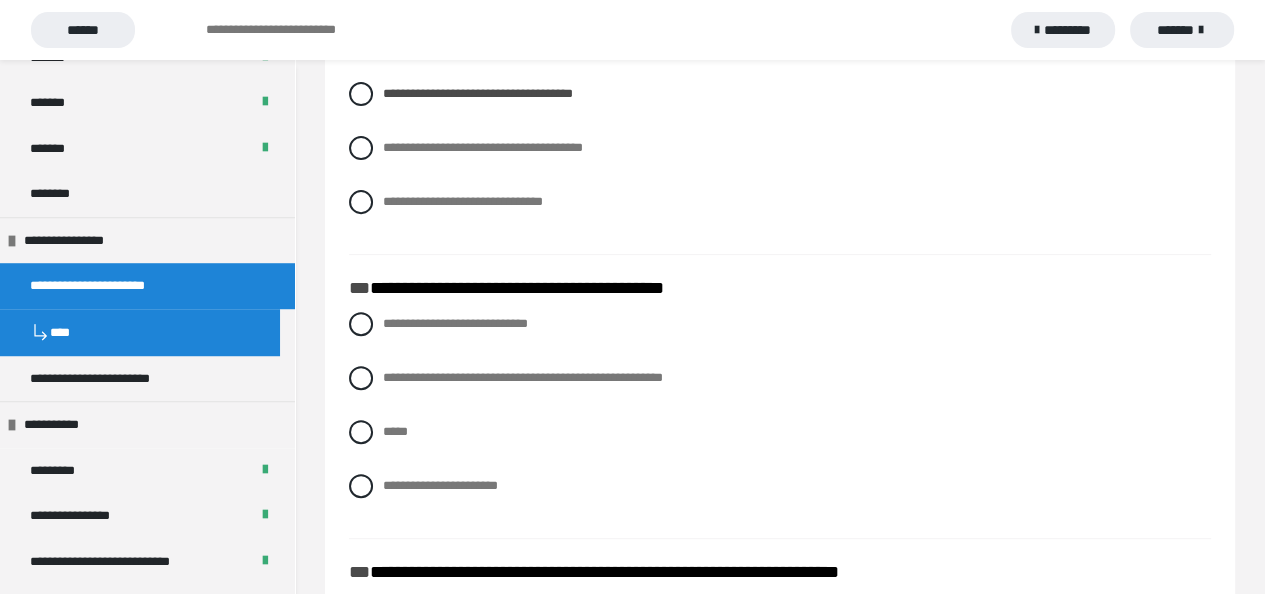 scroll, scrollTop: 600, scrollLeft: 0, axis: vertical 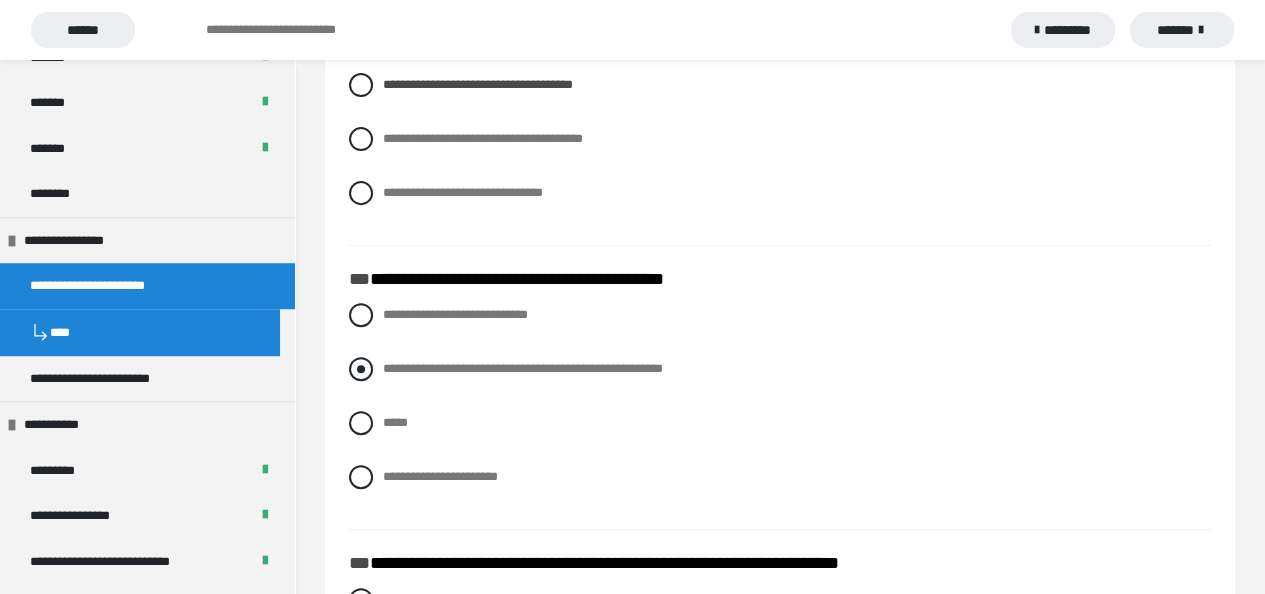 click at bounding box center (361, 369) 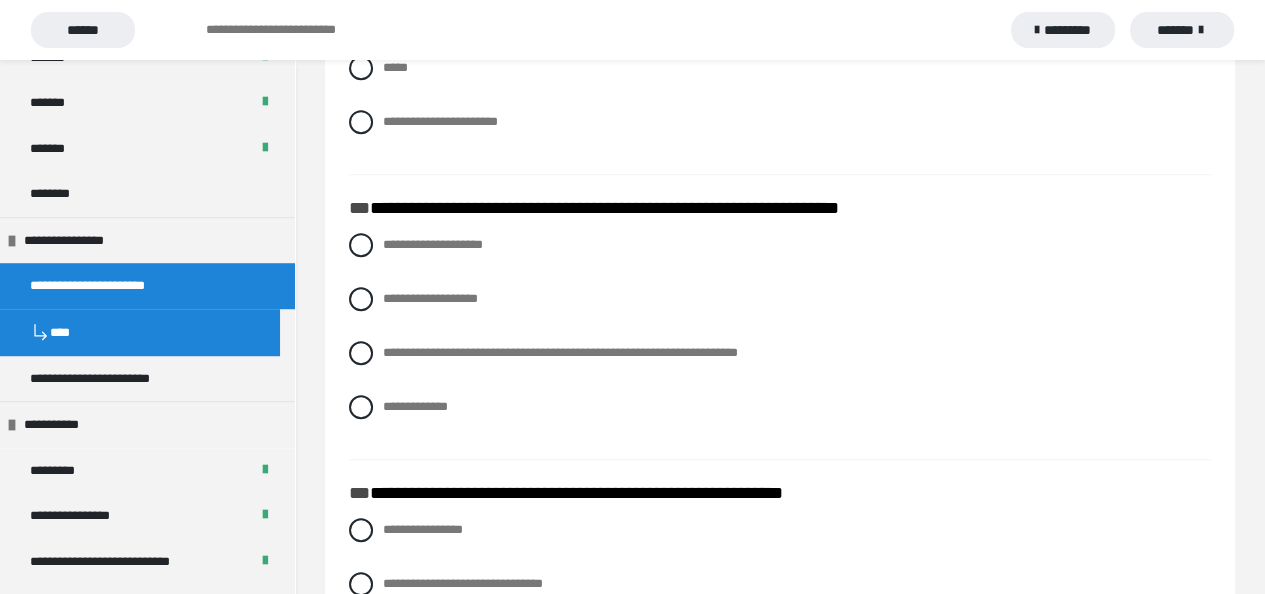 scroll, scrollTop: 1000, scrollLeft: 0, axis: vertical 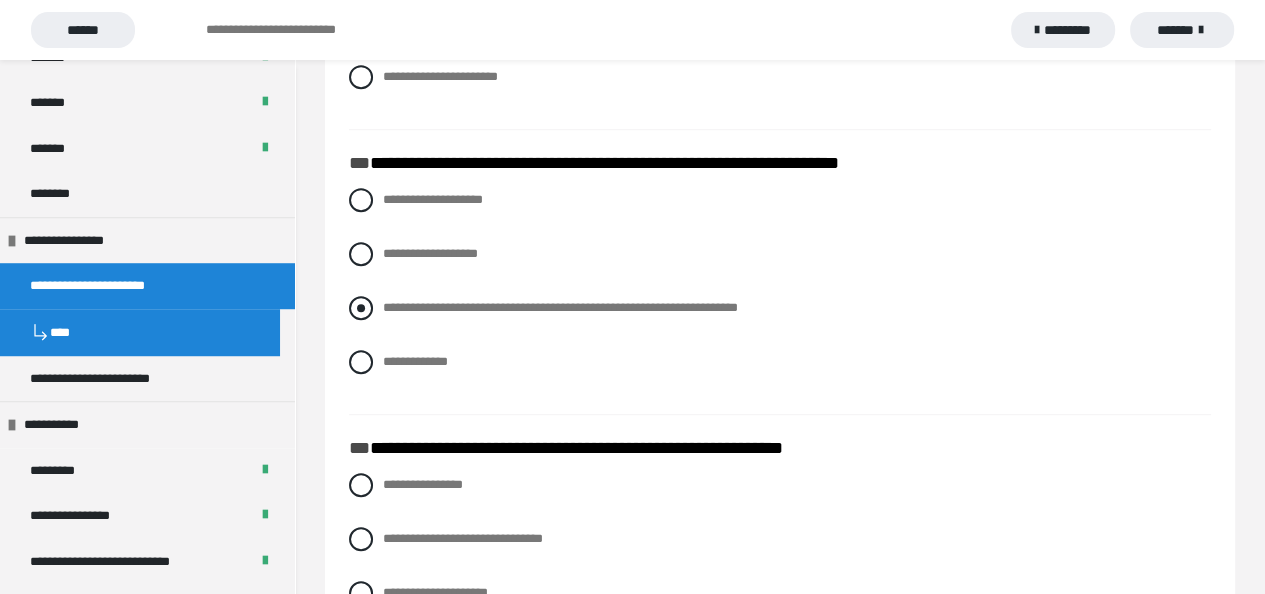 click at bounding box center [361, 308] 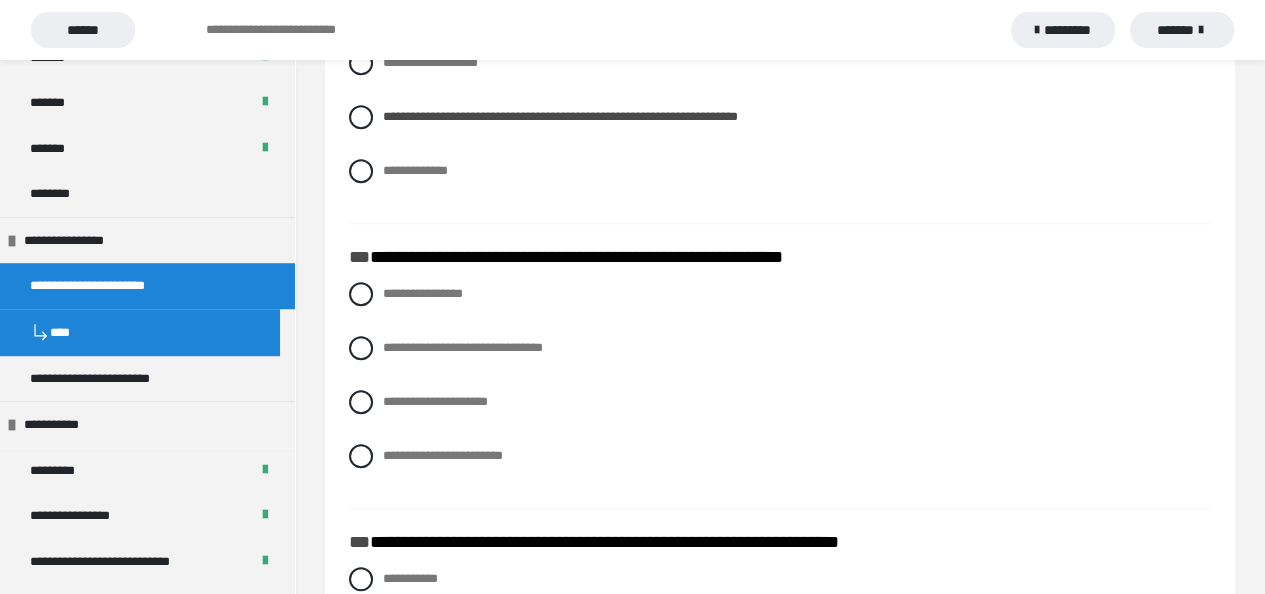 scroll, scrollTop: 1300, scrollLeft: 0, axis: vertical 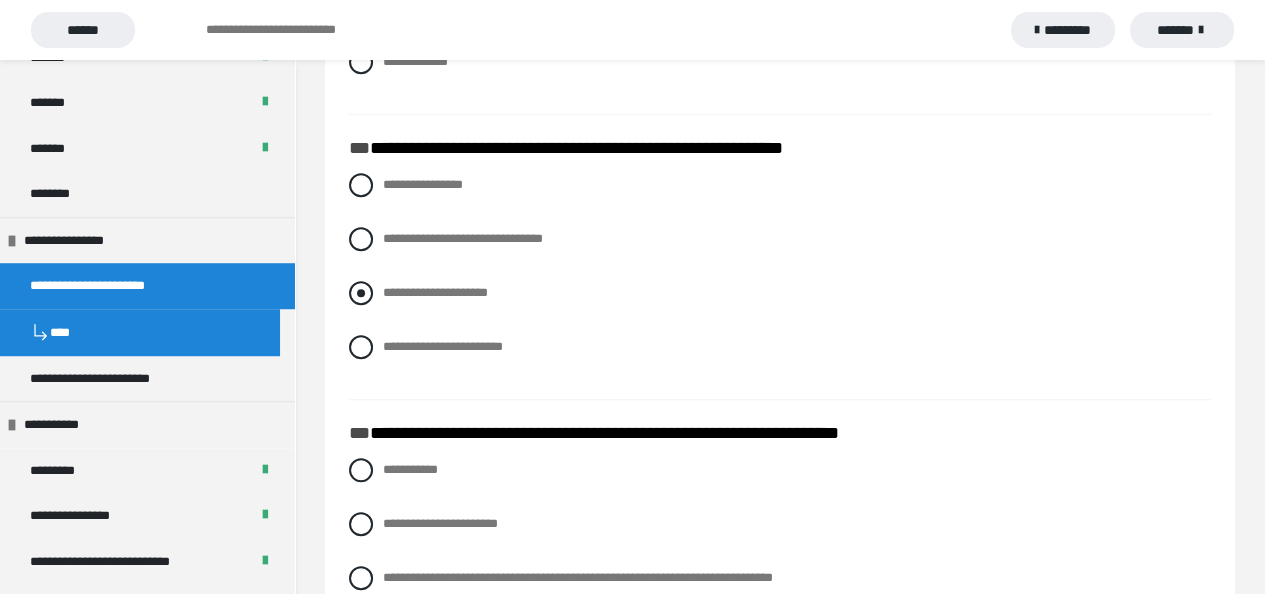 click at bounding box center [361, 293] 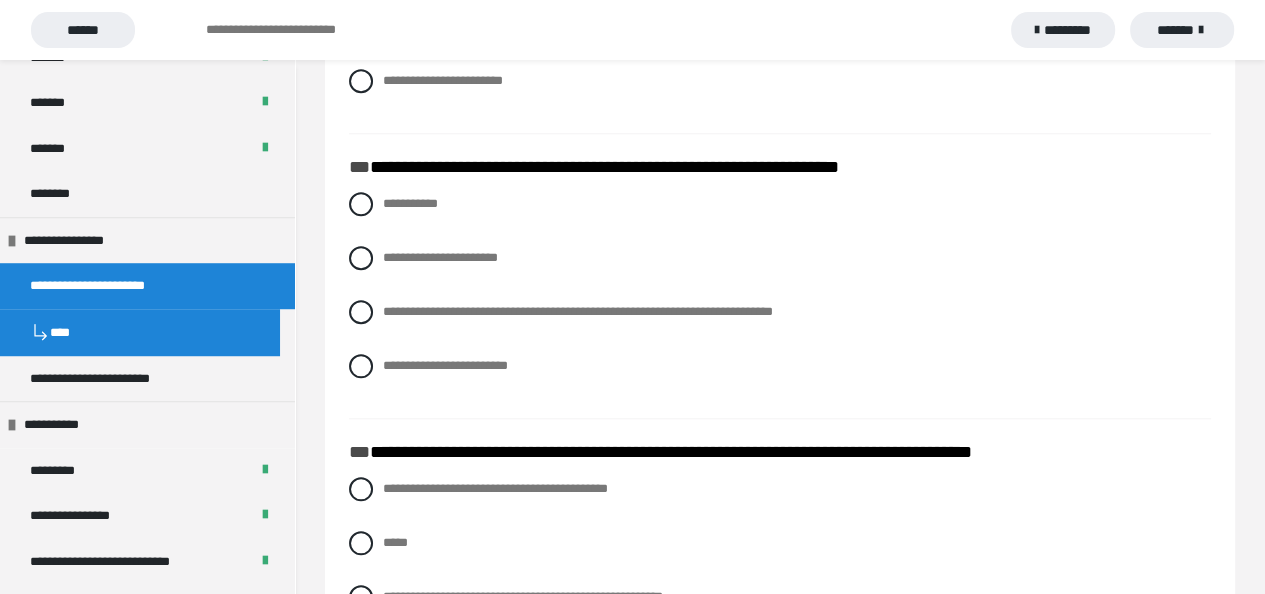scroll, scrollTop: 1600, scrollLeft: 0, axis: vertical 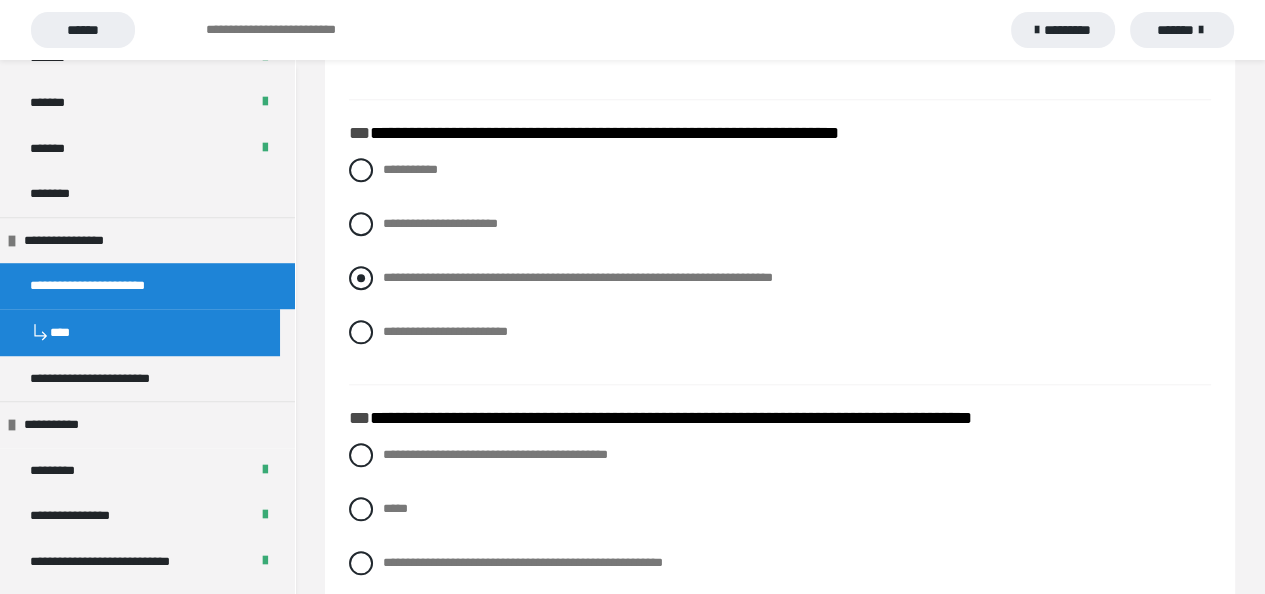 click at bounding box center (361, 278) 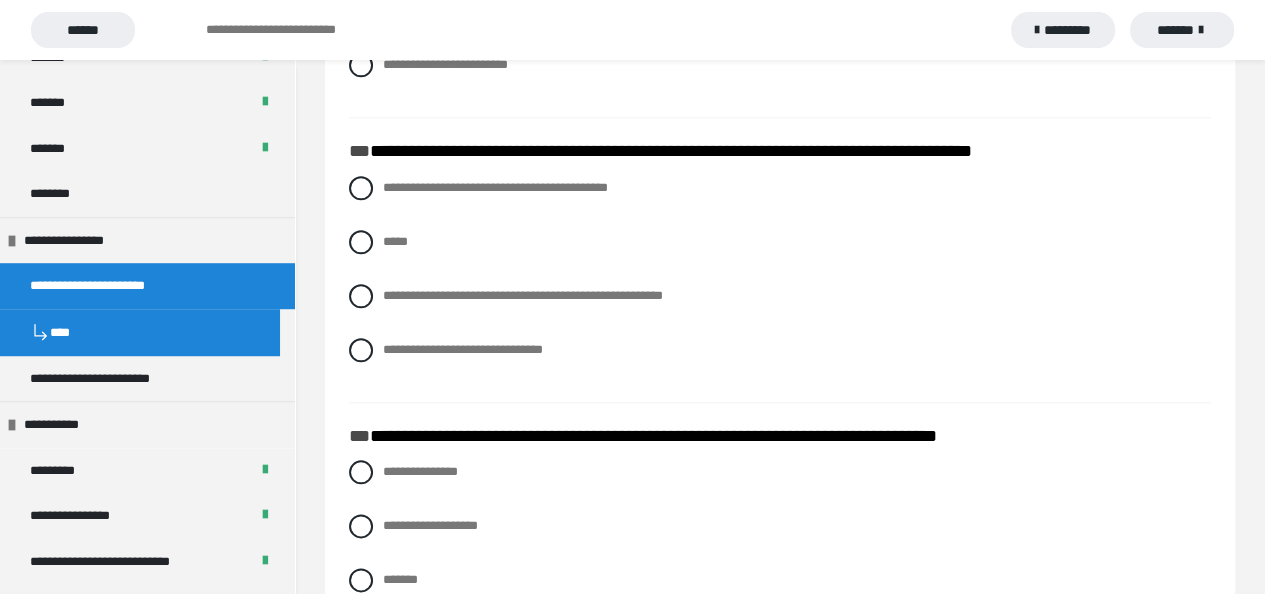 scroll, scrollTop: 1900, scrollLeft: 0, axis: vertical 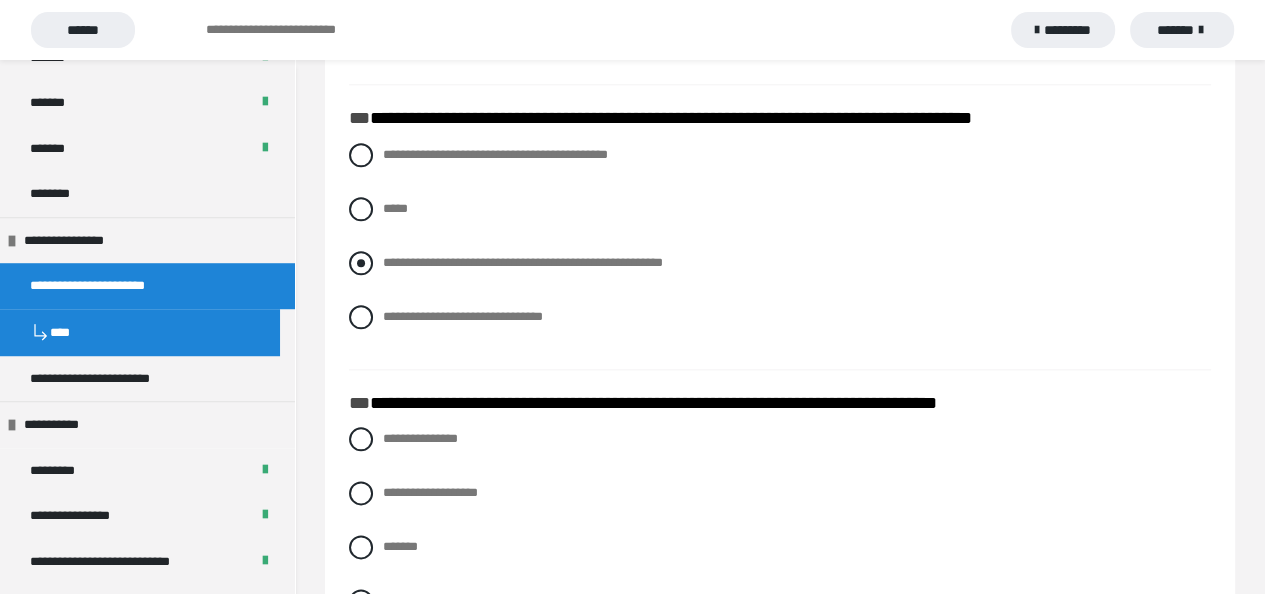 click at bounding box center [361, 263] 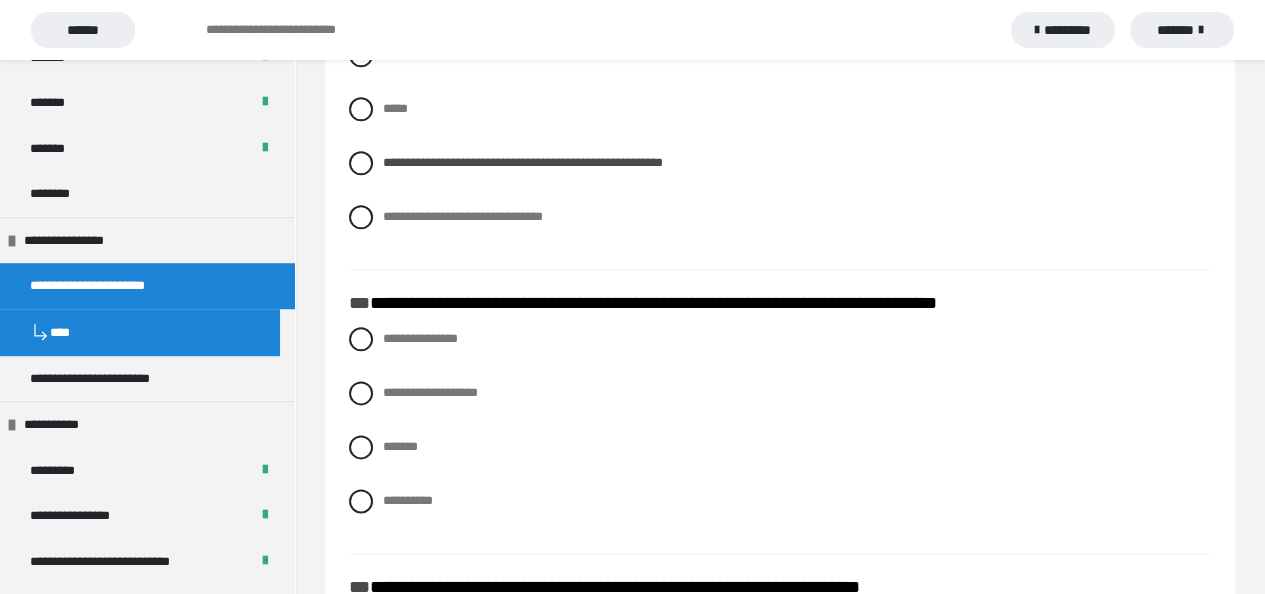 scroll, scrollTop: 2100, scrollLeft: 0, axis: vertical 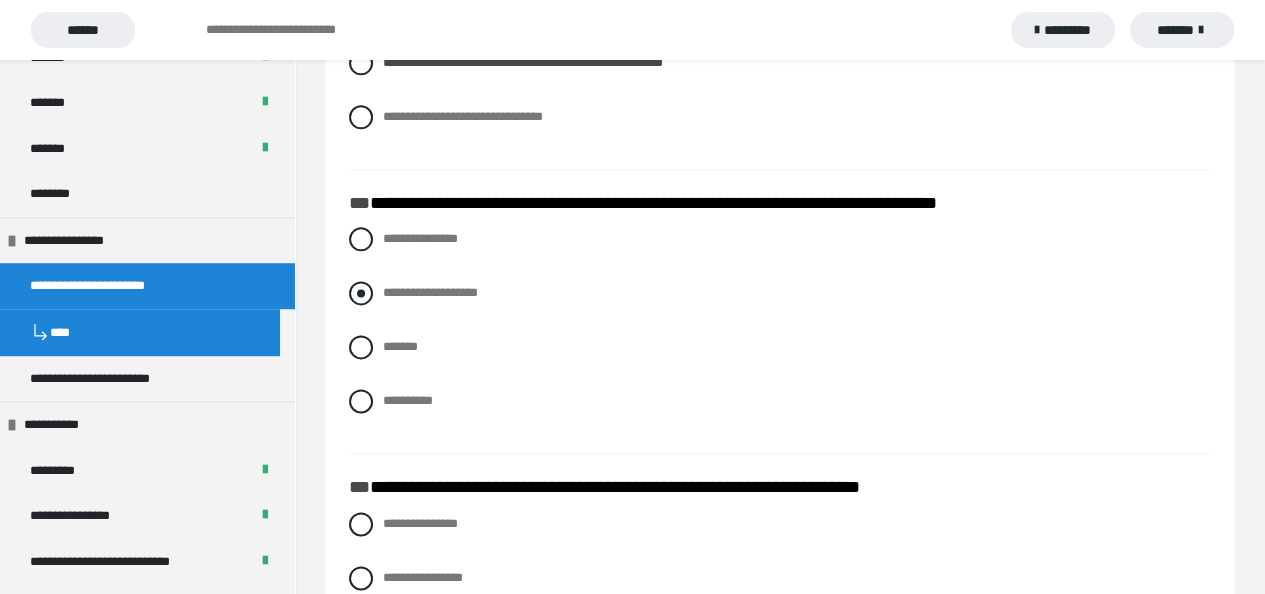click at bounding box center [361, 293] 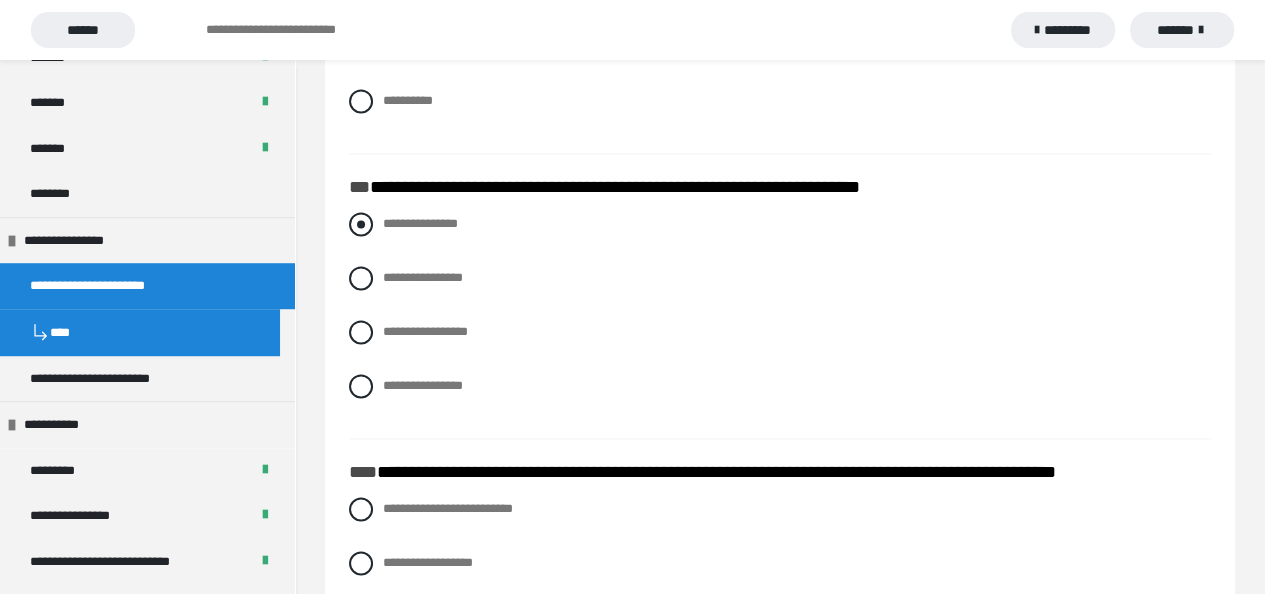 scroll, scrollTop: 2500, scrollLeft: 0, axis: vertical 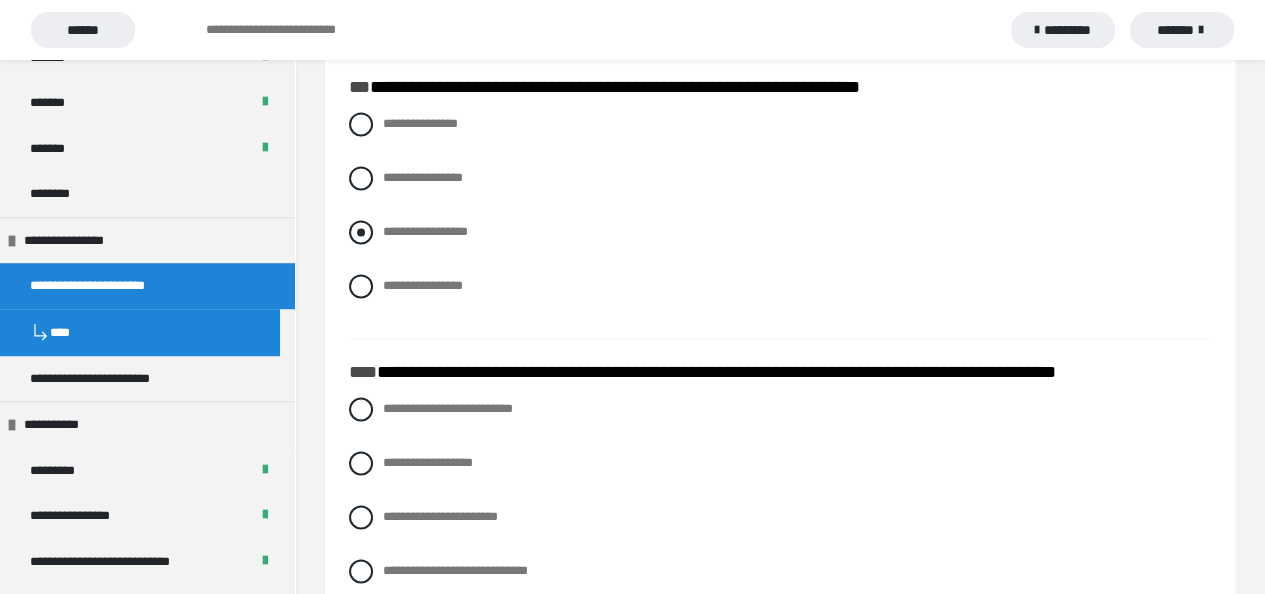 click at bounding box center [361, 232] 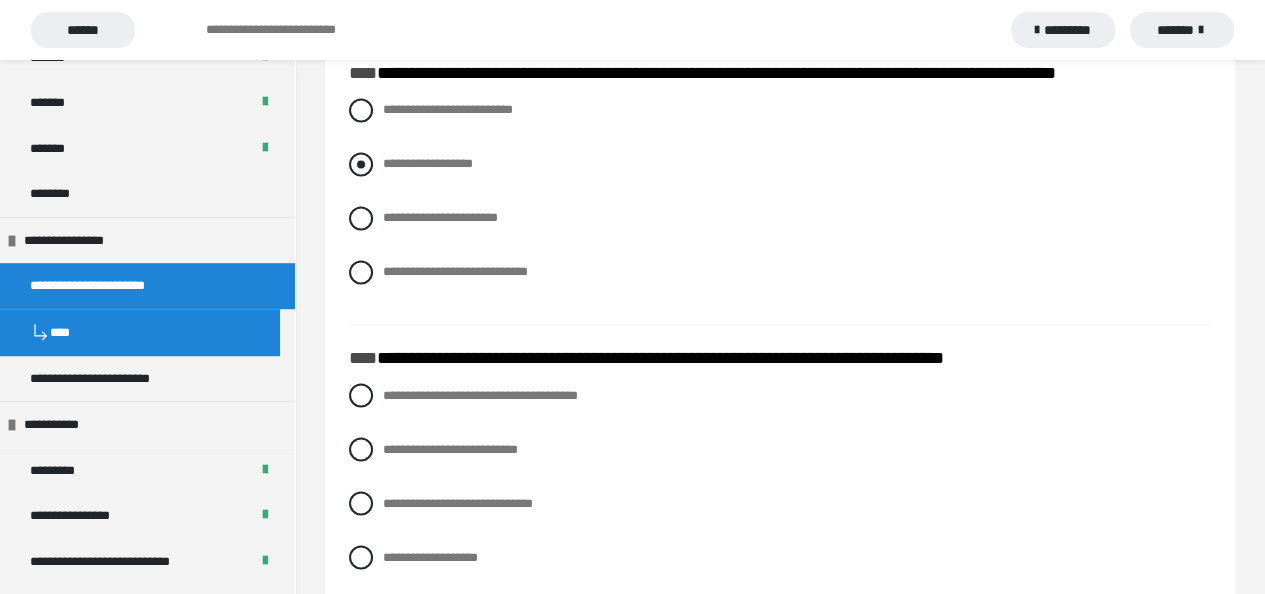 scroll, scrollTop: 2800, scrollLeft: 0, axis: vertical 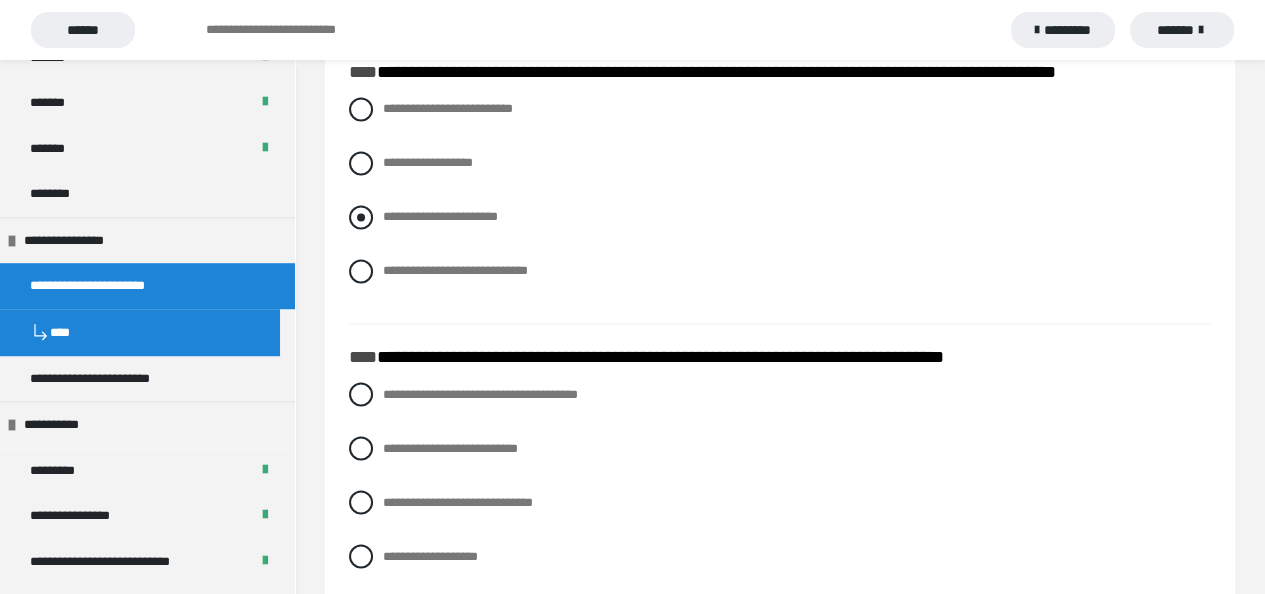 click at bounding box center [361, 217] 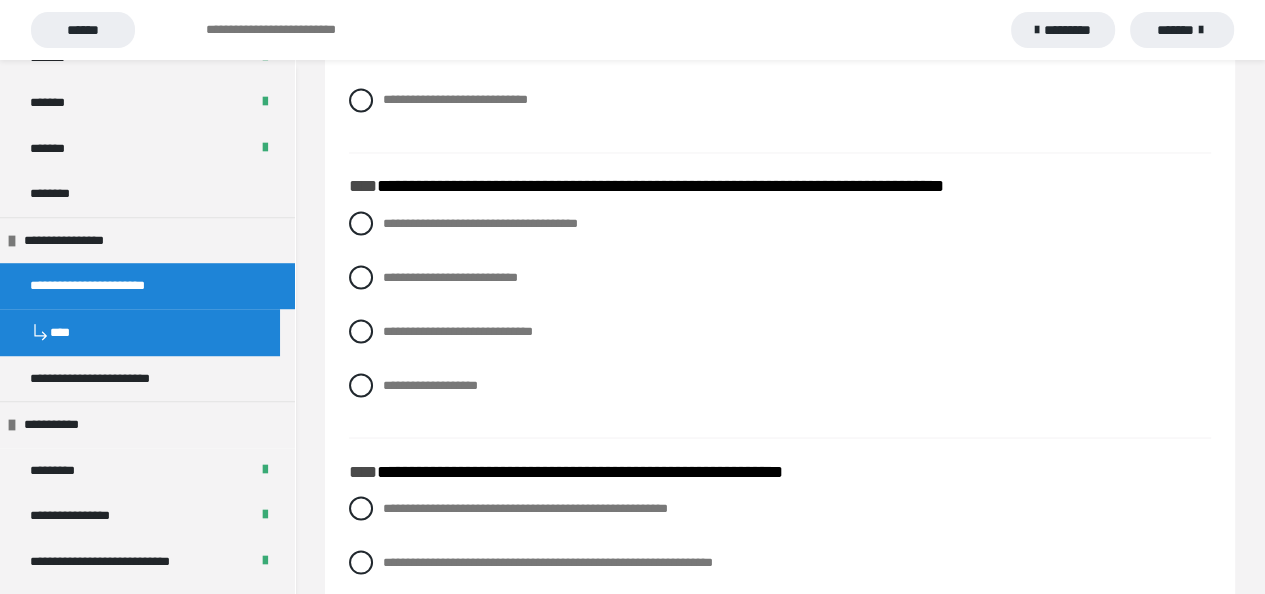 scroll, scrollTop: 3000, scrollLeft: 0, axis: vertical 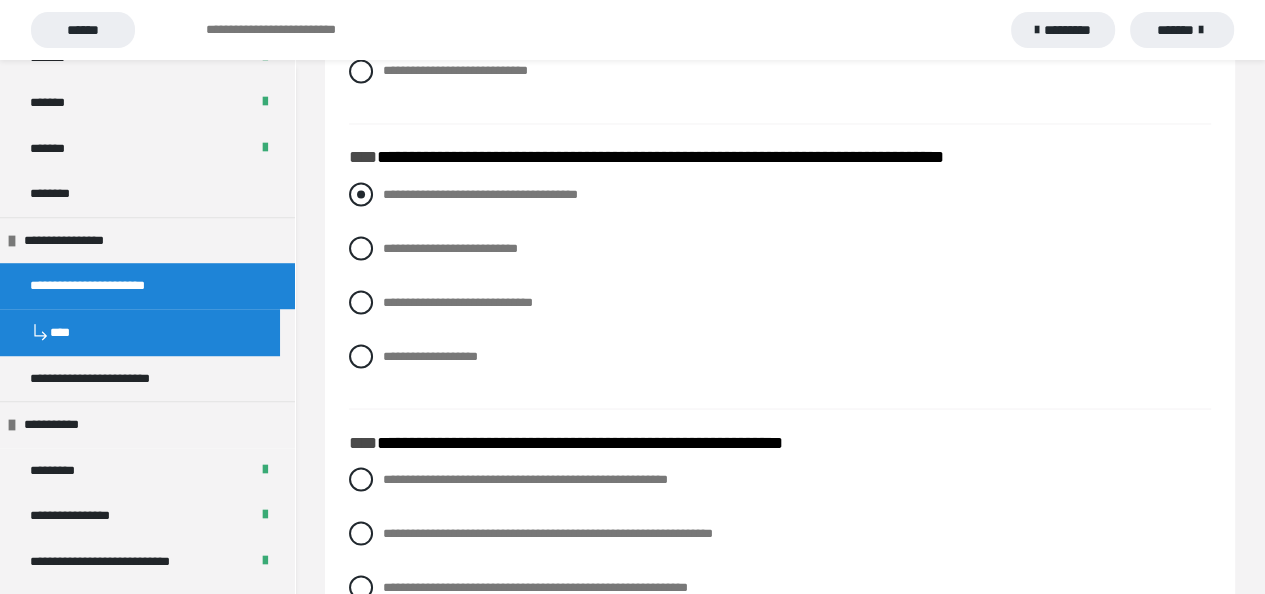 click at bounding box center [361, 194] 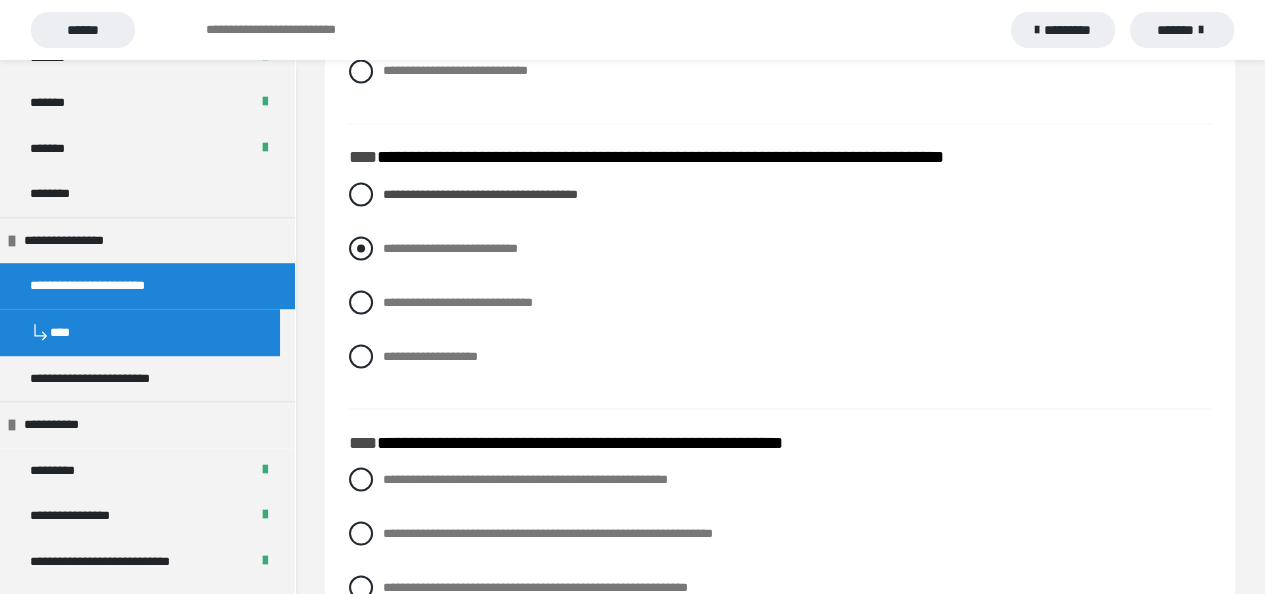 click at bounding box center [361, 248] 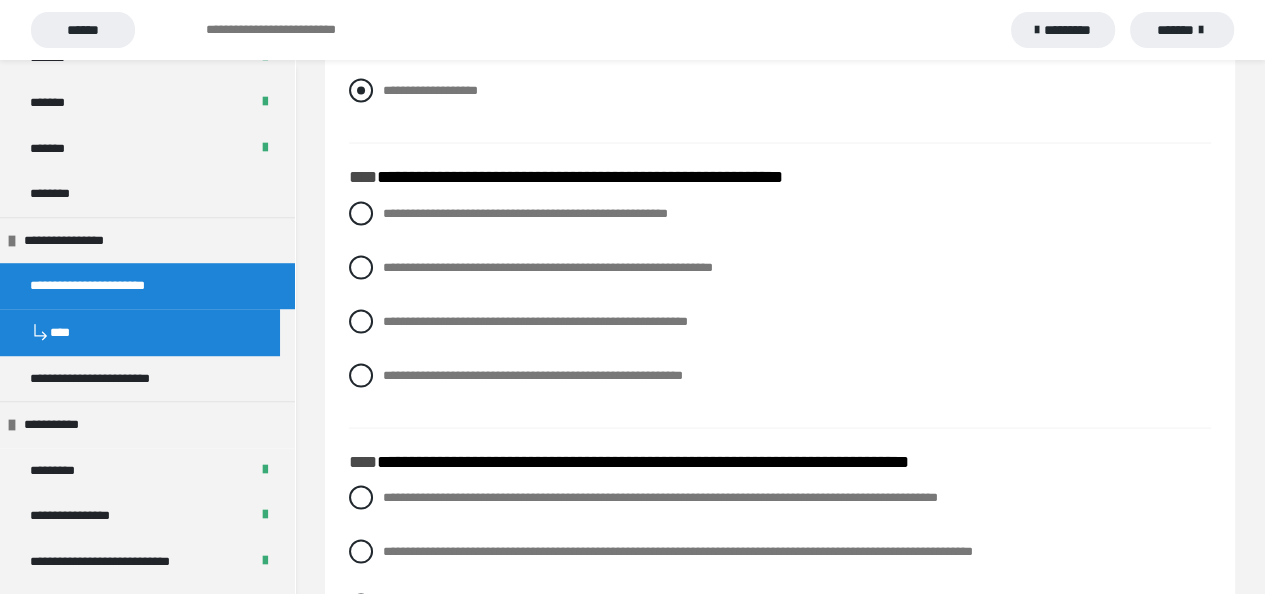 scroll, scrollTop: 3300, scrollLeft: 0, axis: vertical 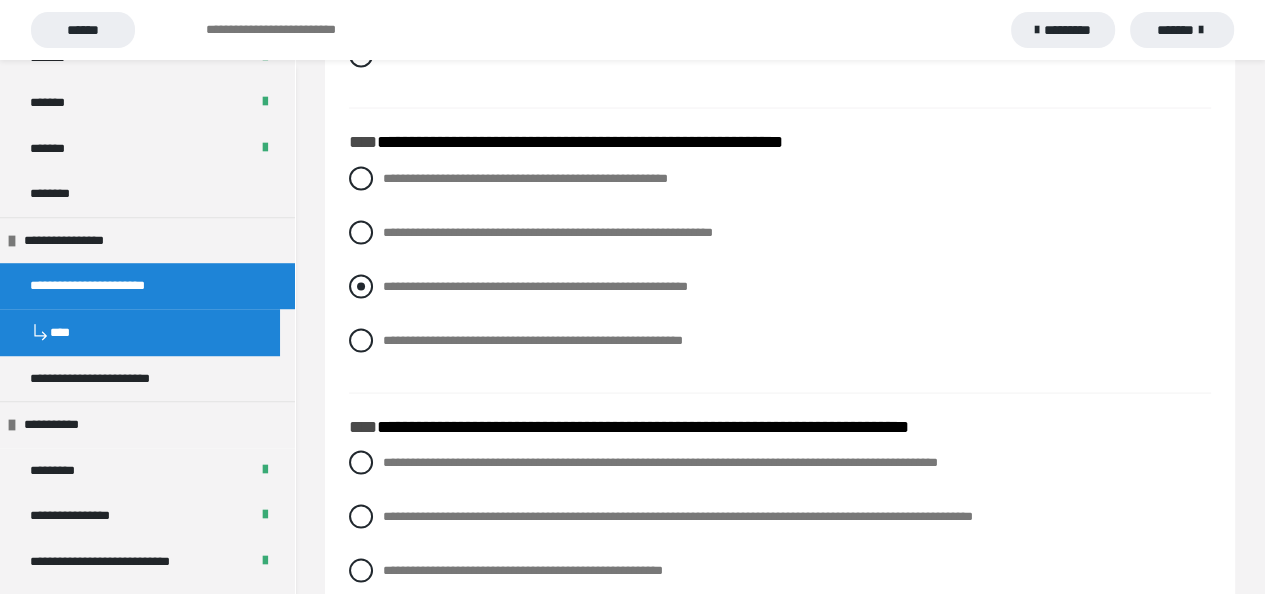 click at bounding box center (361, 287) 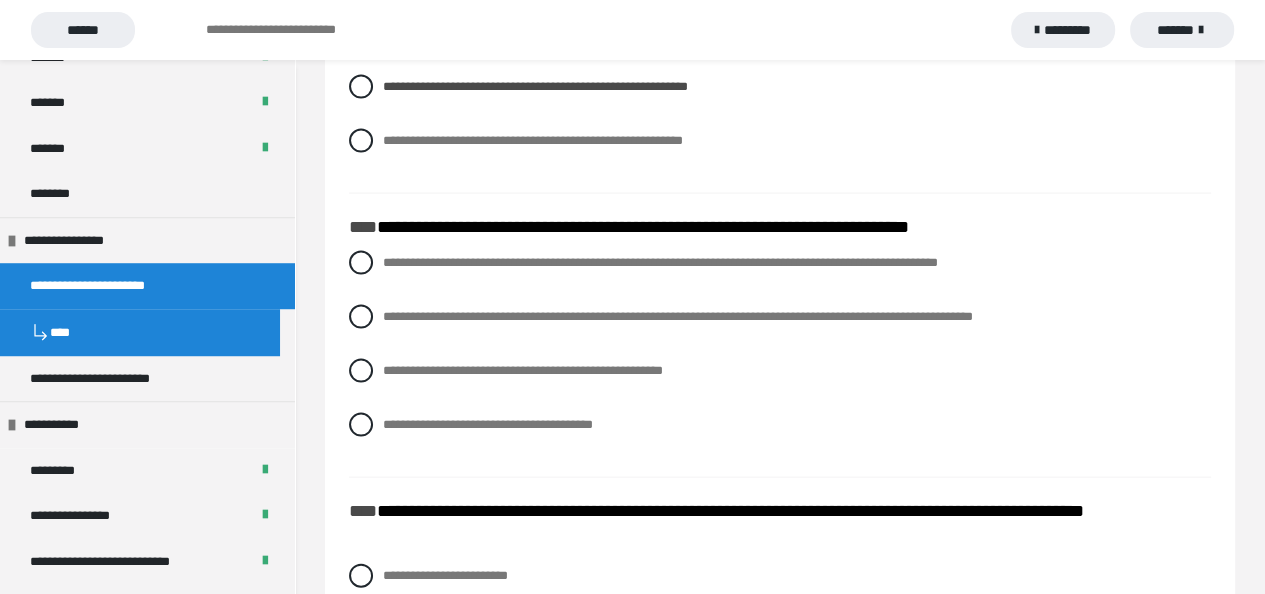 scroll, scrollTop: 3600, scrollLeft: 0, axis: vertical 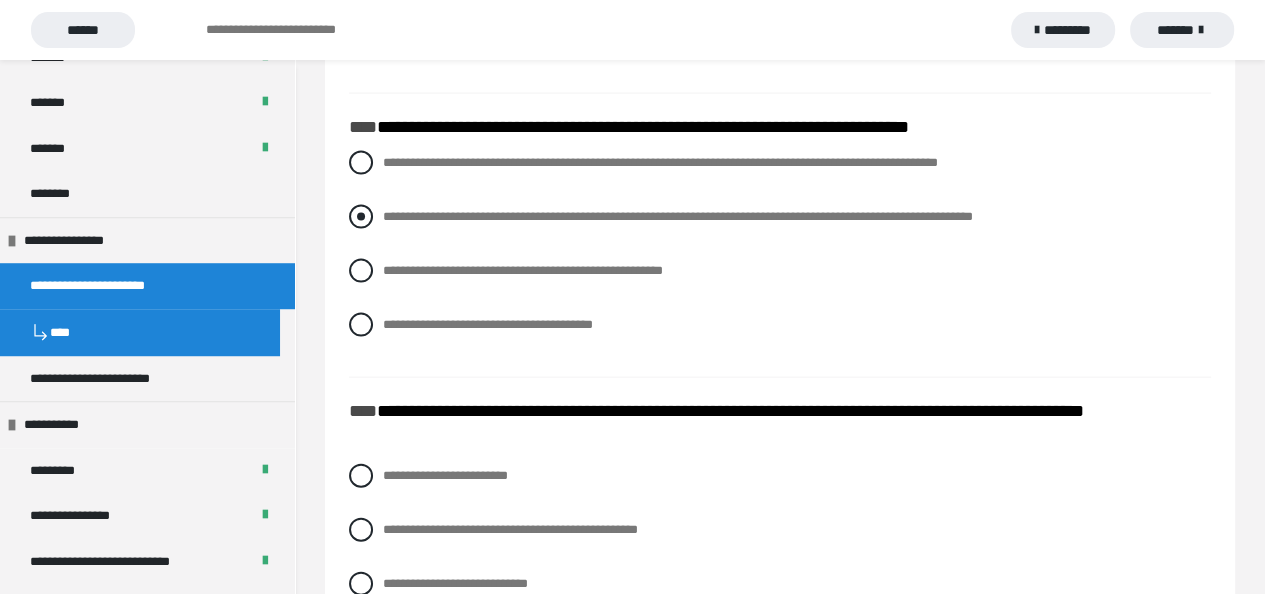 click at bounding box center [361, 217] 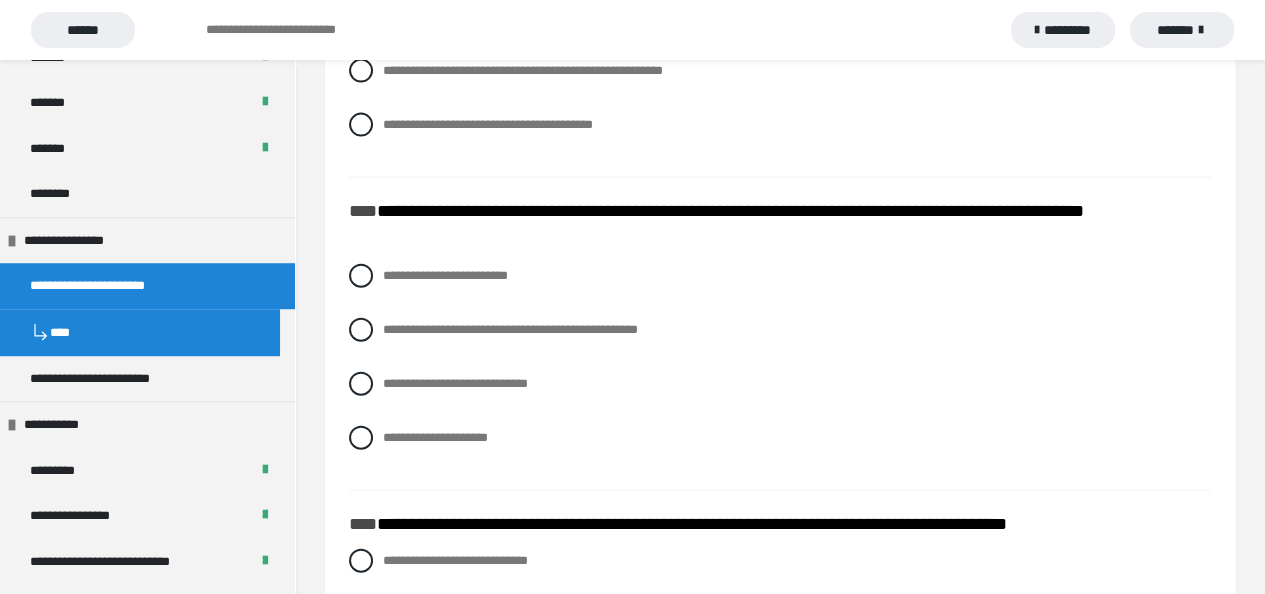 scroll, scrollTop: 3900, scrollLeft: 0, axis: vertical 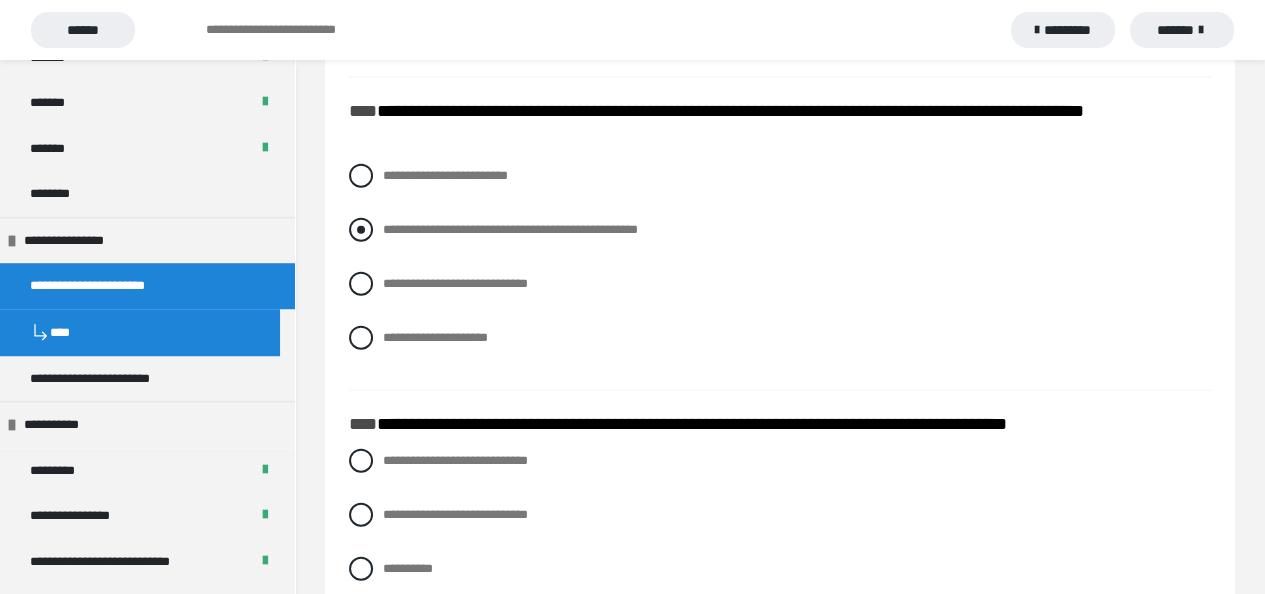 click at bounding box center [361, 230] 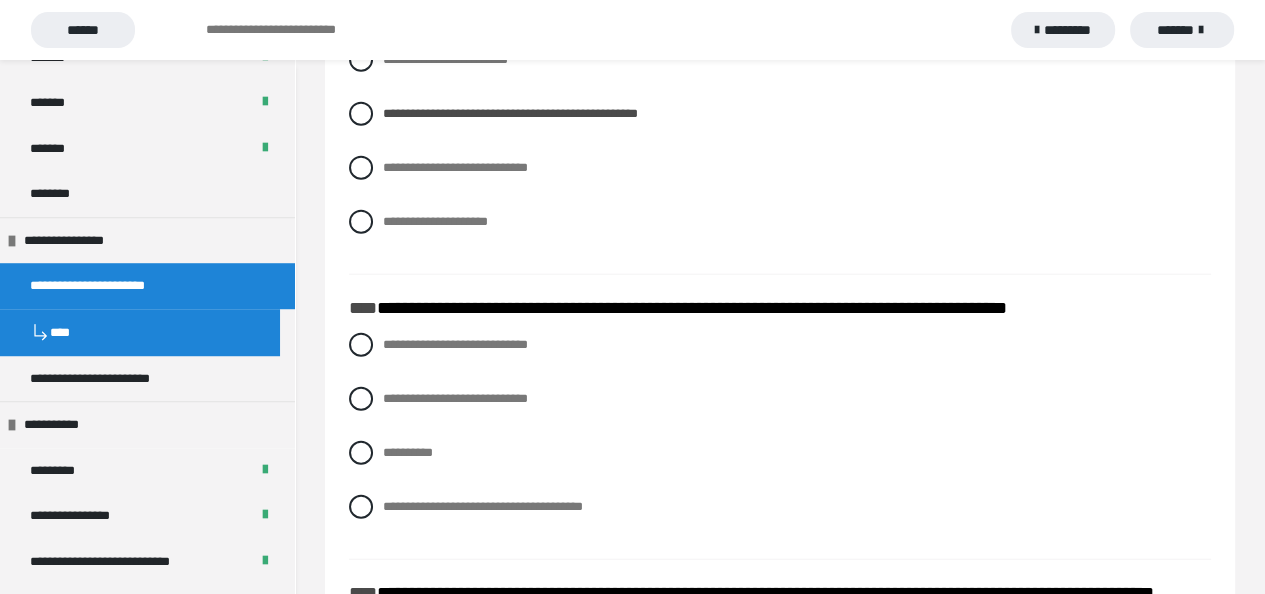 scroll, scrollTop: 4100, scrollLeft: 0, axis: vertical 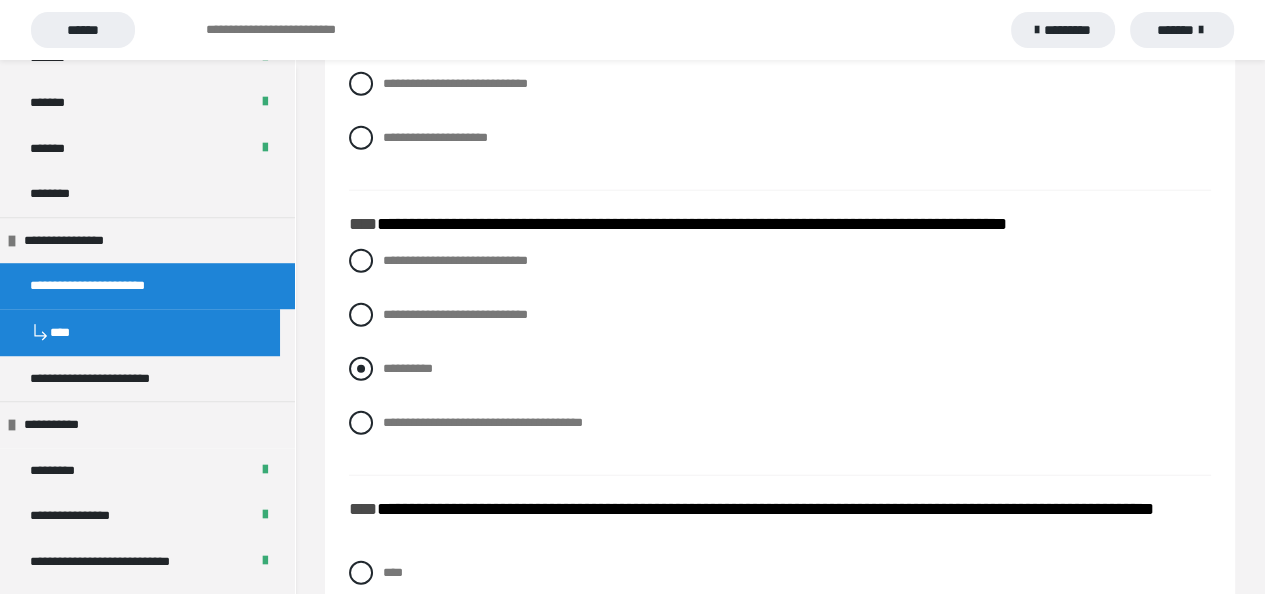 click at bounding box center [361, 369] 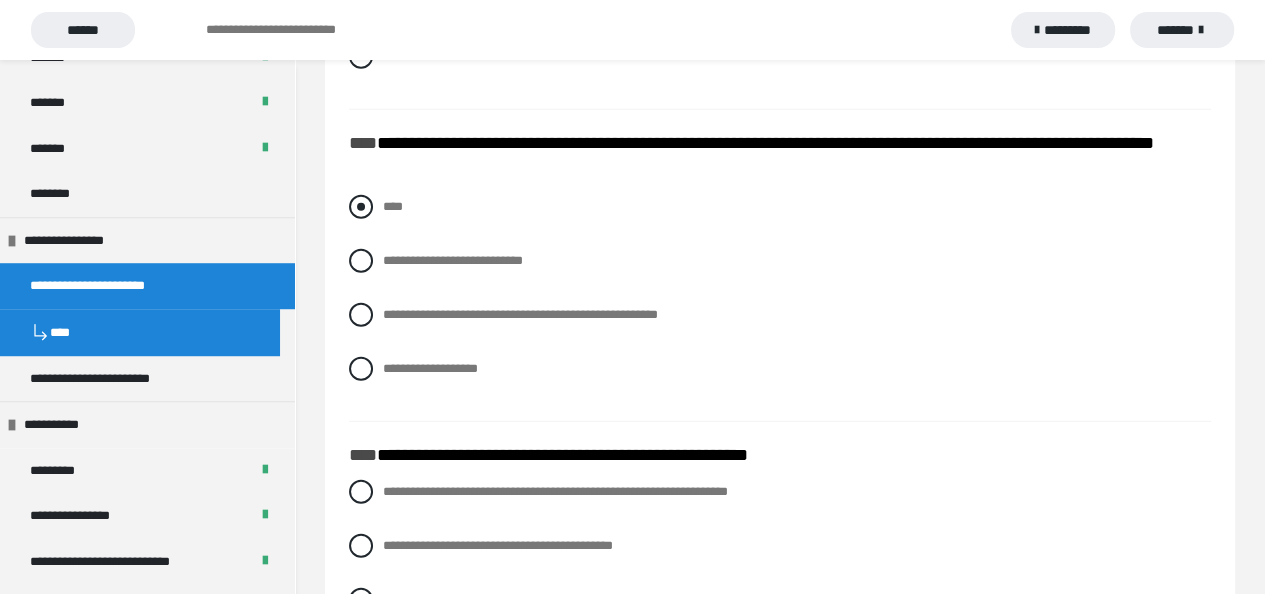 scroll, scrollTop: 4500, scrollLeft: 0, axis: vertical 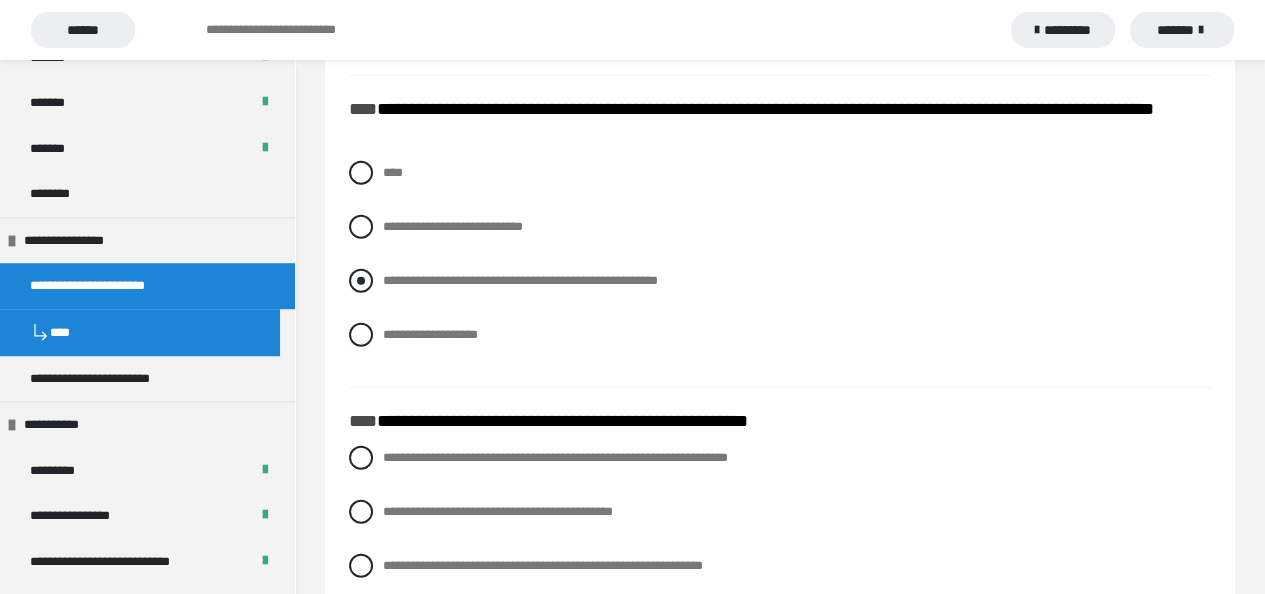 click at bounding box center [361, 281] 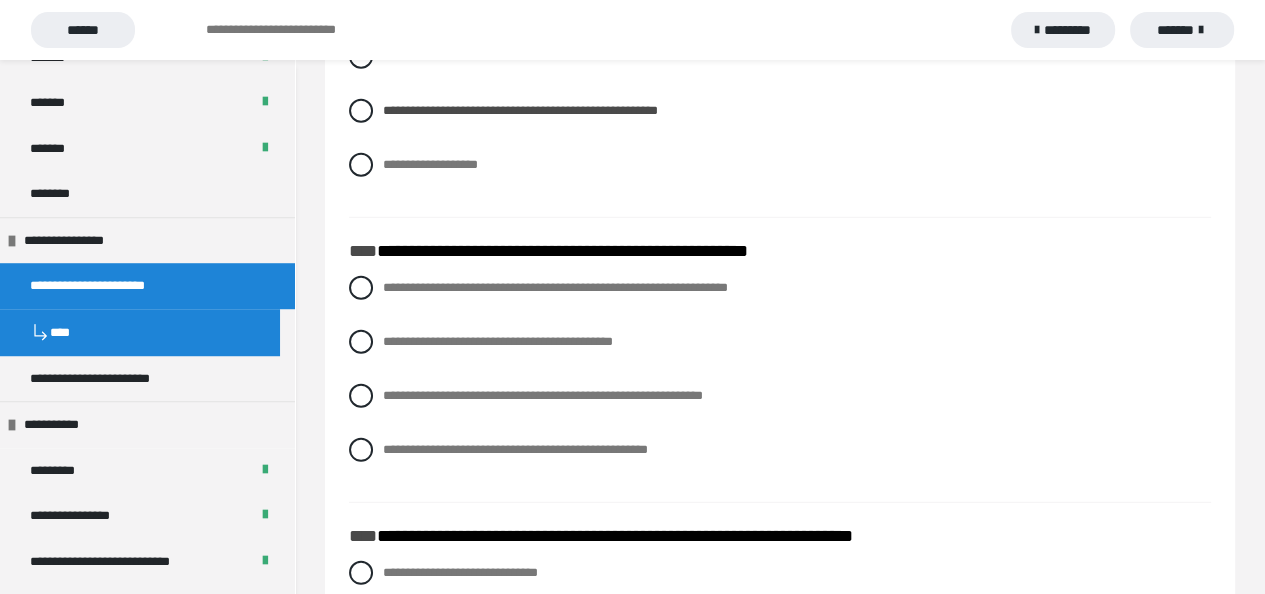 scroll, scrollTop: 4700, scrollLeft: 0, axis: vertical 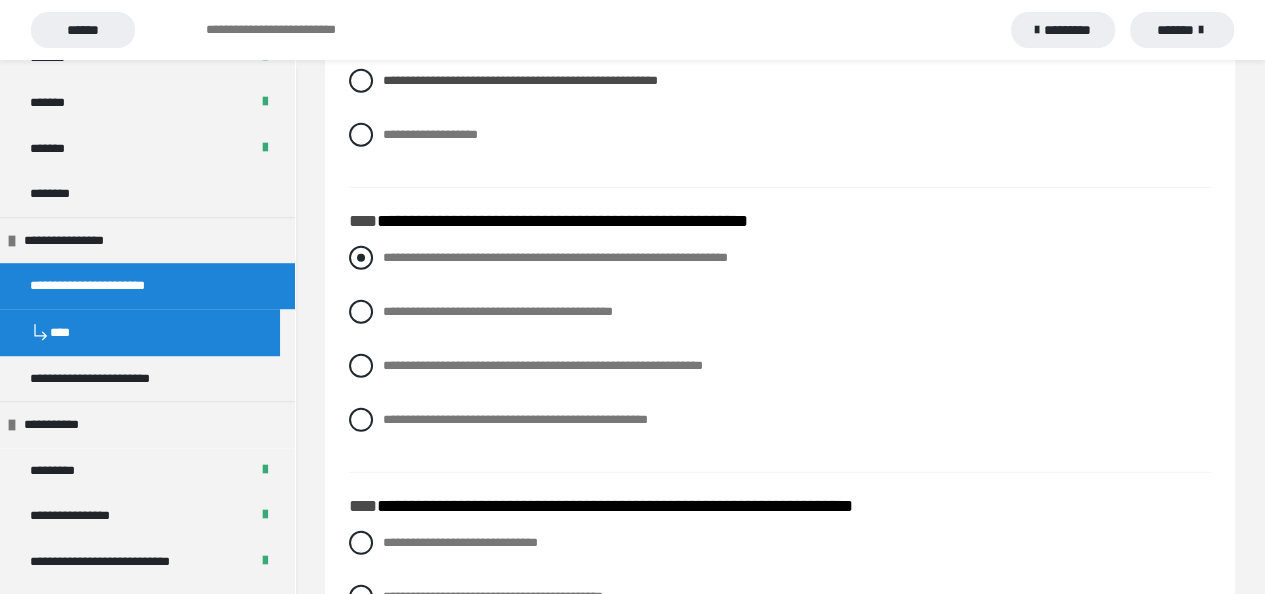 click at bounding box center (361, 258) 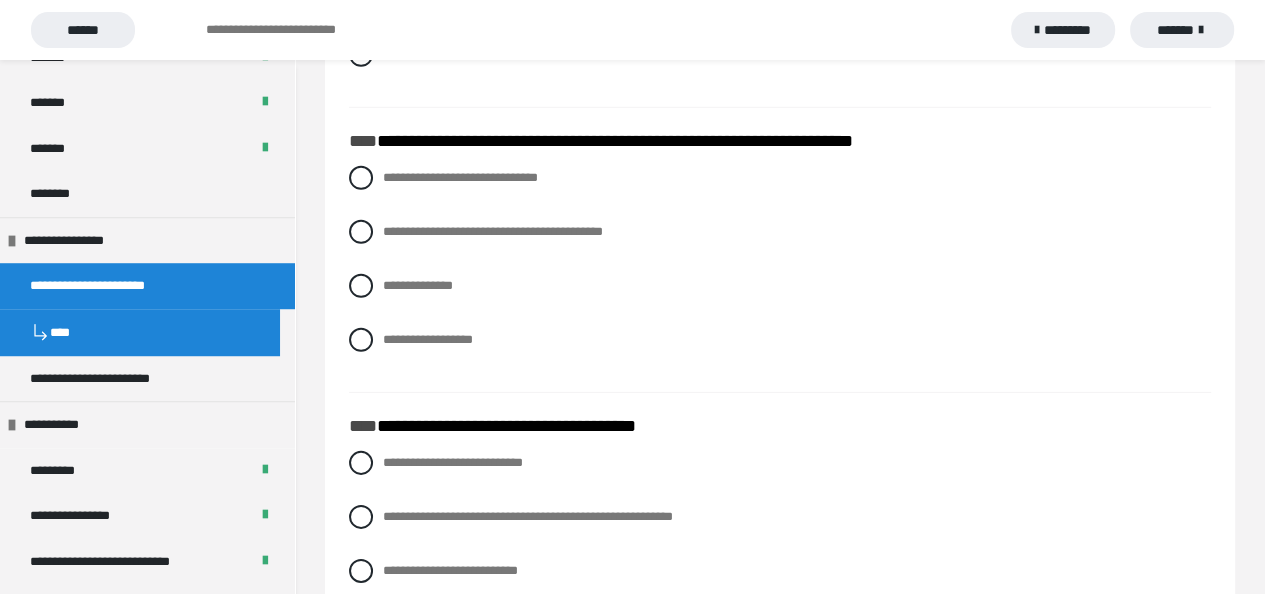 scroll, scrollTop: 5100, scrollLeft: 0, axis: vertical 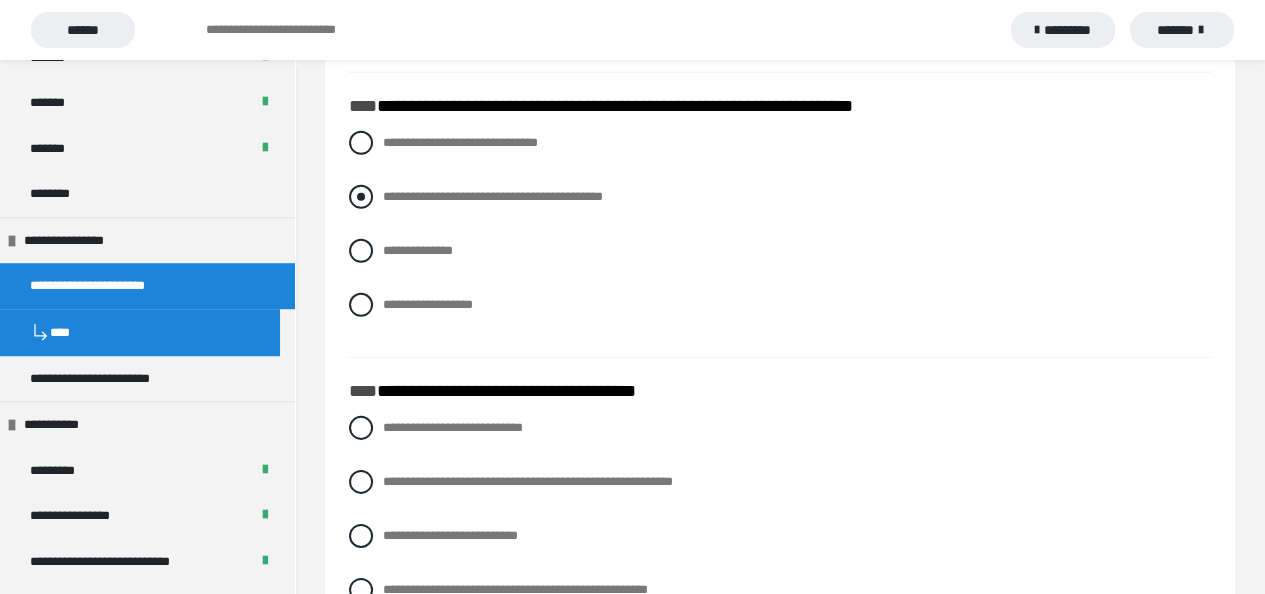 click at bounding box center (361, 197) 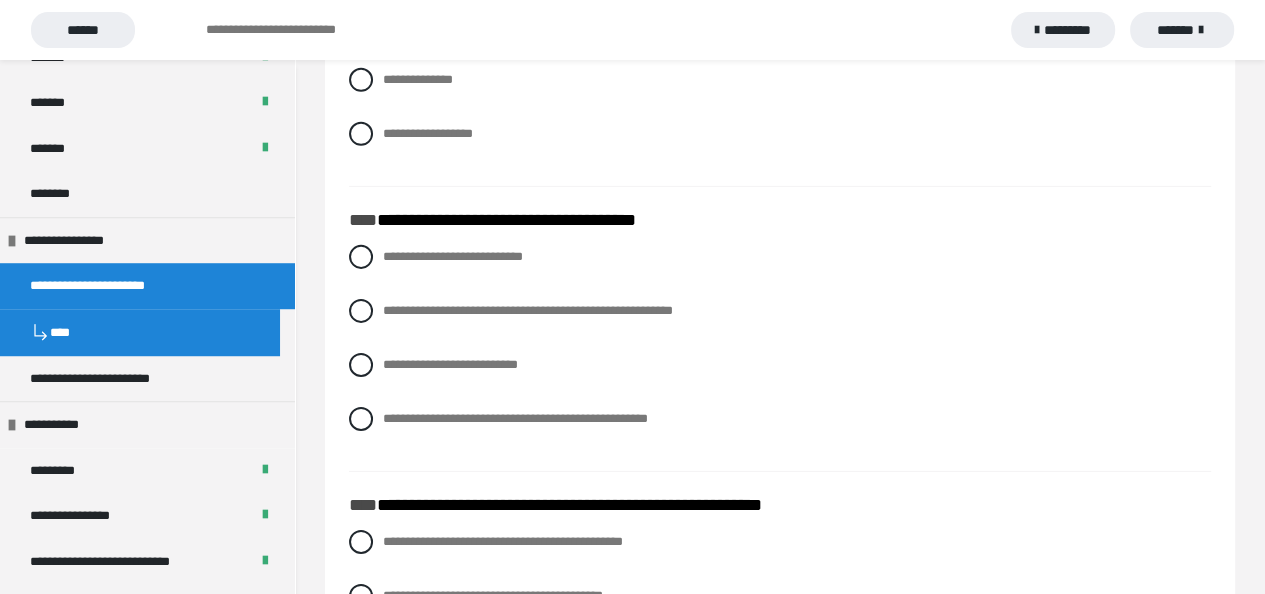 scroll, scrollTop: 5300, scrollLeft: 0, axis: vertical 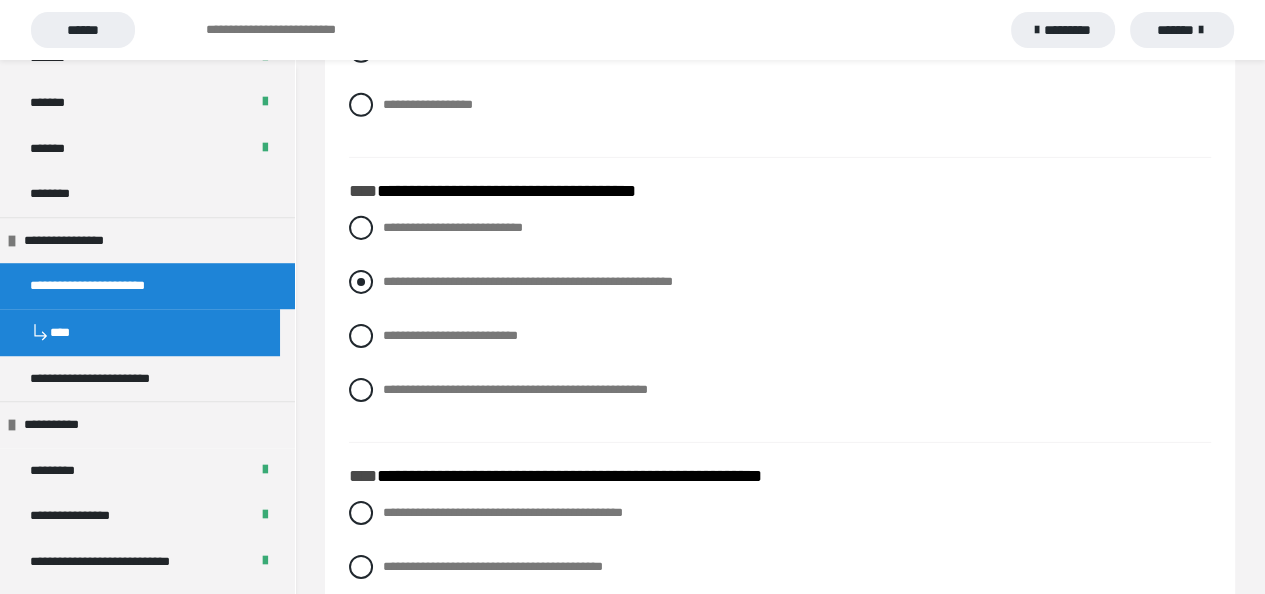 click at bounding box center [361, 282] 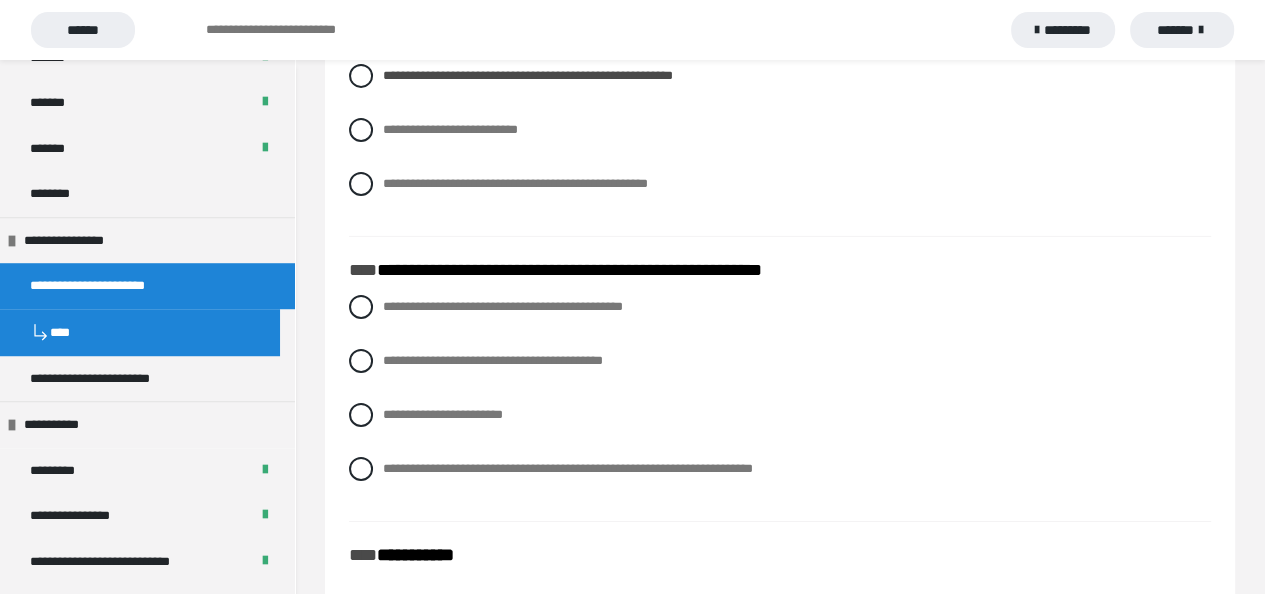 scroll, scrollTop: 5600, scrollLeft: 0, axis: vertical 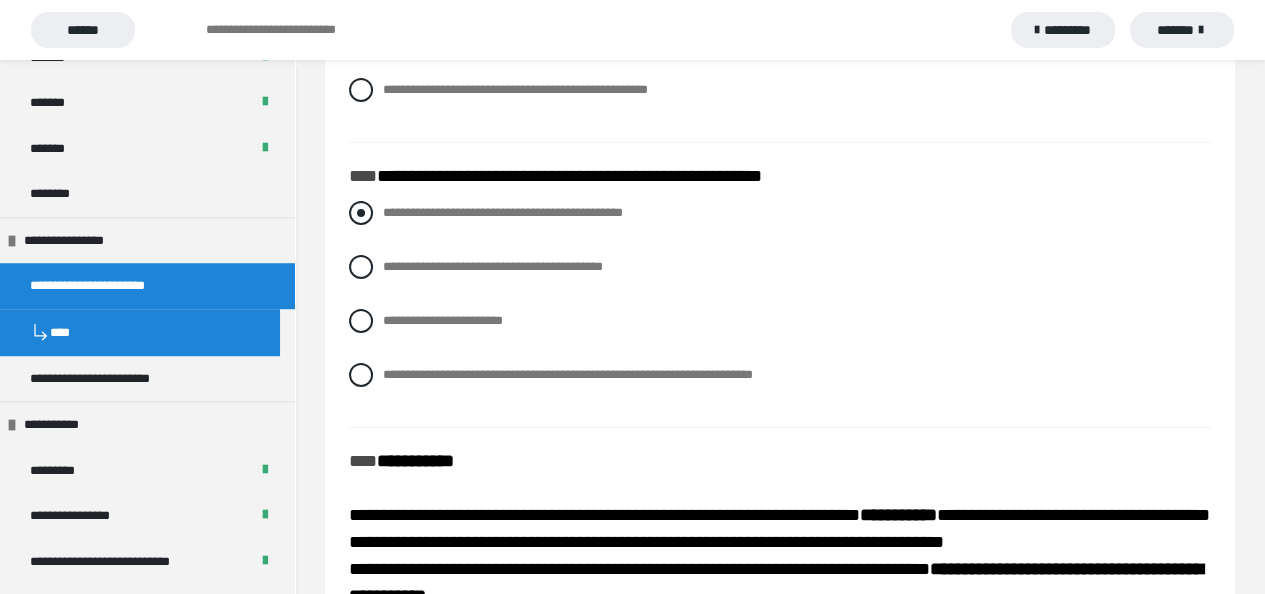 click at bounding box center [361, 213] 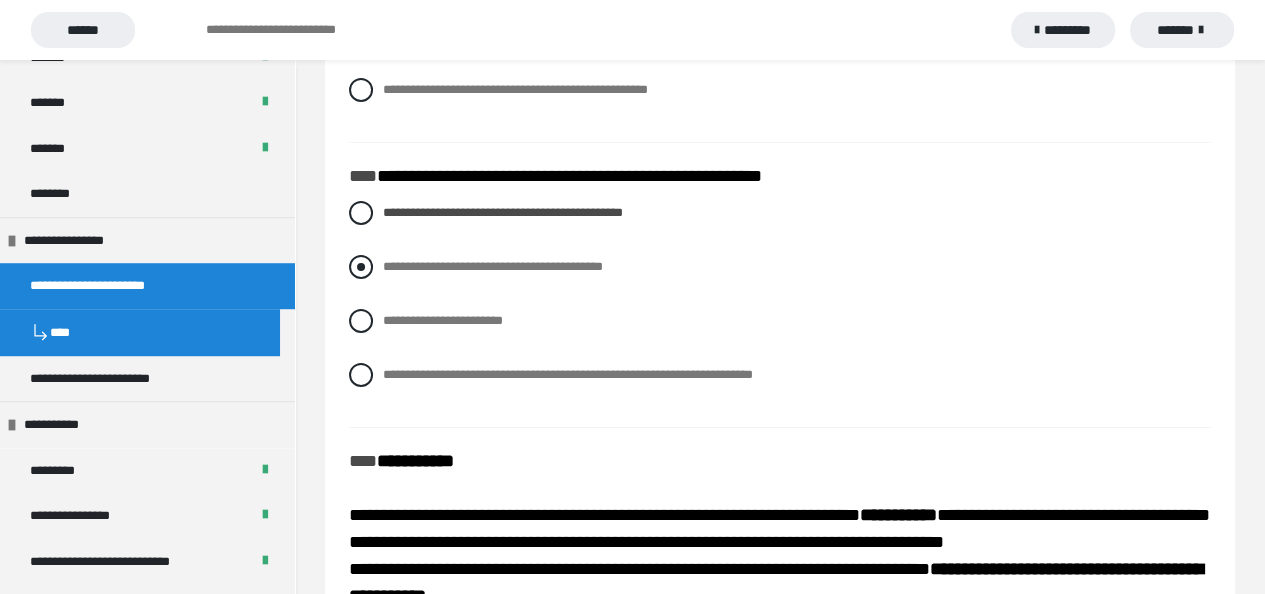 click at bounding box center (361, 267) 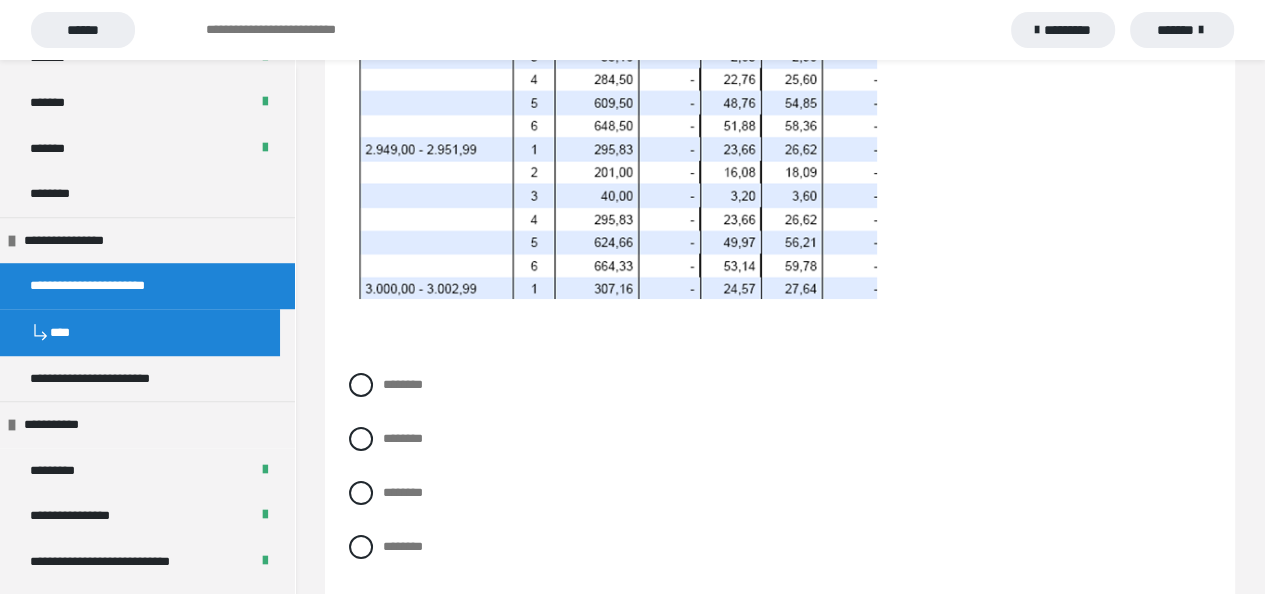scroll, scrollTop: 6269, scrollLeft: 0, axis: vertical 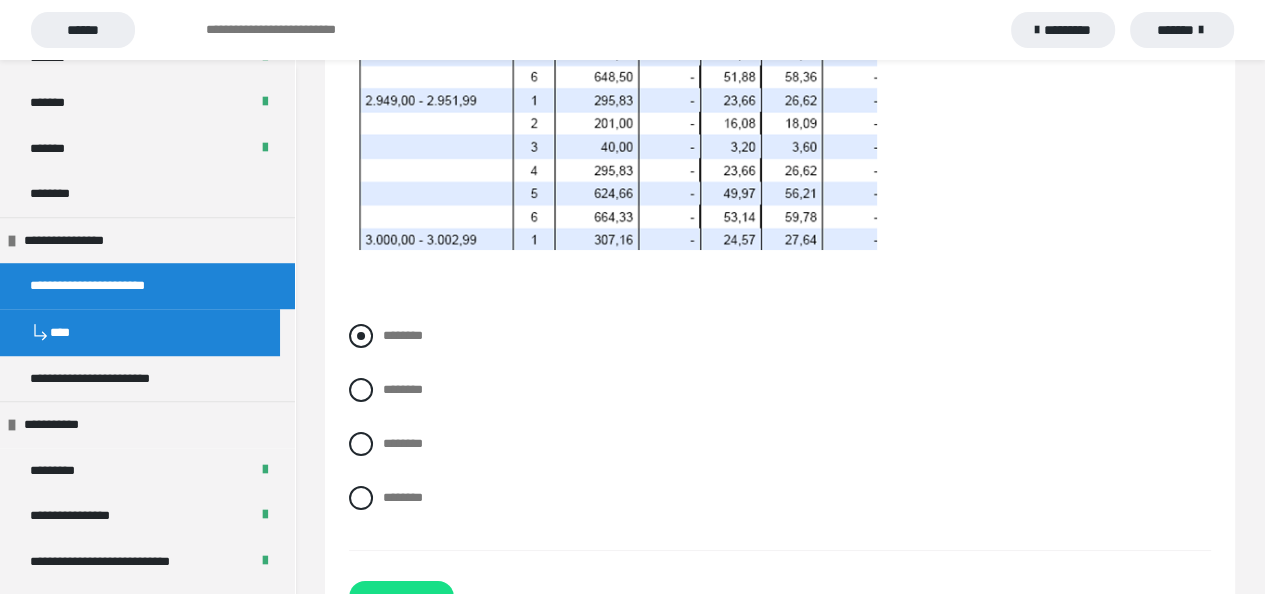 click at bounding box center (361, 336) 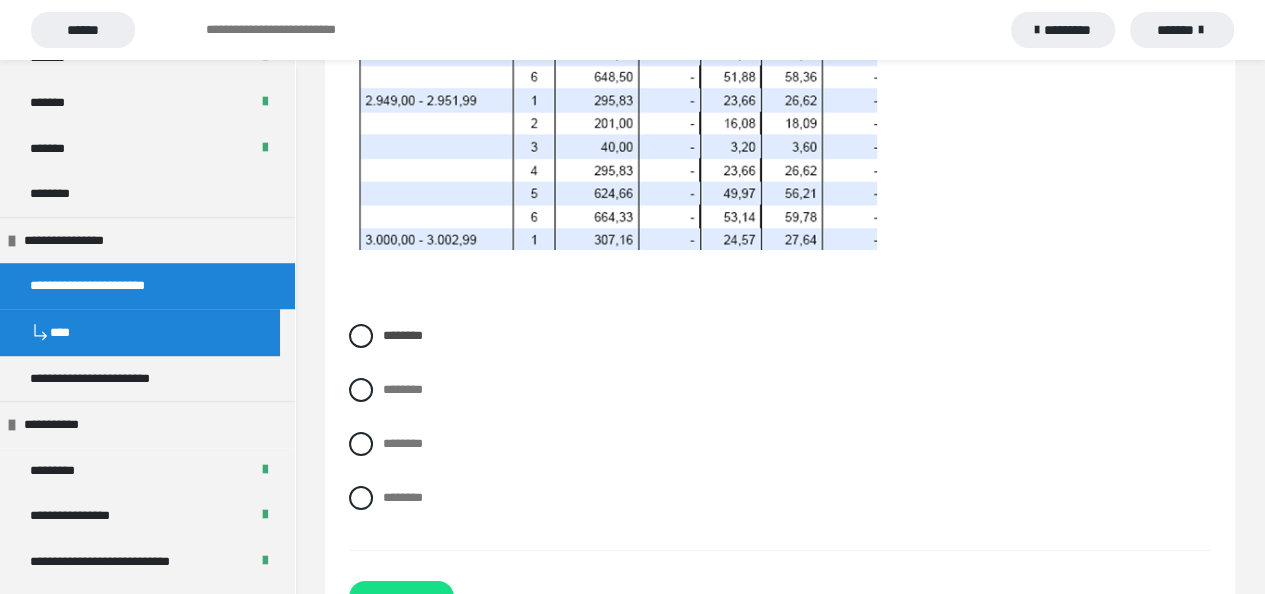 scroll, scrollTop: 6369, scrollLeft: 0, axis: vertical 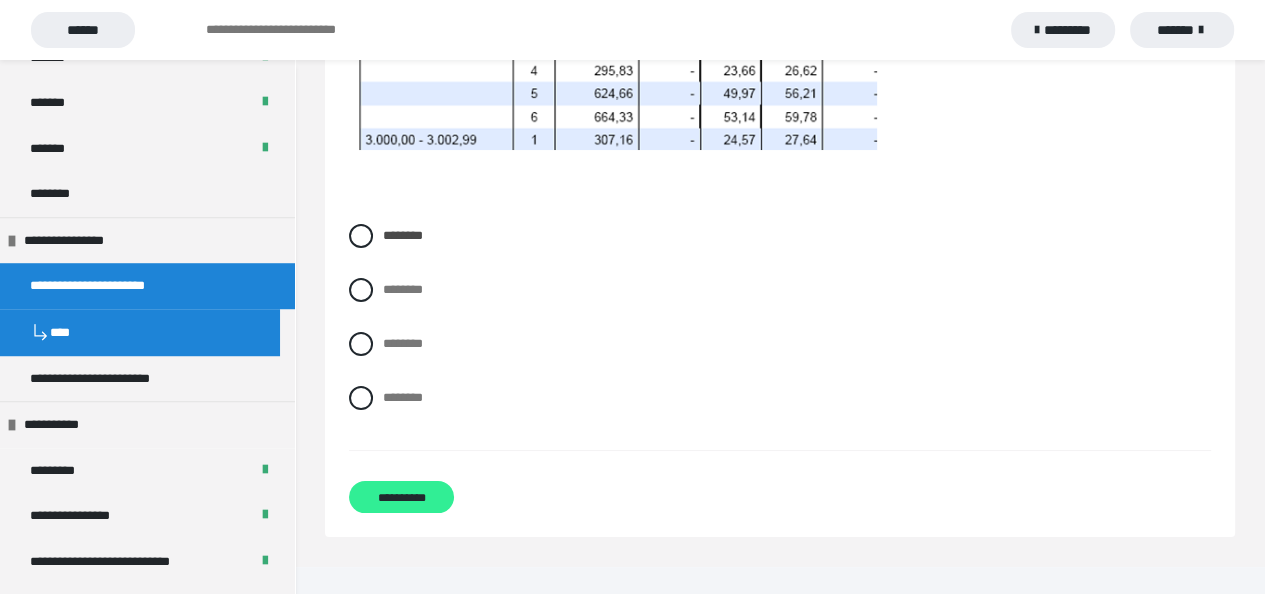 click on "**********" at bounding box center (401, 497) 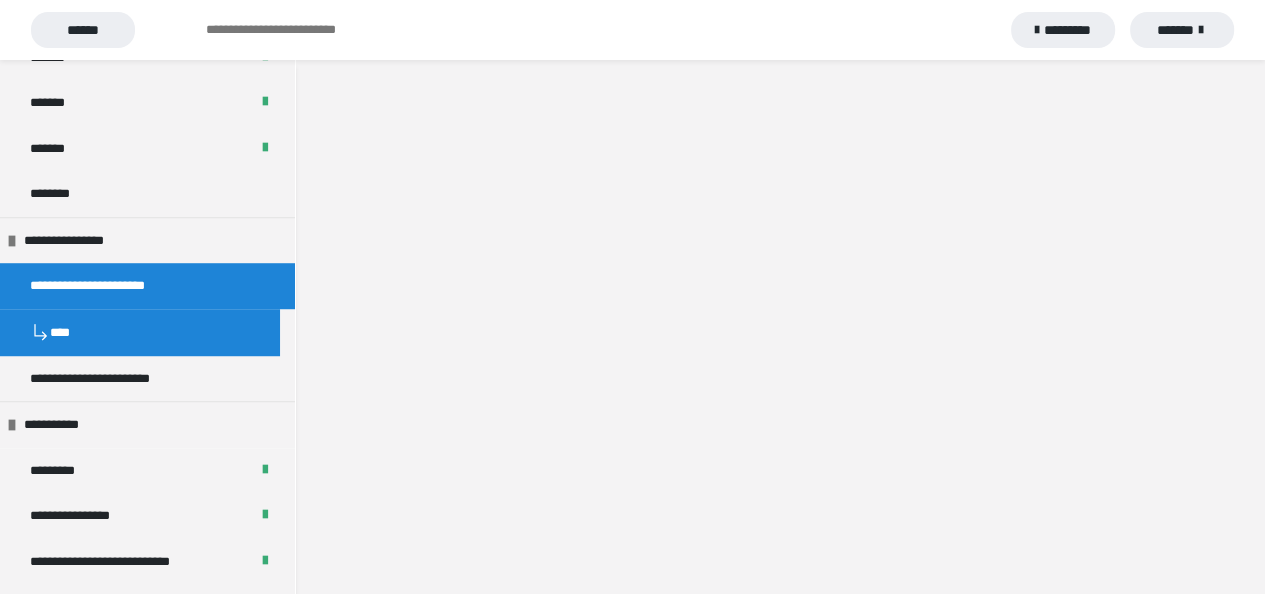 scroll, scrollTop: 0, scrollLeft: 0, axis: both 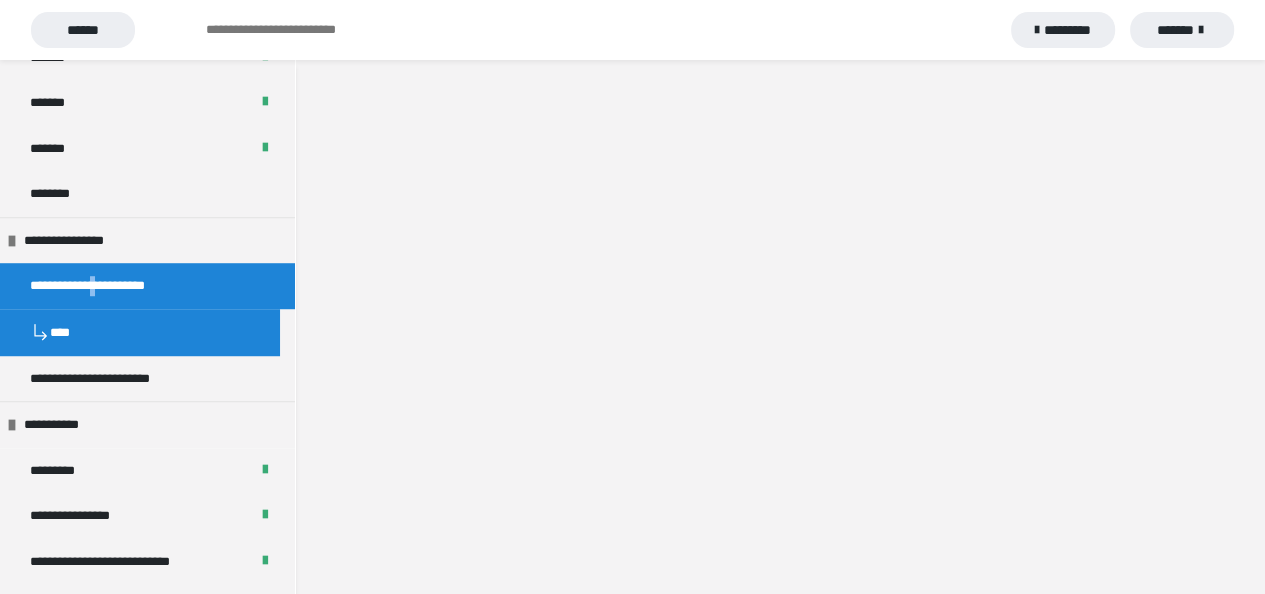 click on "**********" at bounding box center [103, 286] 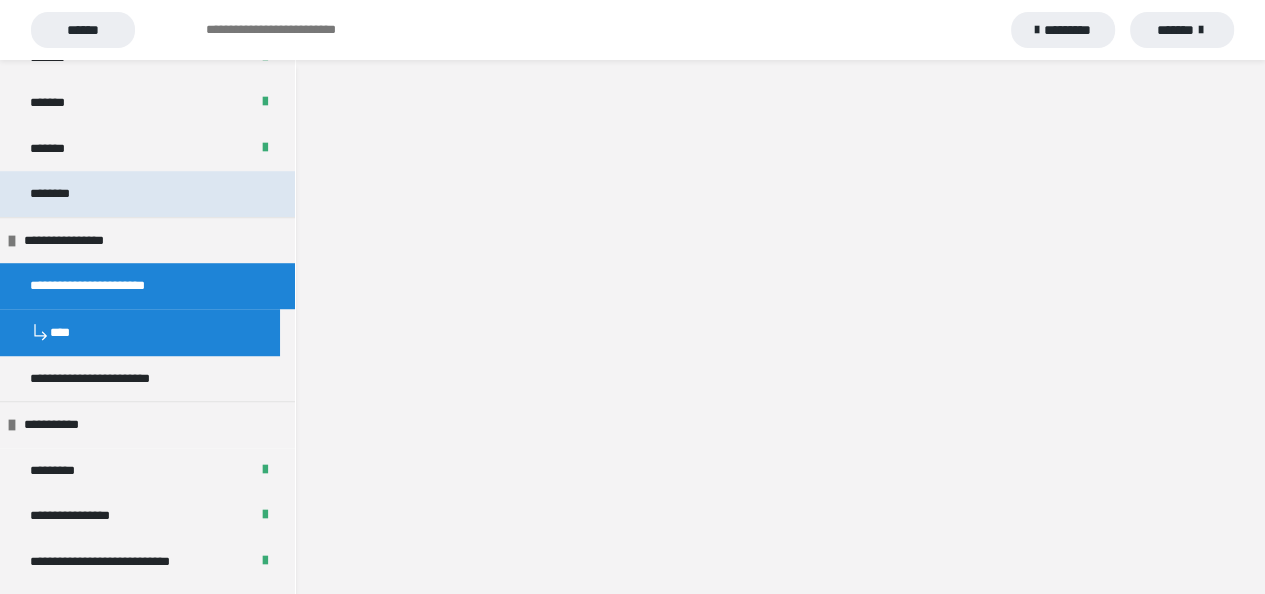 click on "********" at bounding box center (65, 194) 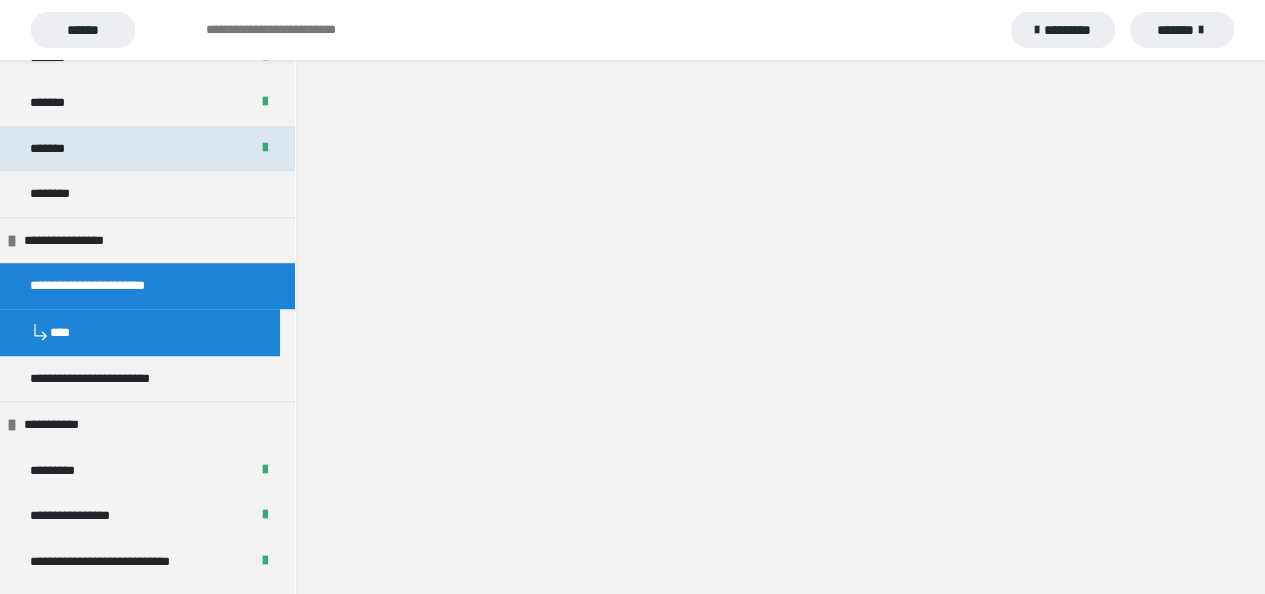 click on "*******" at bounding box center (62, 149) 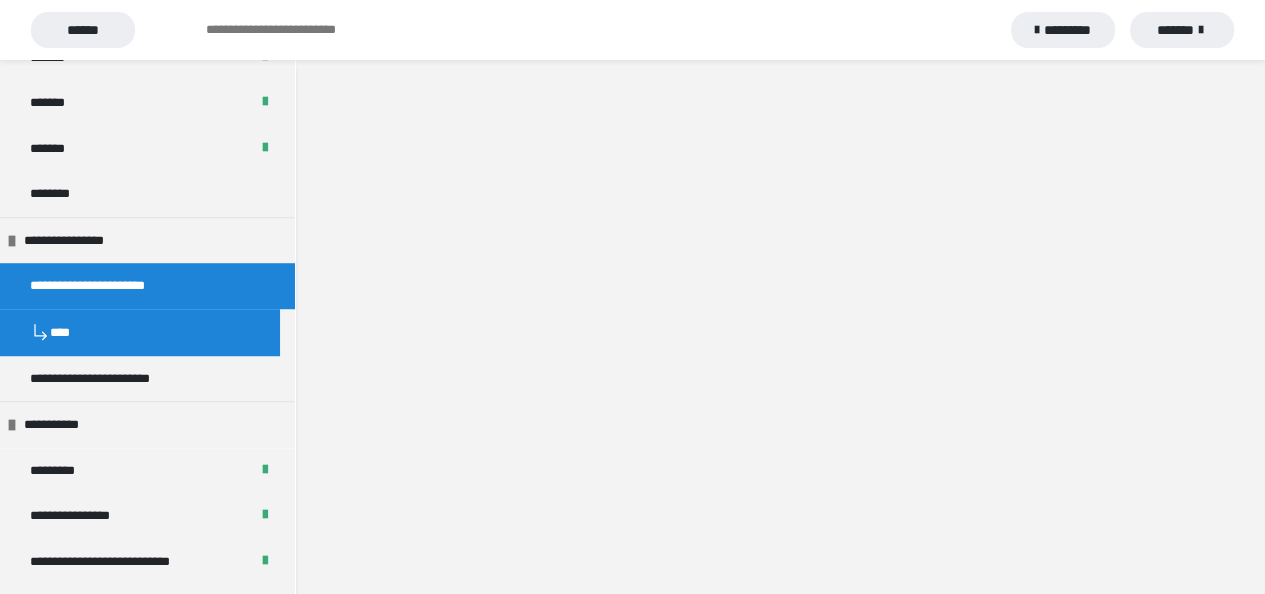 click on "**********" at bounding box center [103, 286] 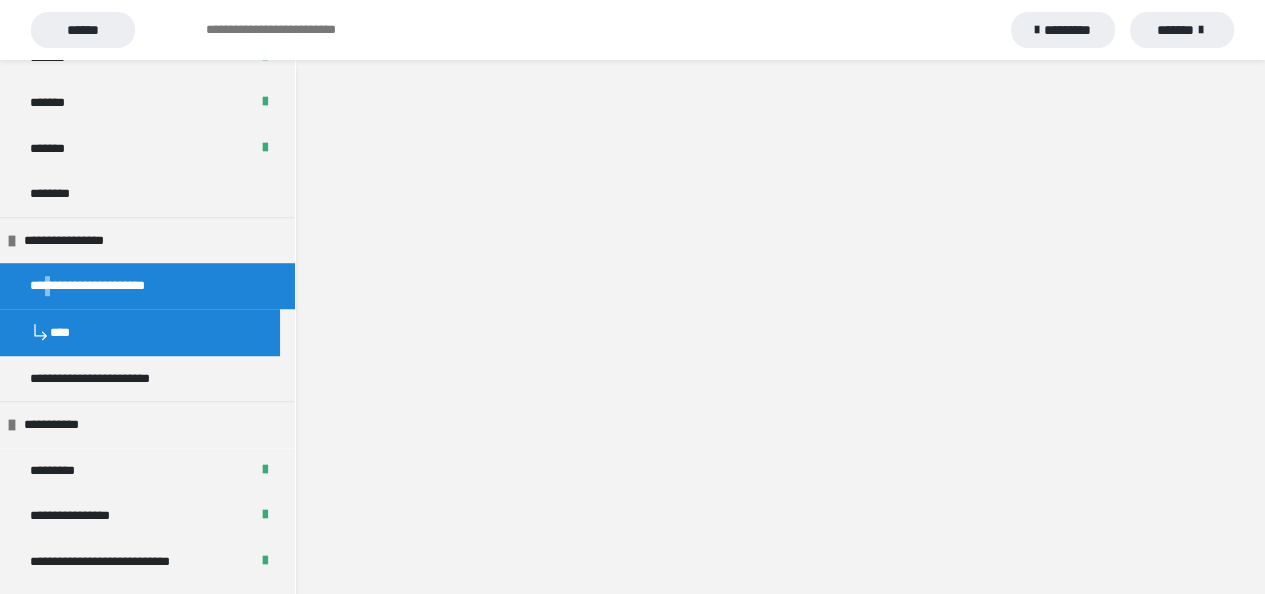 click on "**********" at bounding box center (103, 286) 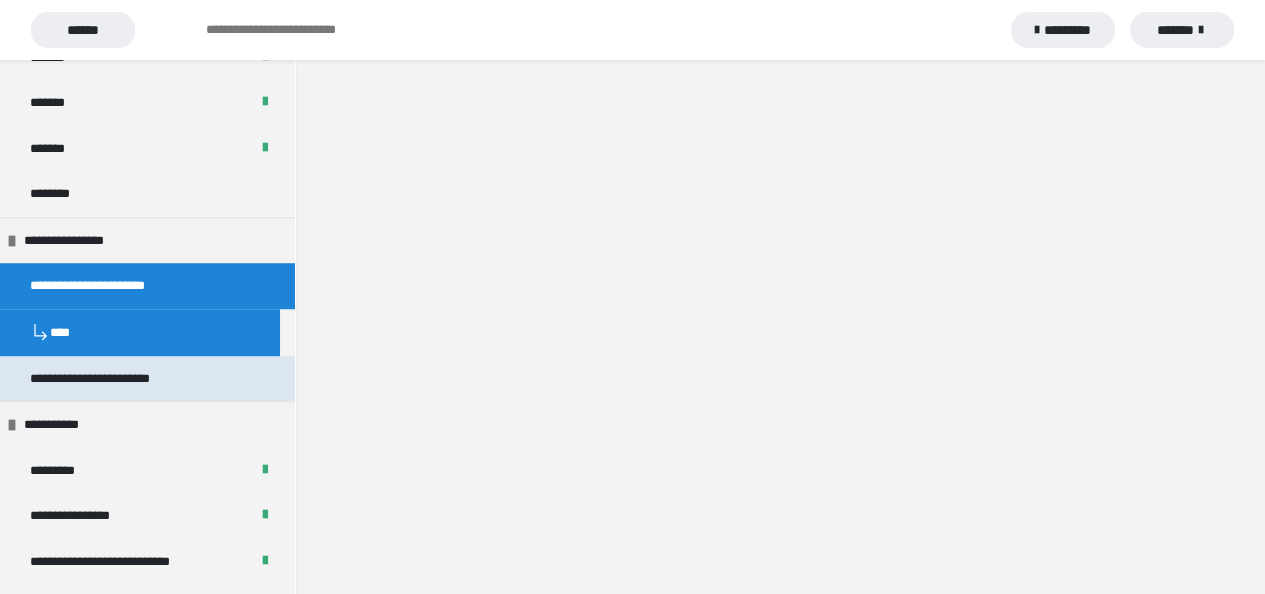 click on "**********" at bounding box center (105, 379) 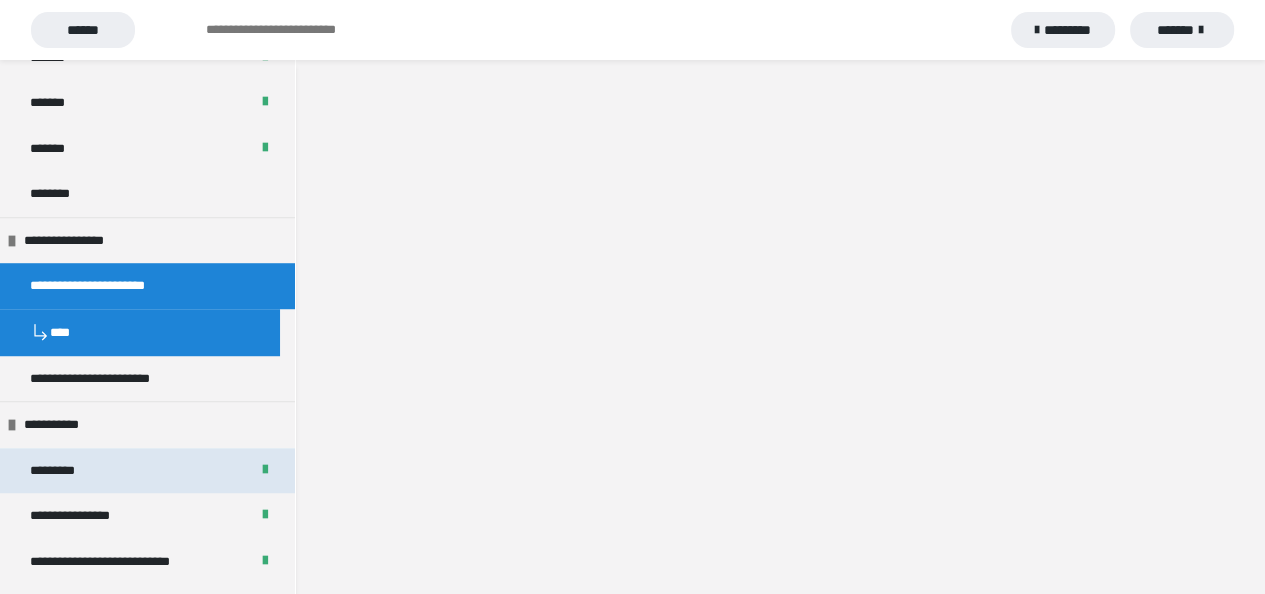 click on "*********" at bounding box center [65, 471] 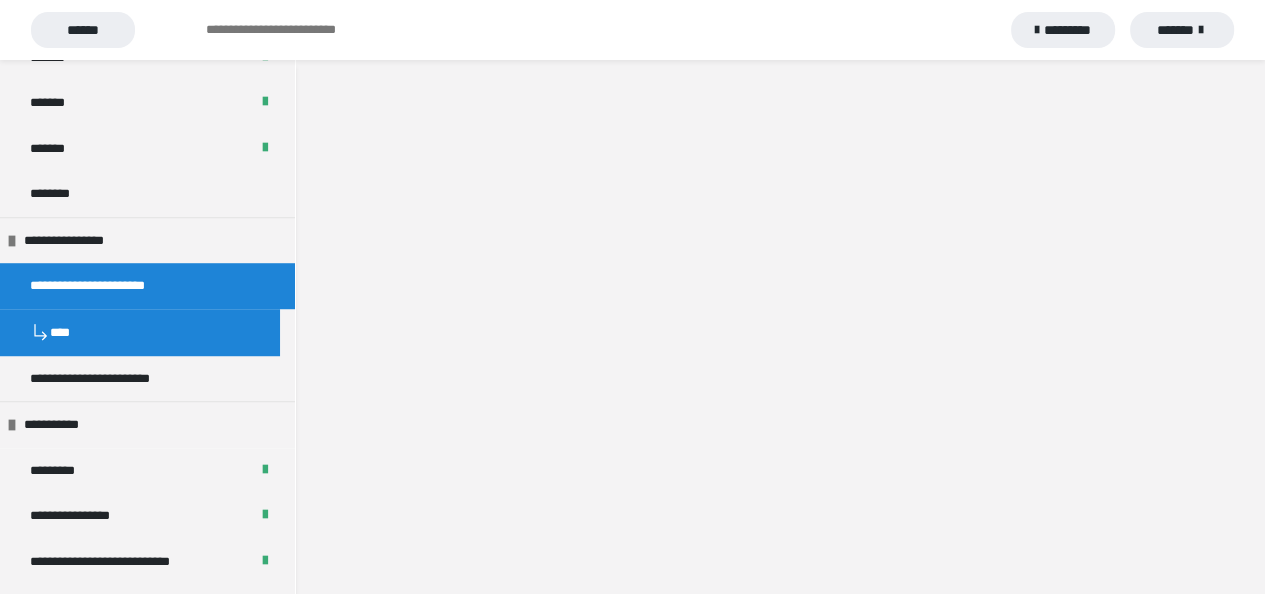 click at bounding box center [780, 357] 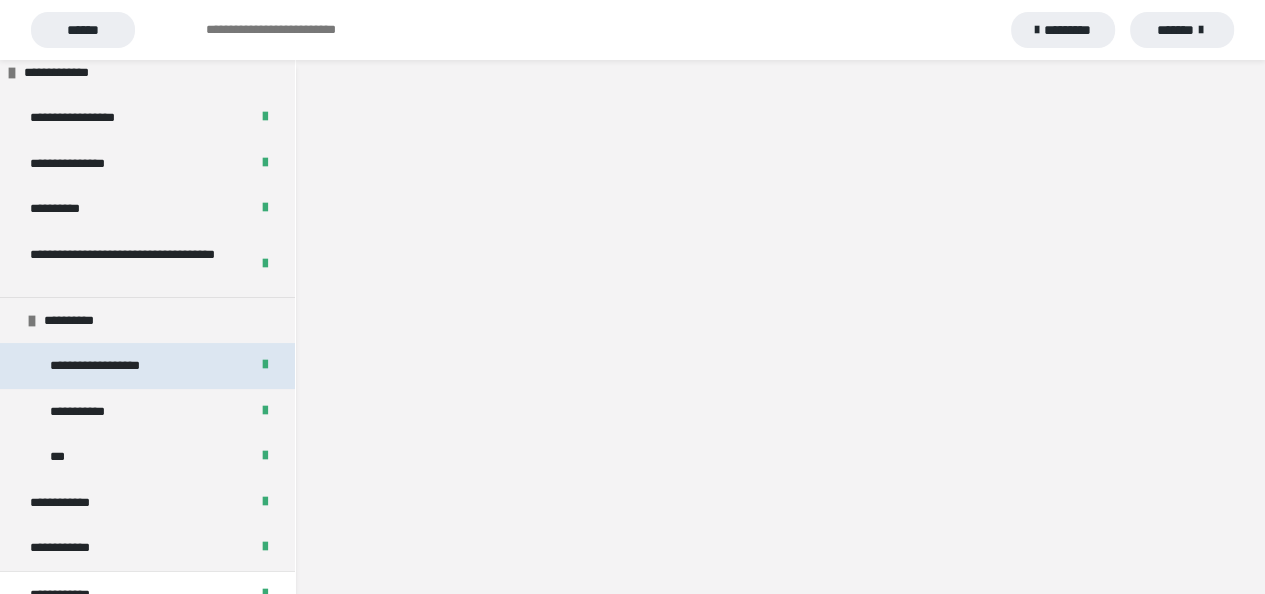 scroll, scrollTop: 0, scrollLeft: 0, axis: both 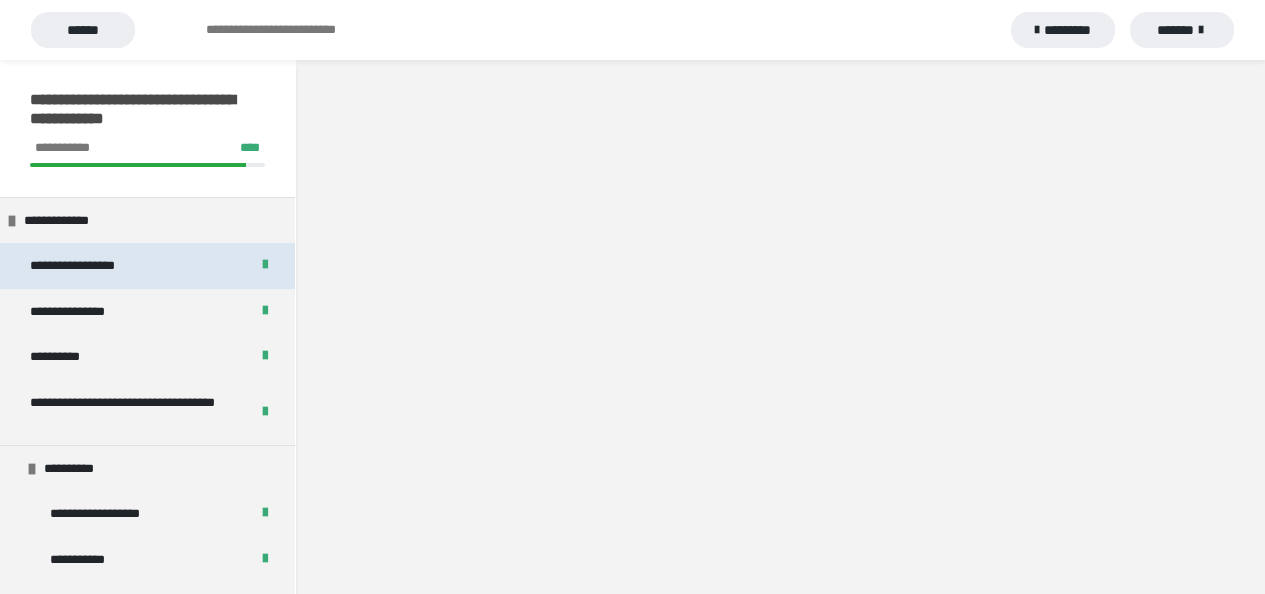 click on "**********" at bounding box center (100, 266) 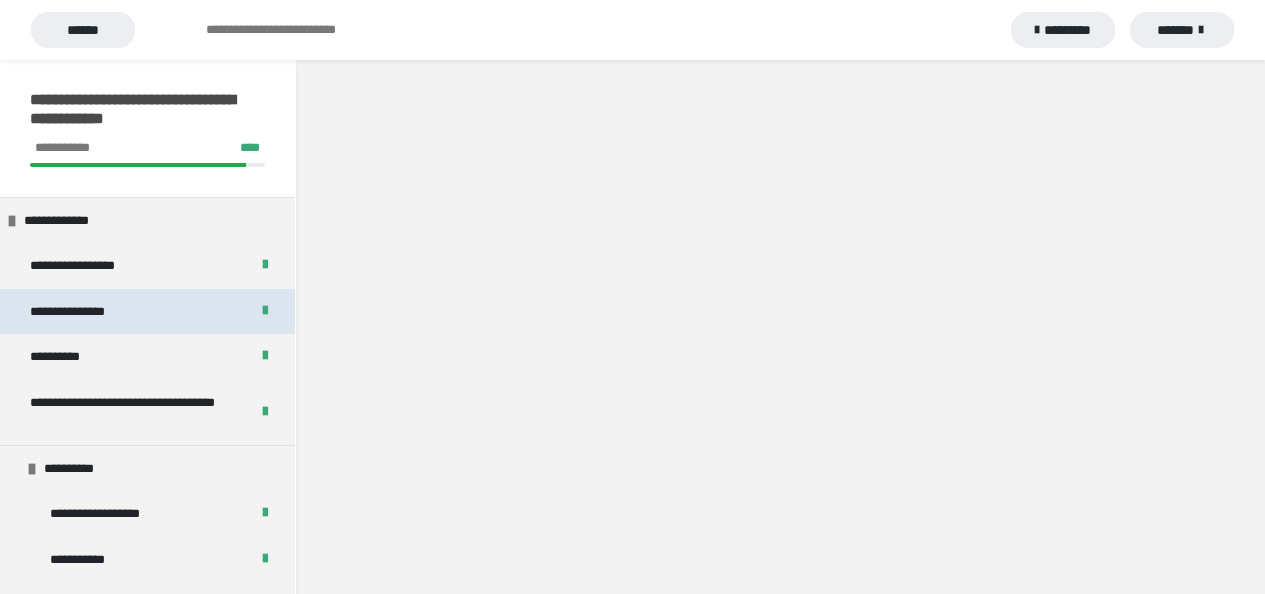 click on "**********" at bounding box center (88, 312) 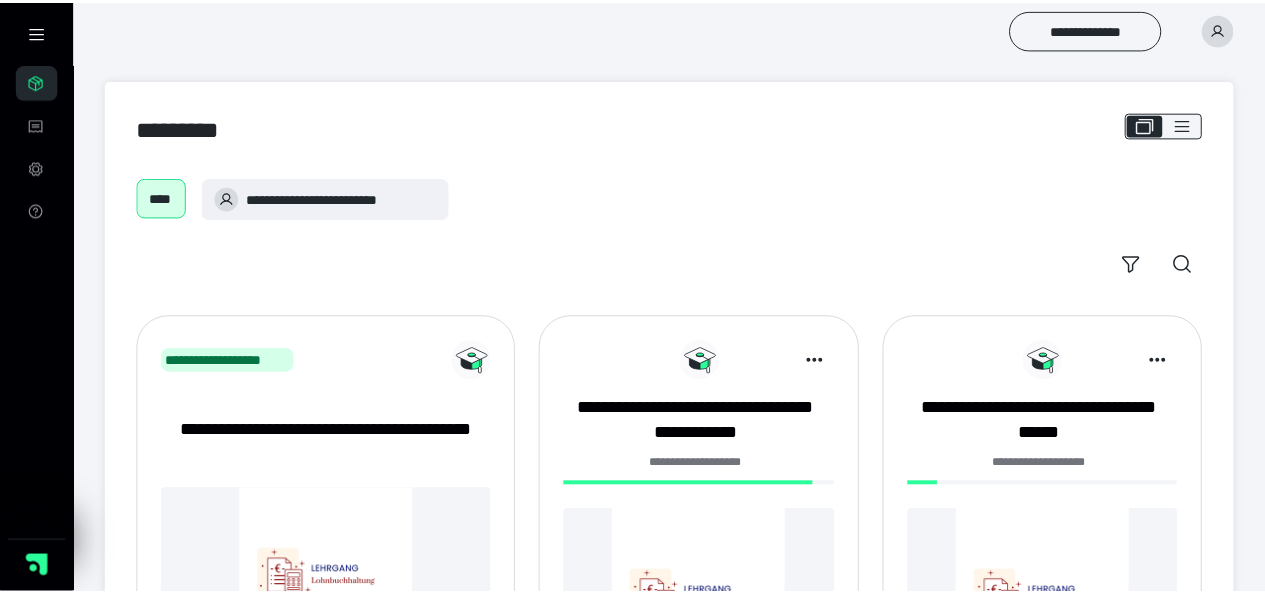 scroll, scrollTop: 0, scrollLeft: 0, axis: both 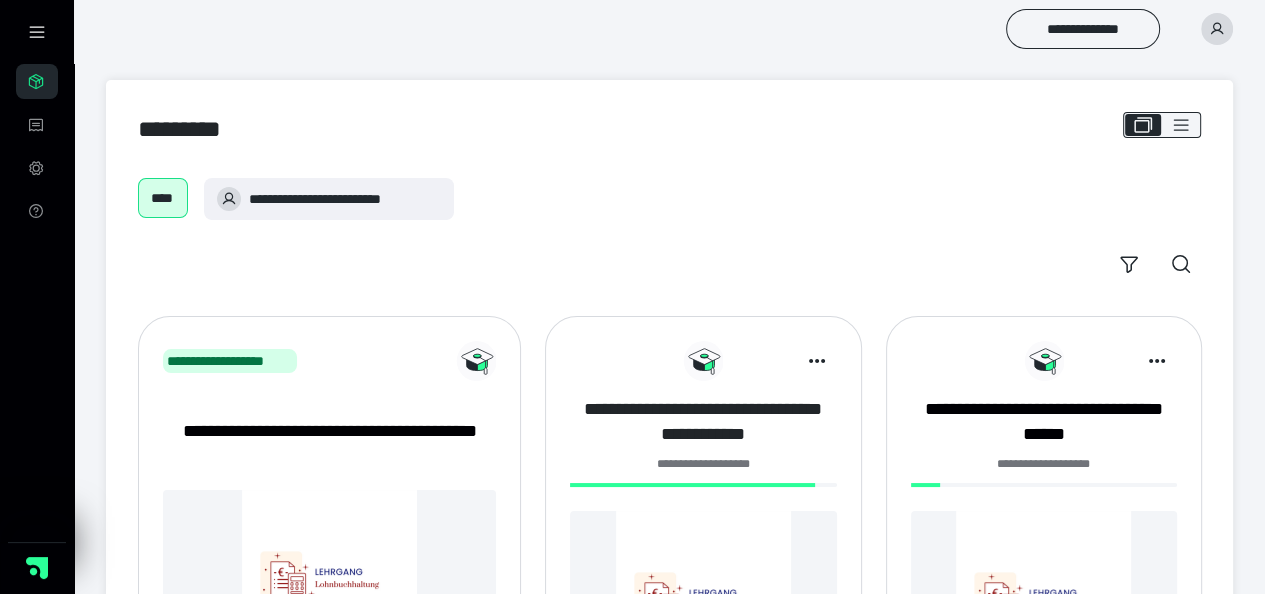 click on "**********" at bounding box center (703, 422) 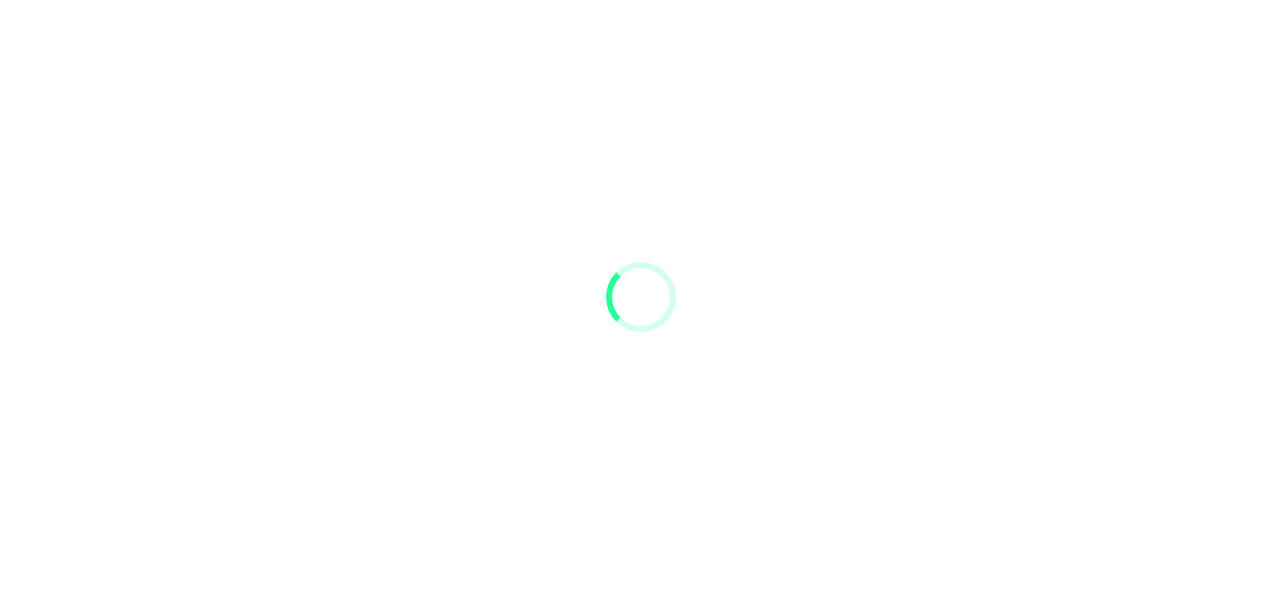 scroll, scrollTop: 0, scrollLeft: 0, axis: both 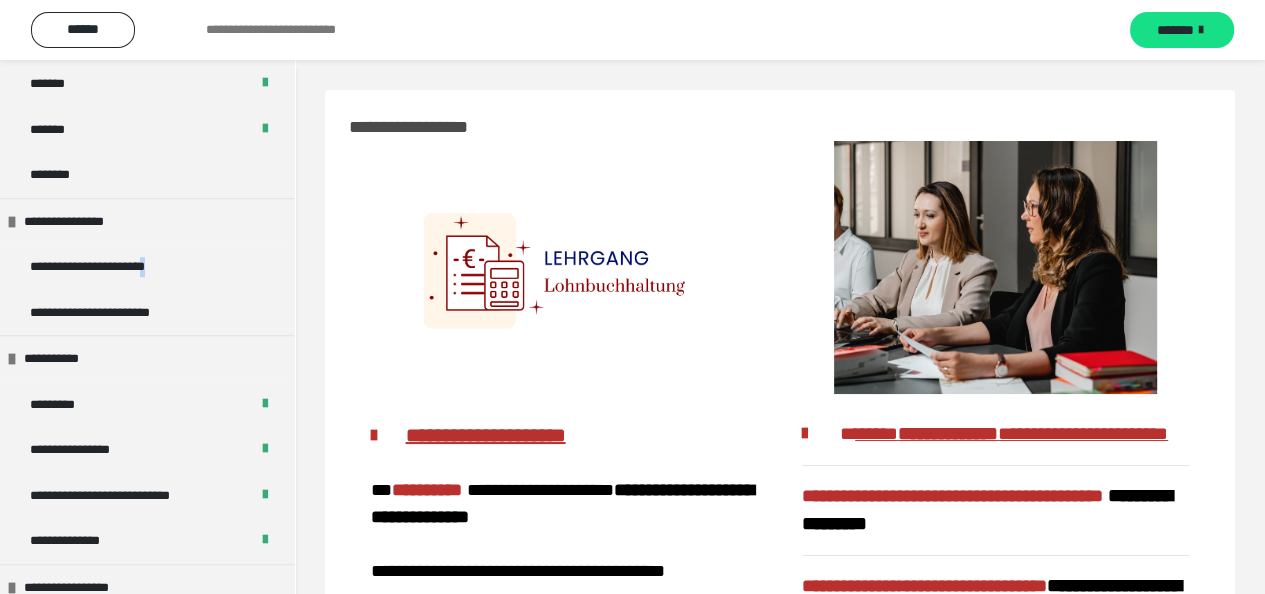 drag, startPoint x: 174, startPoint y: 276, endPoint x: 311, endPoint y: 293, distance: 138.05072 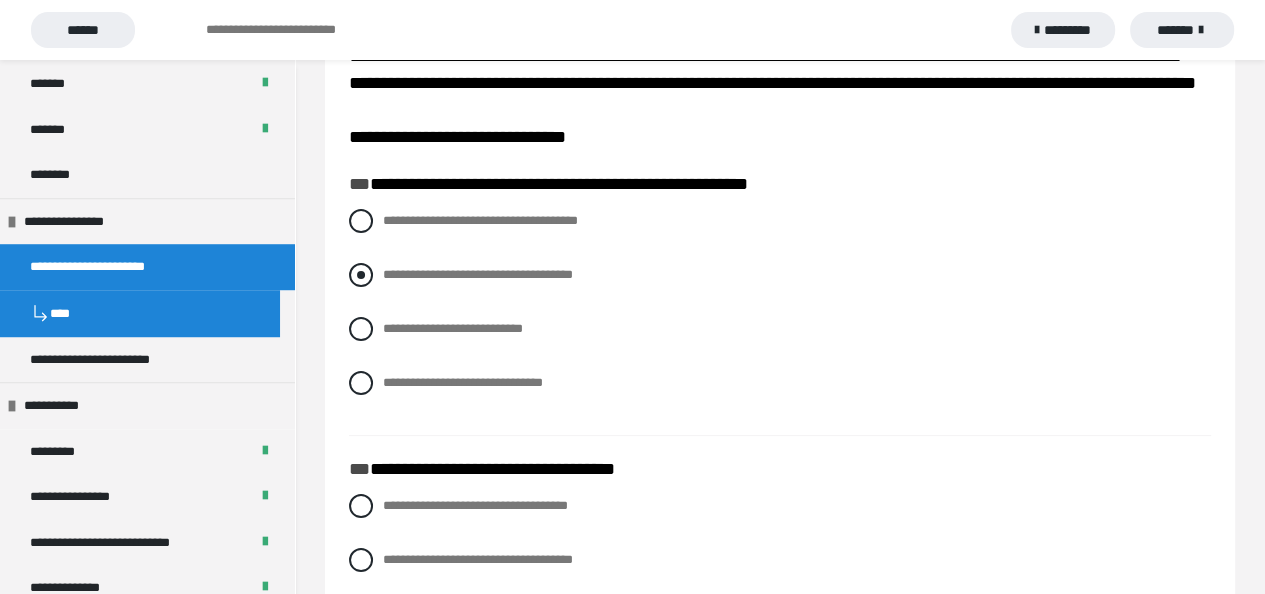 scroll, scrollTop: 200, scrollLeft: 0, axis: vertical 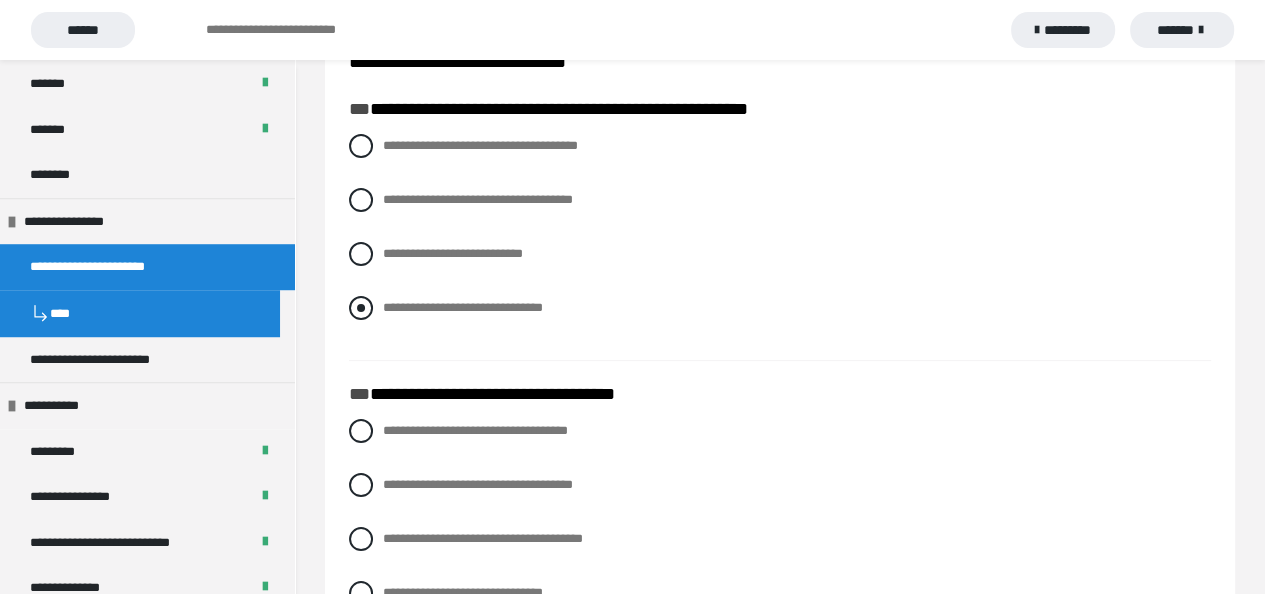 click at bounding box center (361, 308) 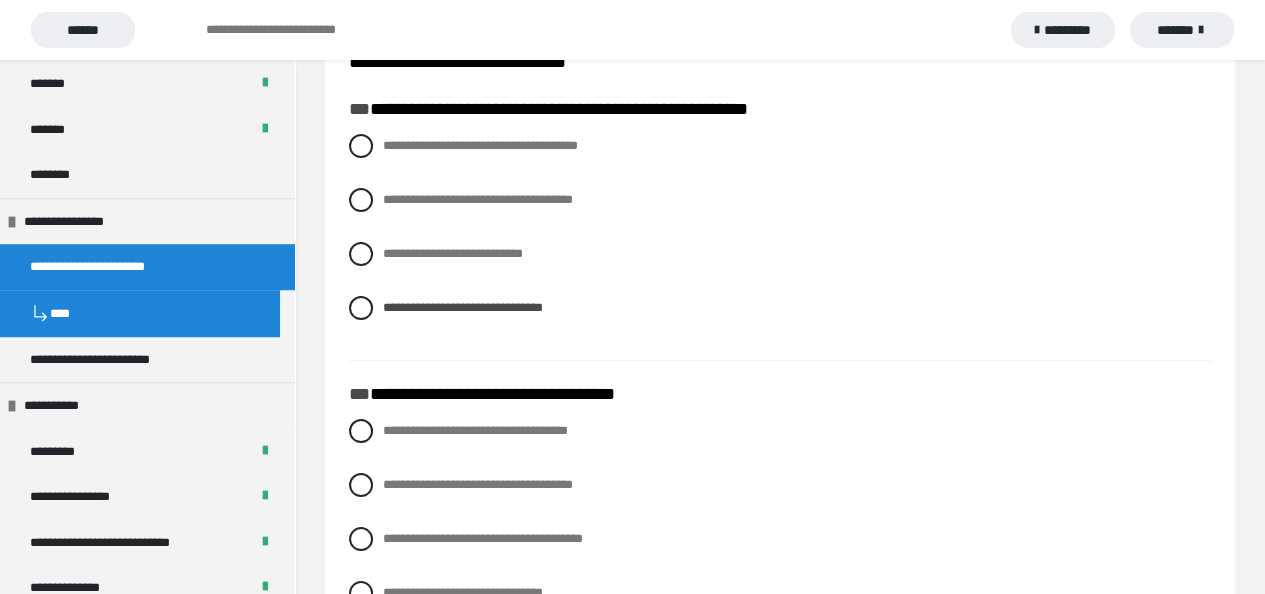 scroll, scrollTop: 300, scrollLeft: 0, axis: vertical 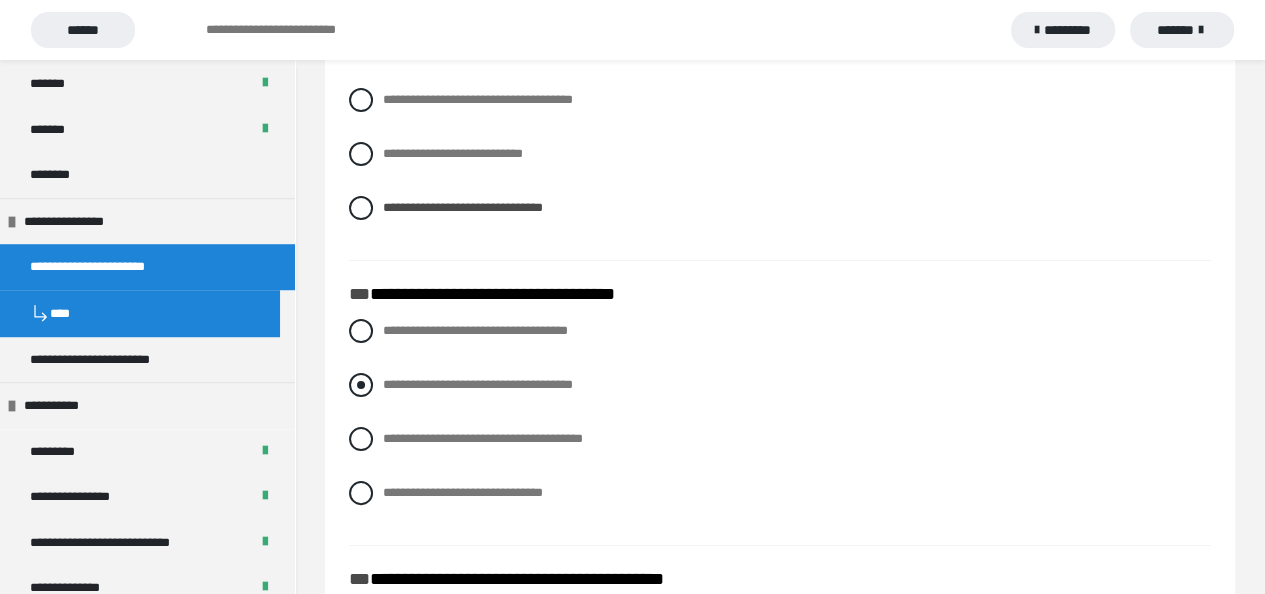 click at bounding box center [361, 385] 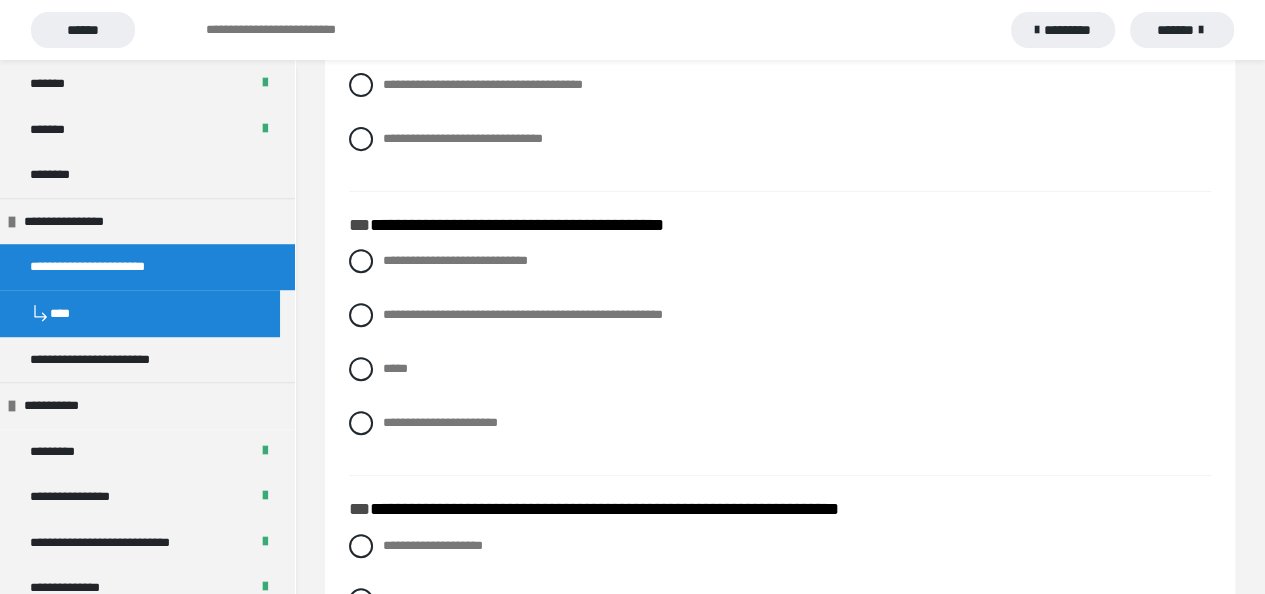 scroll, scrollTop: 700, scrollLeft: 0, axis: vertical 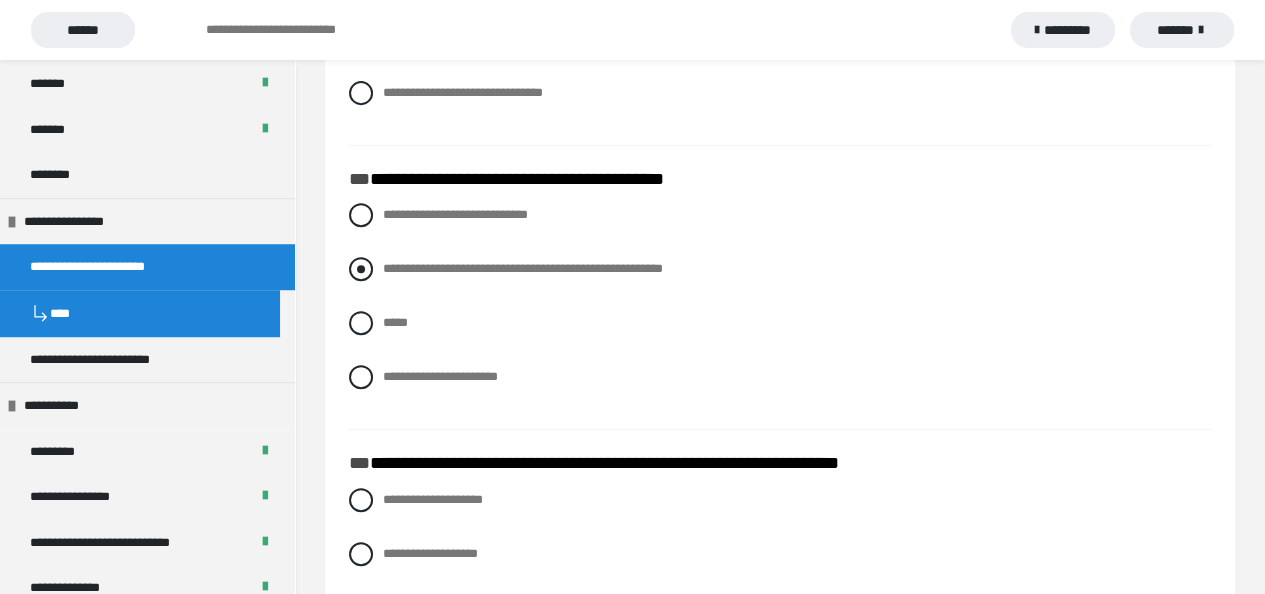 click at bounding box center [361, 269] 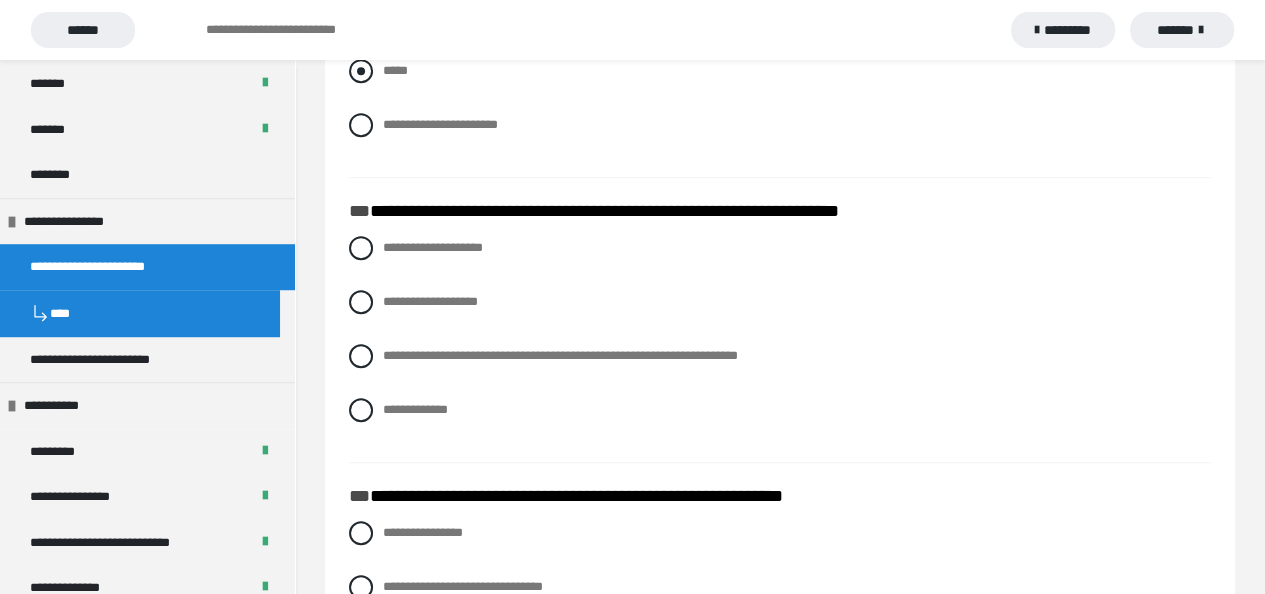 scroll, scrollTop: 1000, scrollLeft: 0, axis: vertical 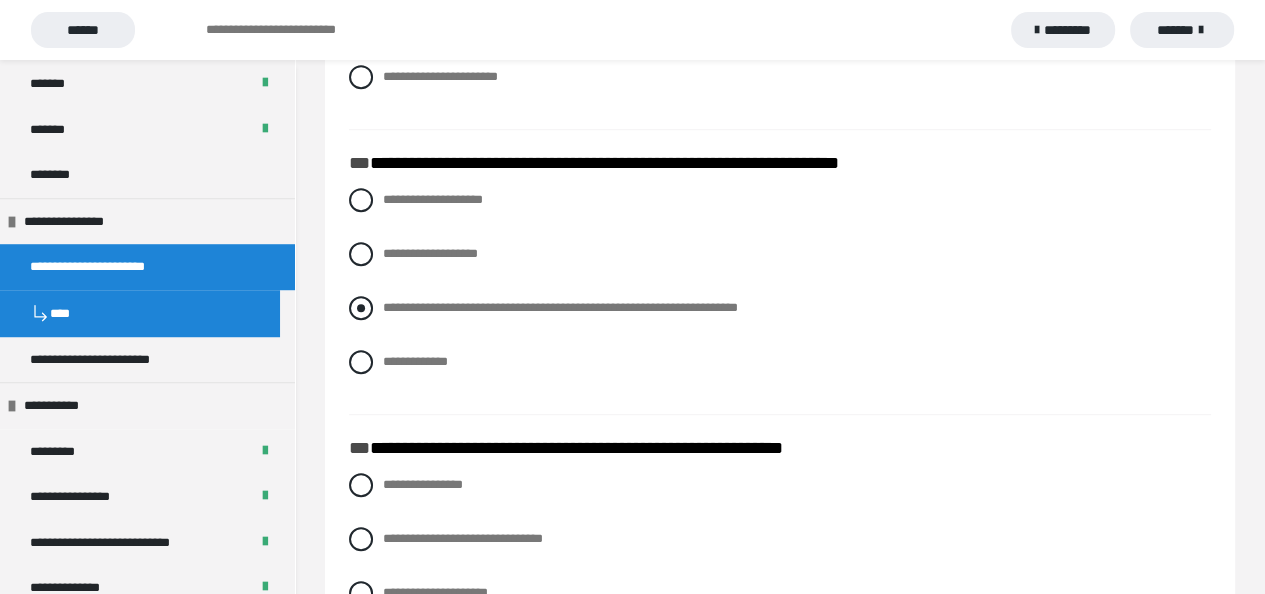 click on "**********" at bounding box center [780, 308] 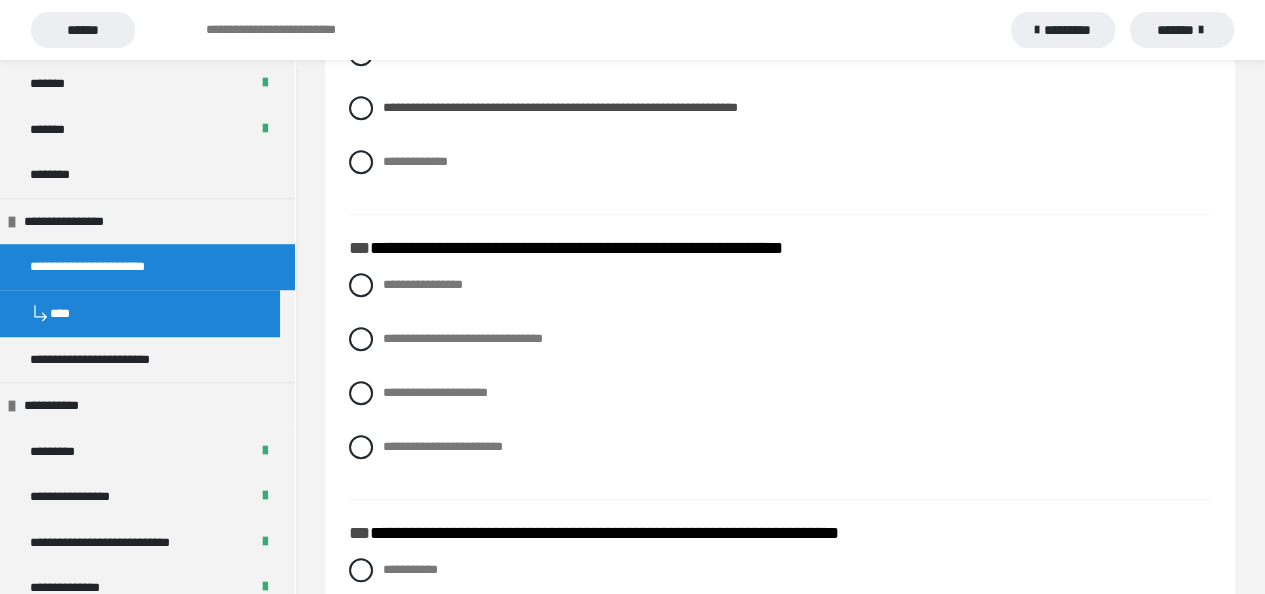 scroll, scrollTop: 1300, scrollLeft: 0, axis: vertical 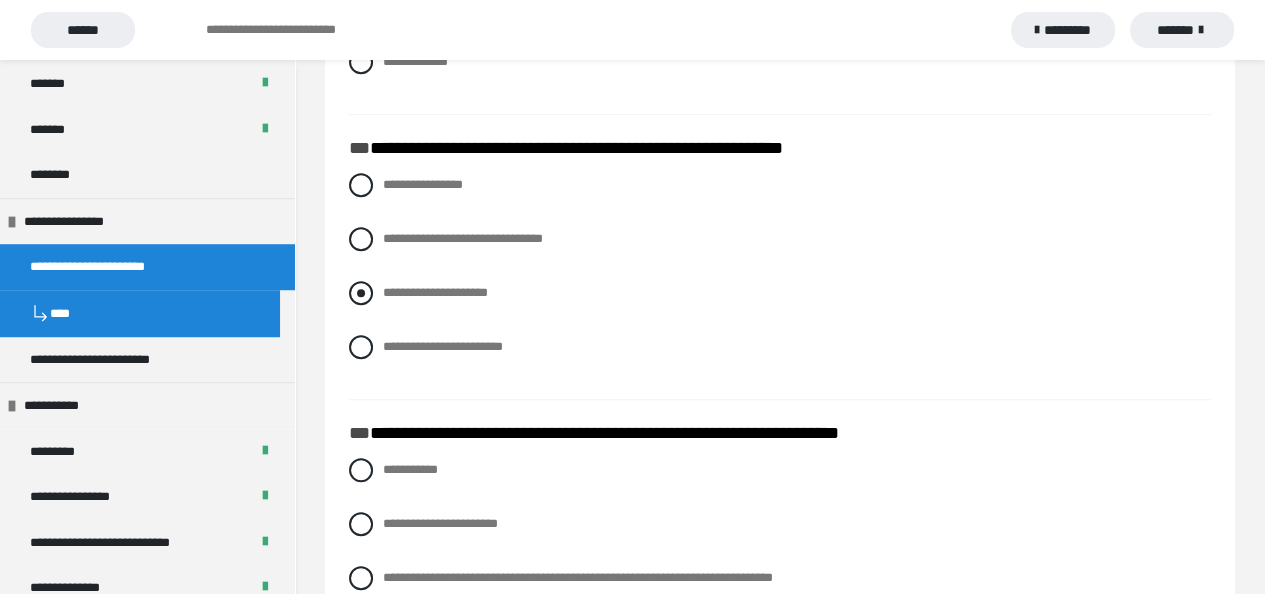 click at bounding box center [361, 293] 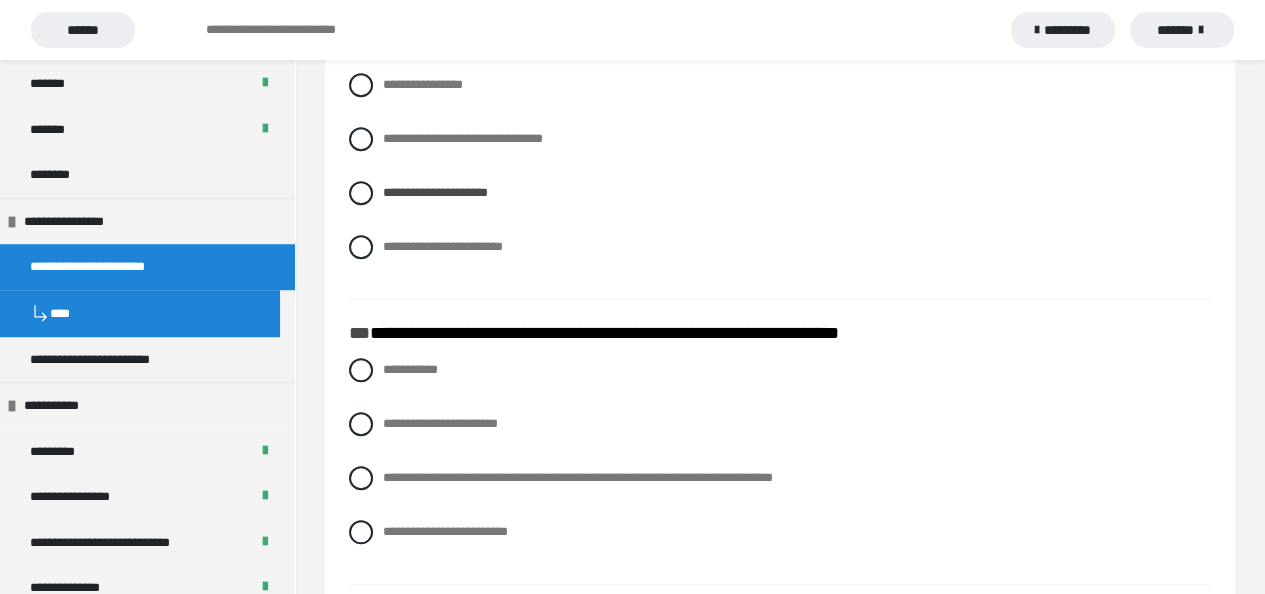 scroll, scrollTop: 1500, scrollLeft: 0, axis: vertical 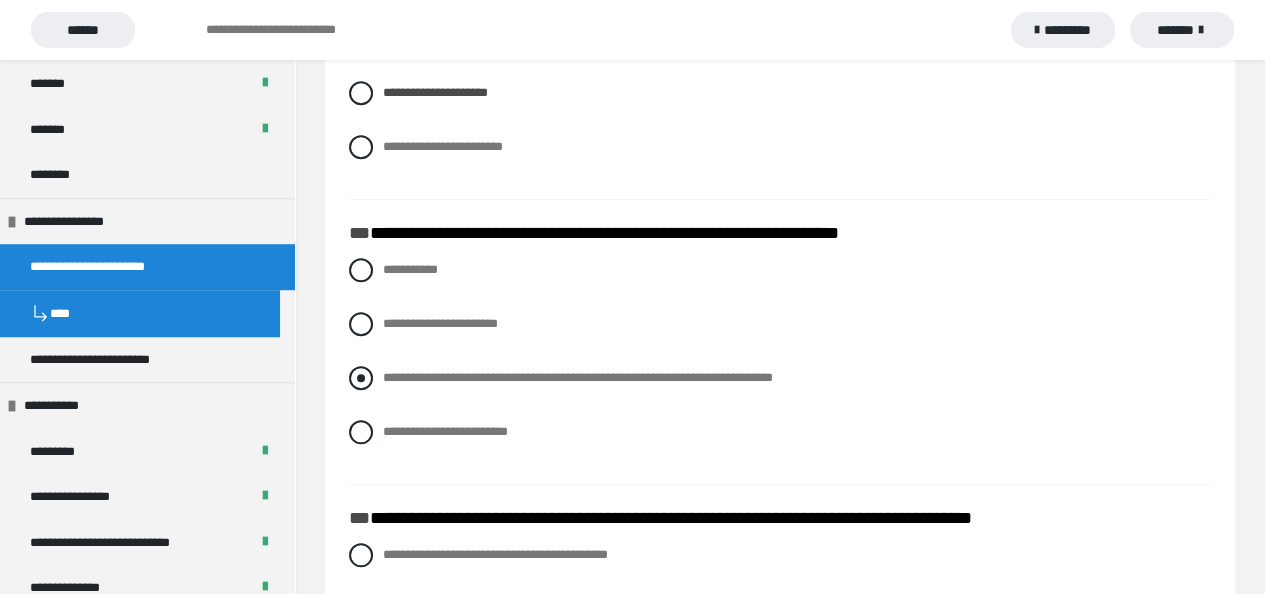 click at bounding box center (361, 378) 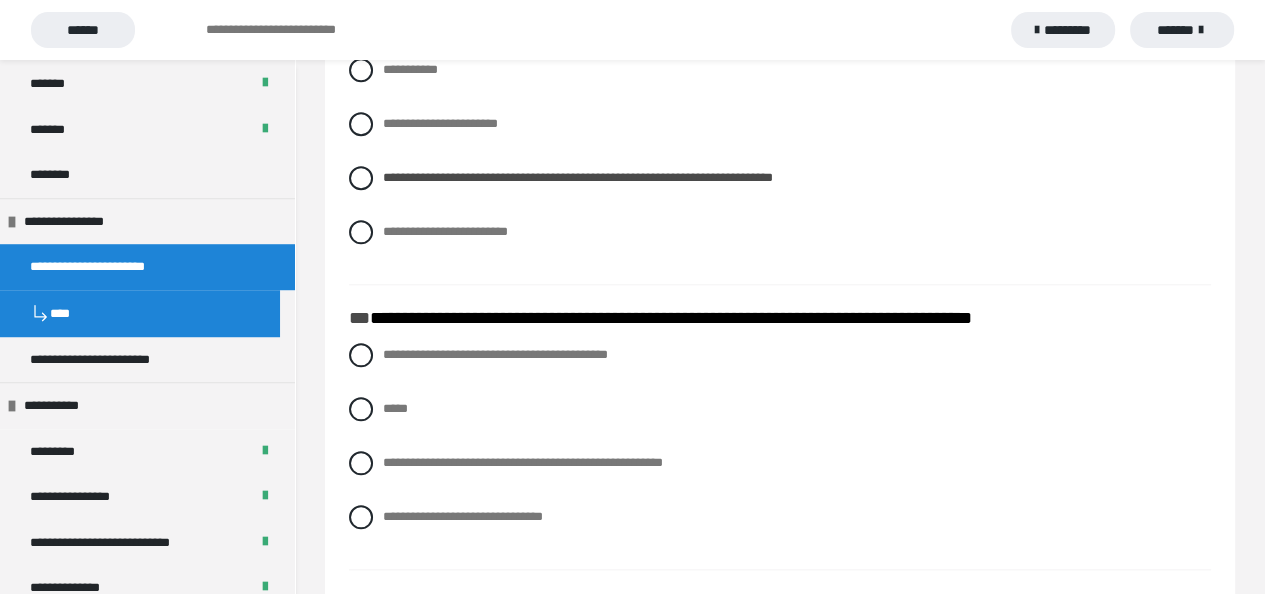 scroll, scrollTop: 1800, scrollLeft: 0, axis: vertical 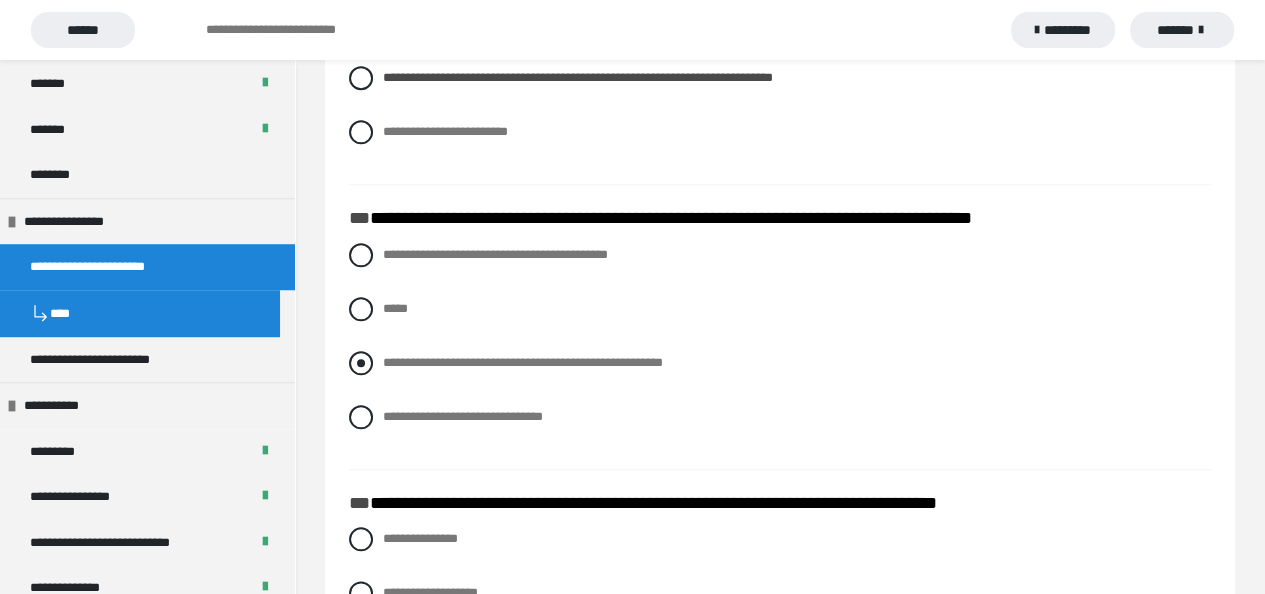 click at bounding box center (361, 363) 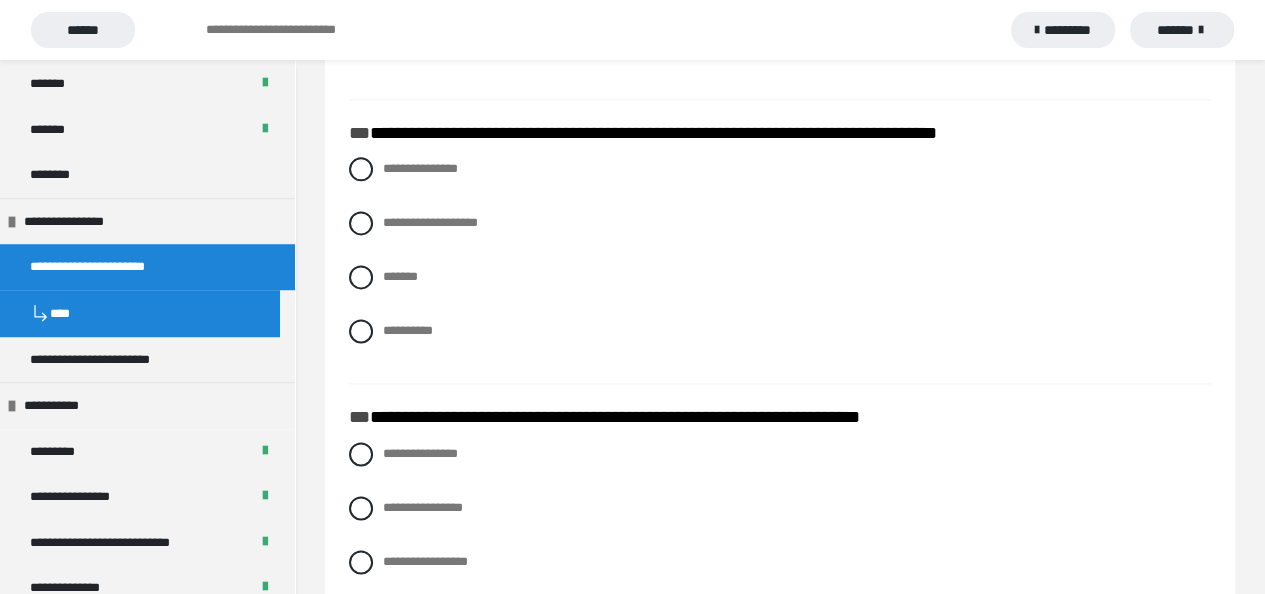 scroll, scrollTop: 2200, scrollLeft: 0, axis: vertical 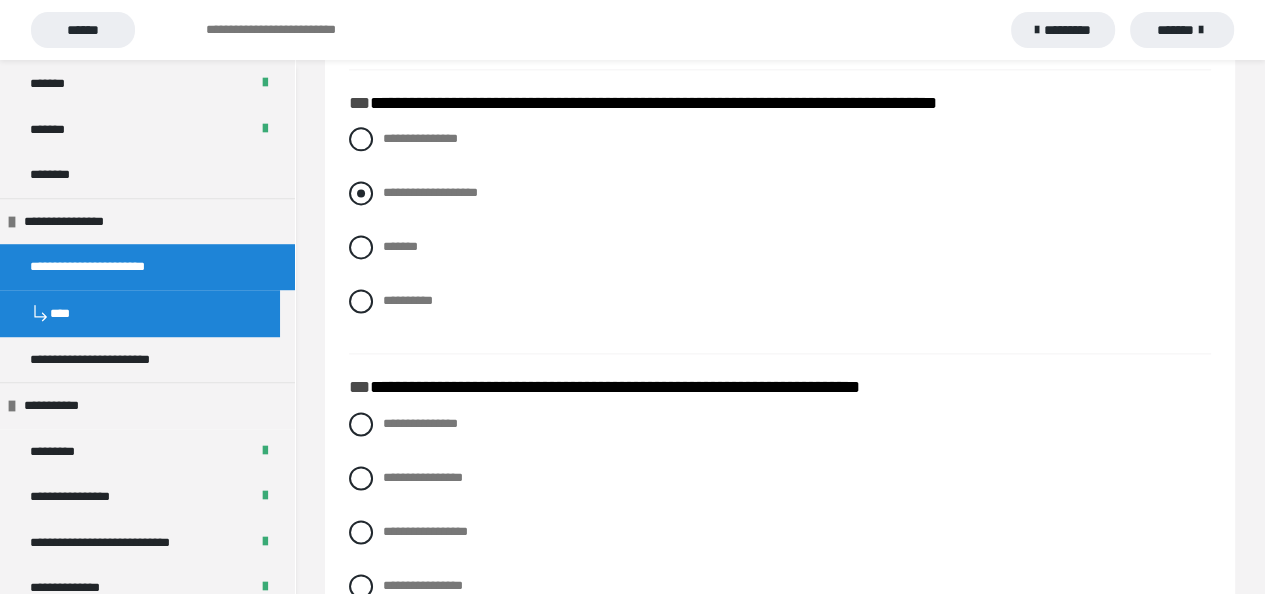 click at bounding box center (361, 193) 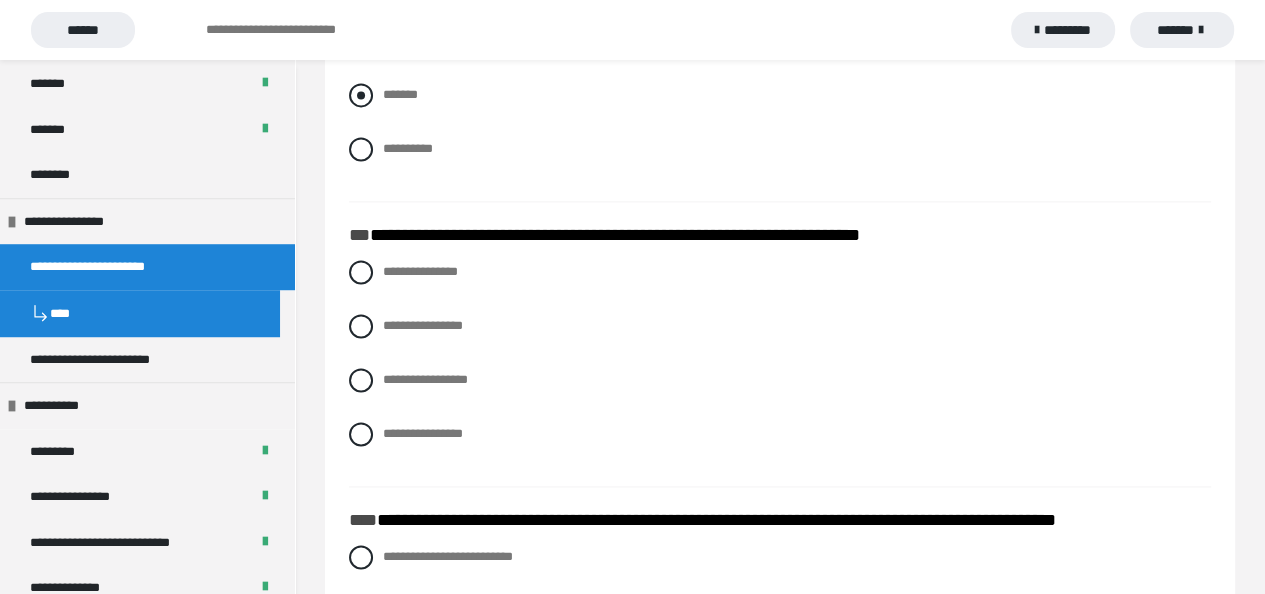 scroll, scrollTop: 2400, scrollLeft: 0, axis: vertical 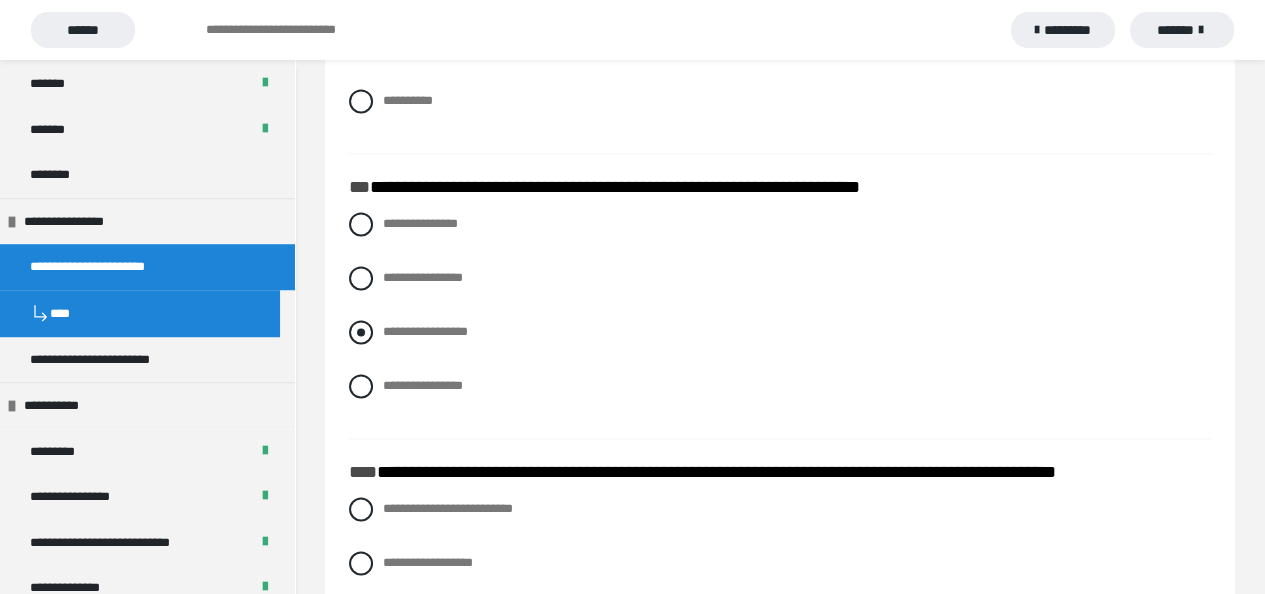 click at bounding box center (361, 332) 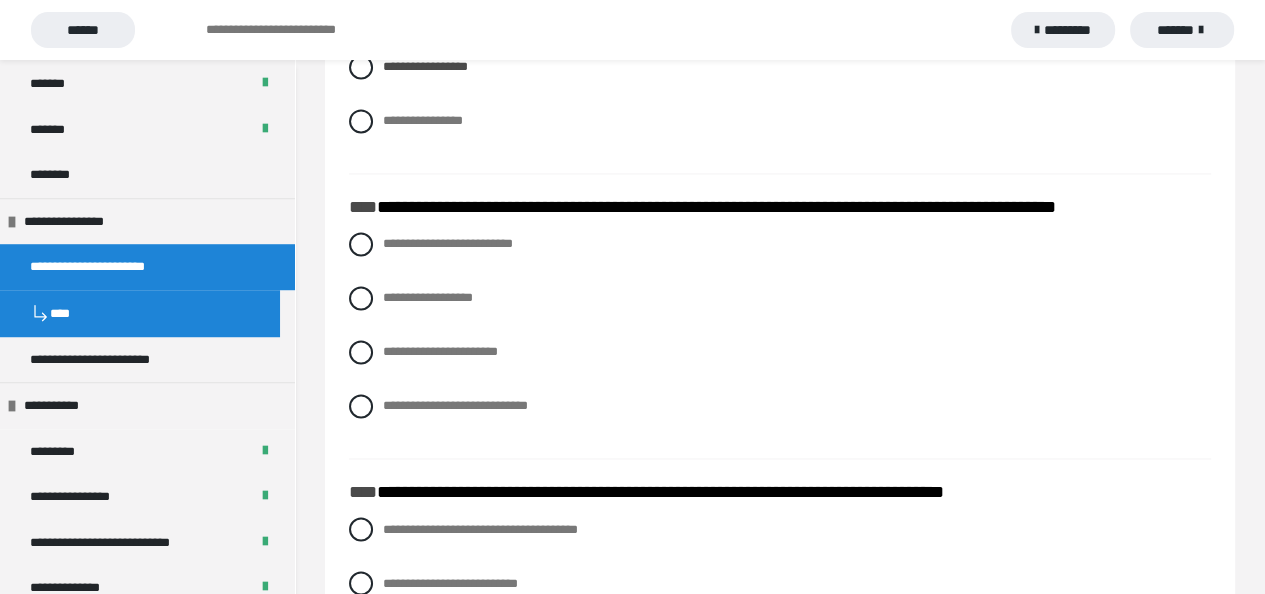 scroll, scrollTop: 2700, scrollLeft: 0, axis: vertical 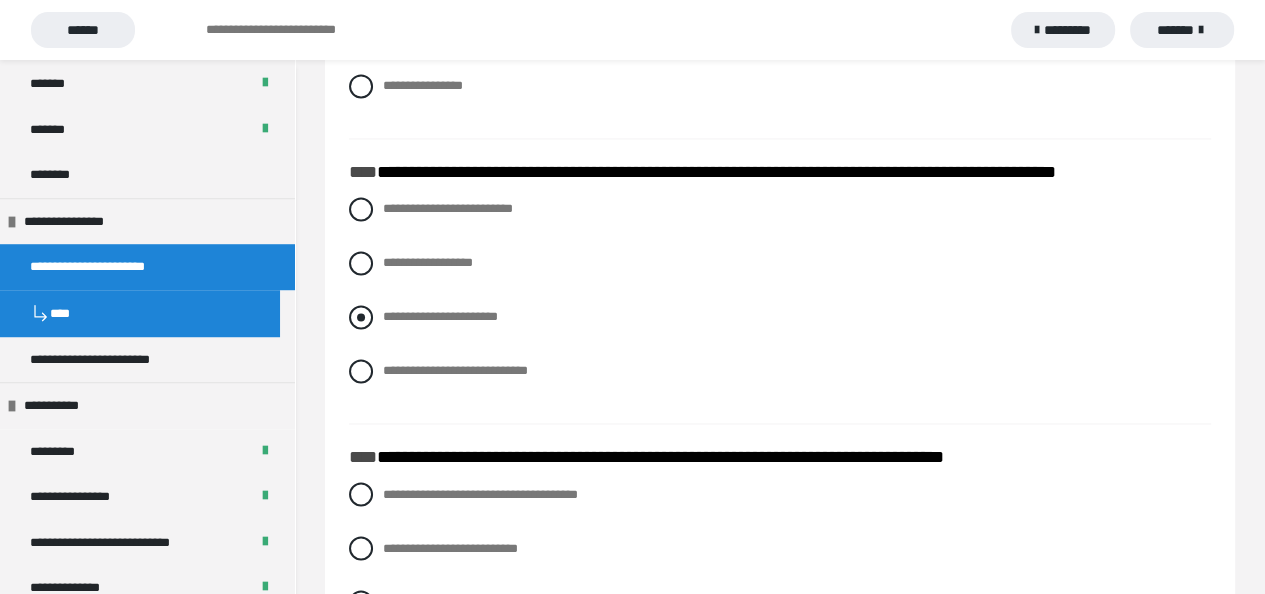 click at bounding box center [361, 317] 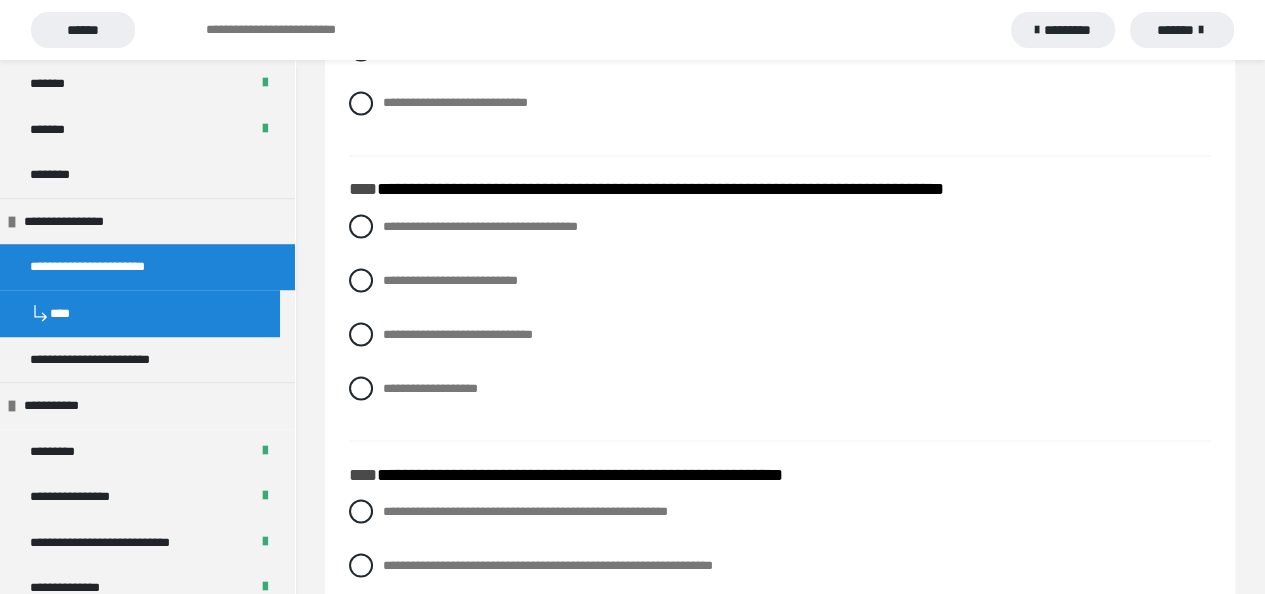 scroll, scrollTop: 3000, scrollLeft: 0, axis: vertical 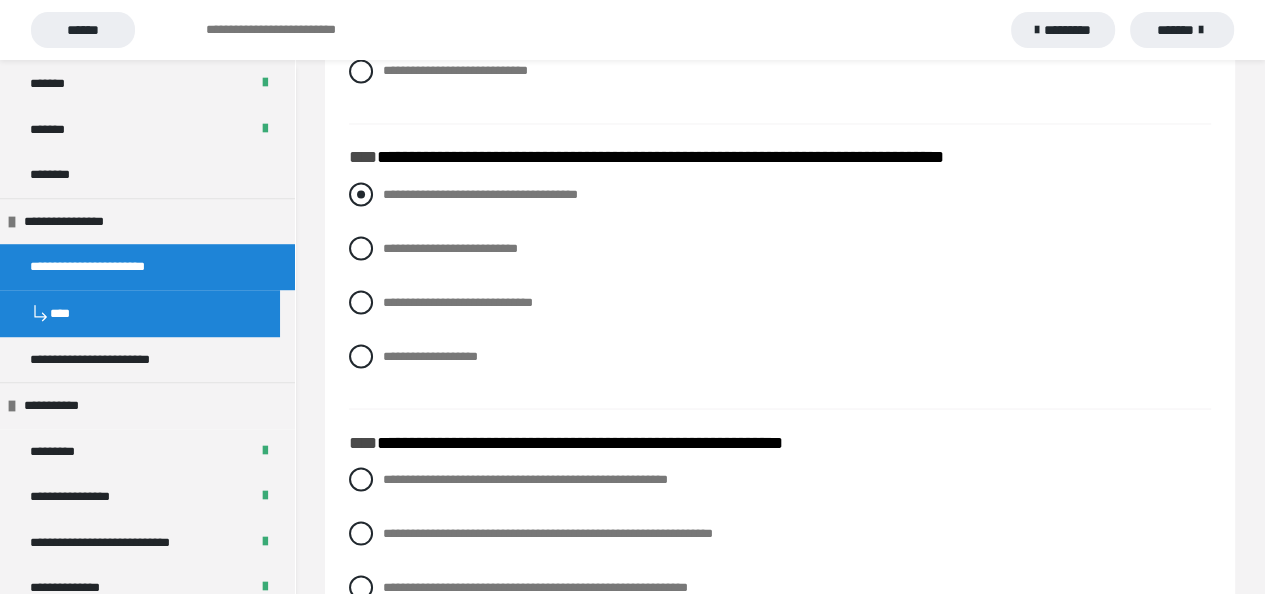 click at bounding box center [361, 194] 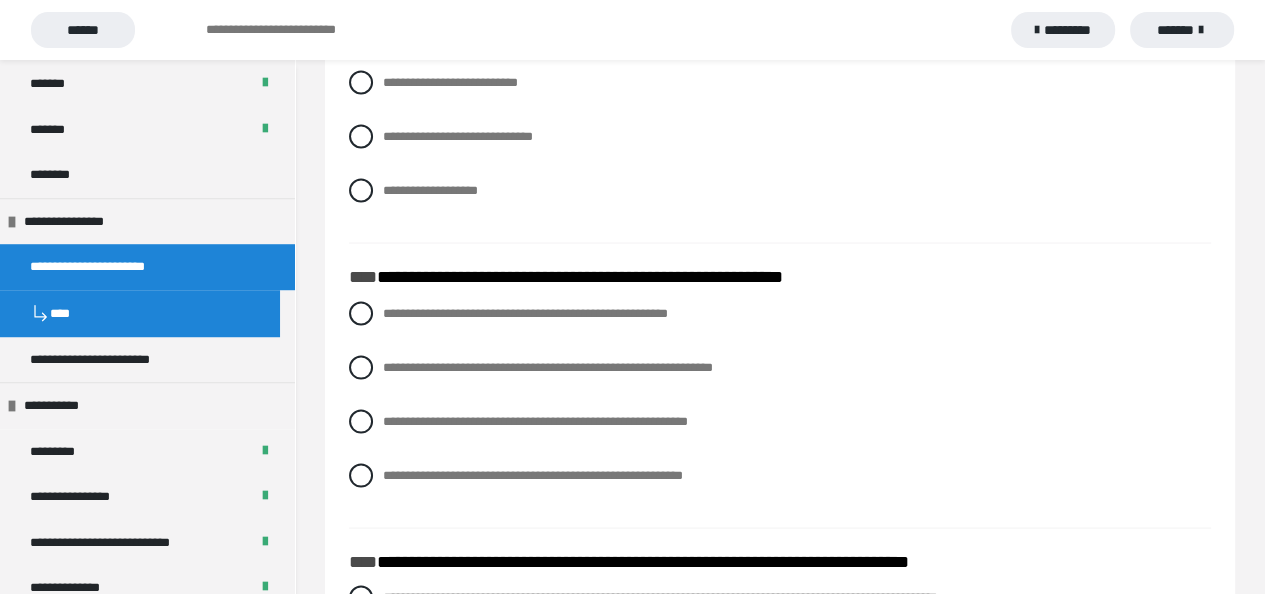 scroll, scrollTop: 3200, scrollLeft: 0, axis: vertical 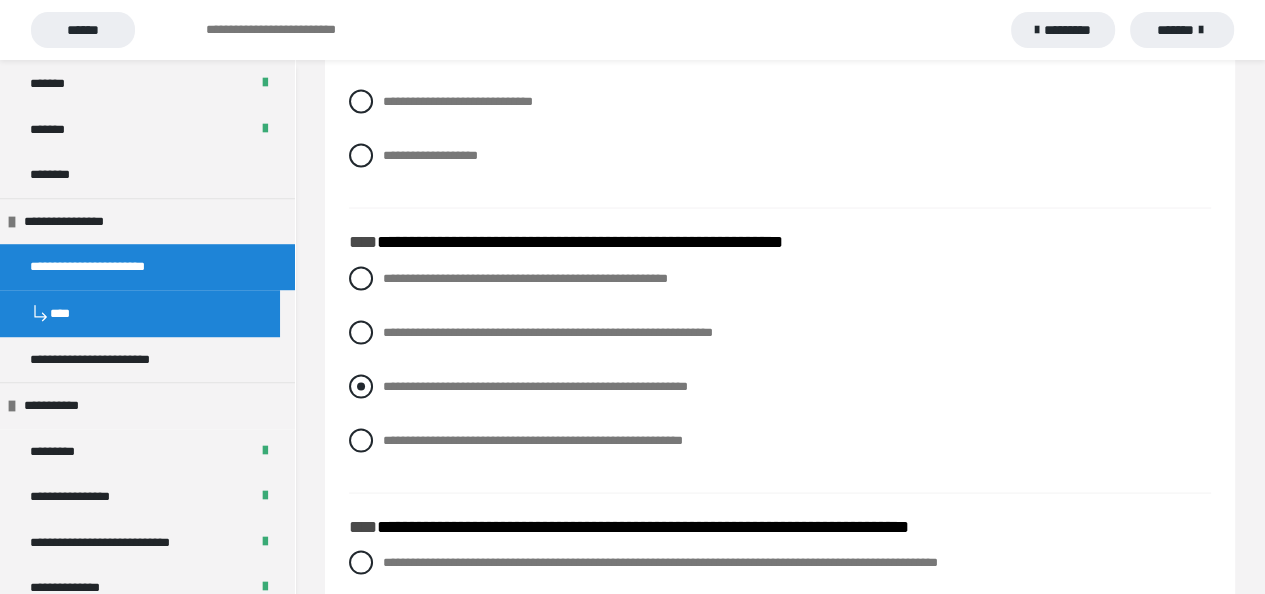 click at bounding box center [361, 387] 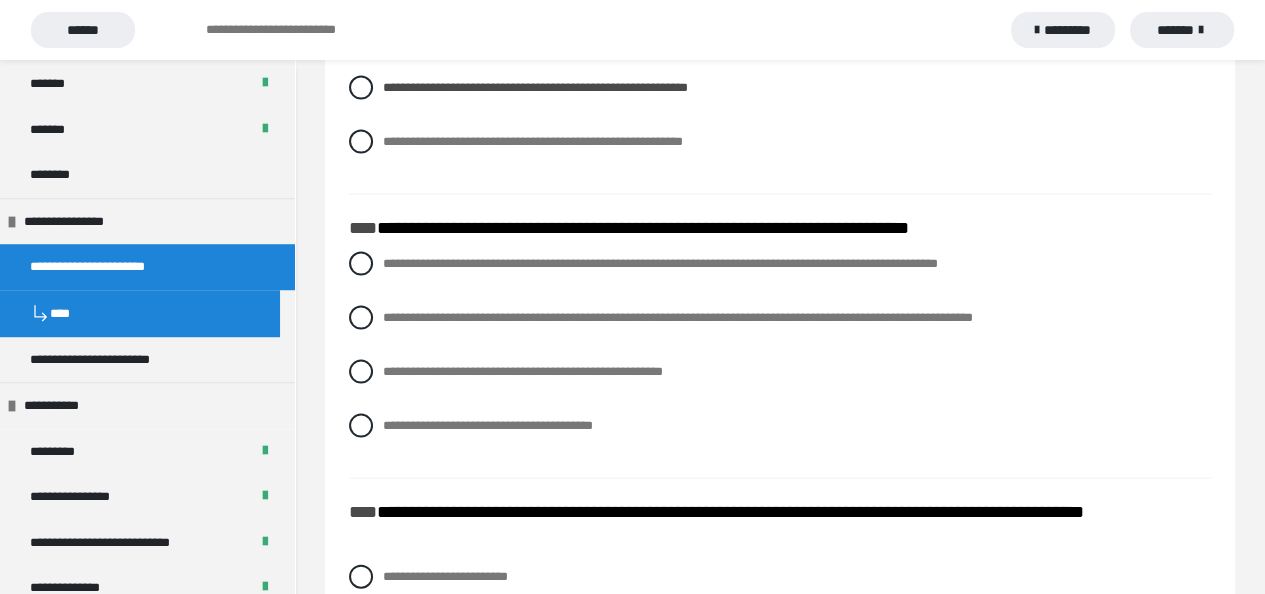 scroll, scrollTop: 3500, scrollLeft: 0, axis: vertical 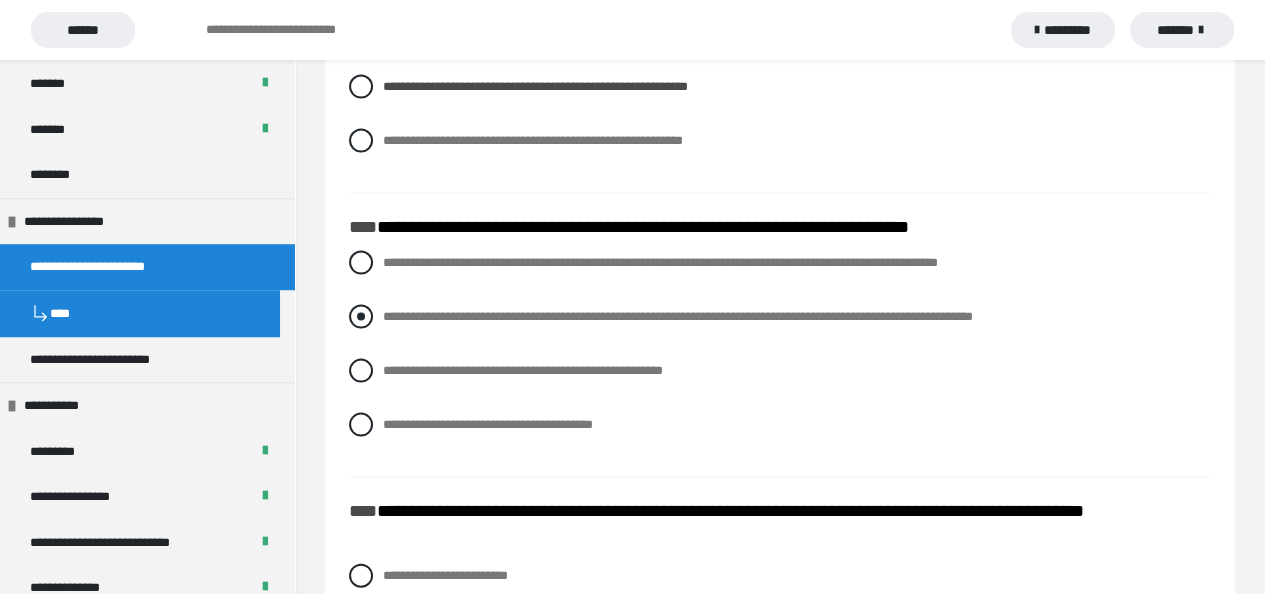 click at bounding box center (361, 317) 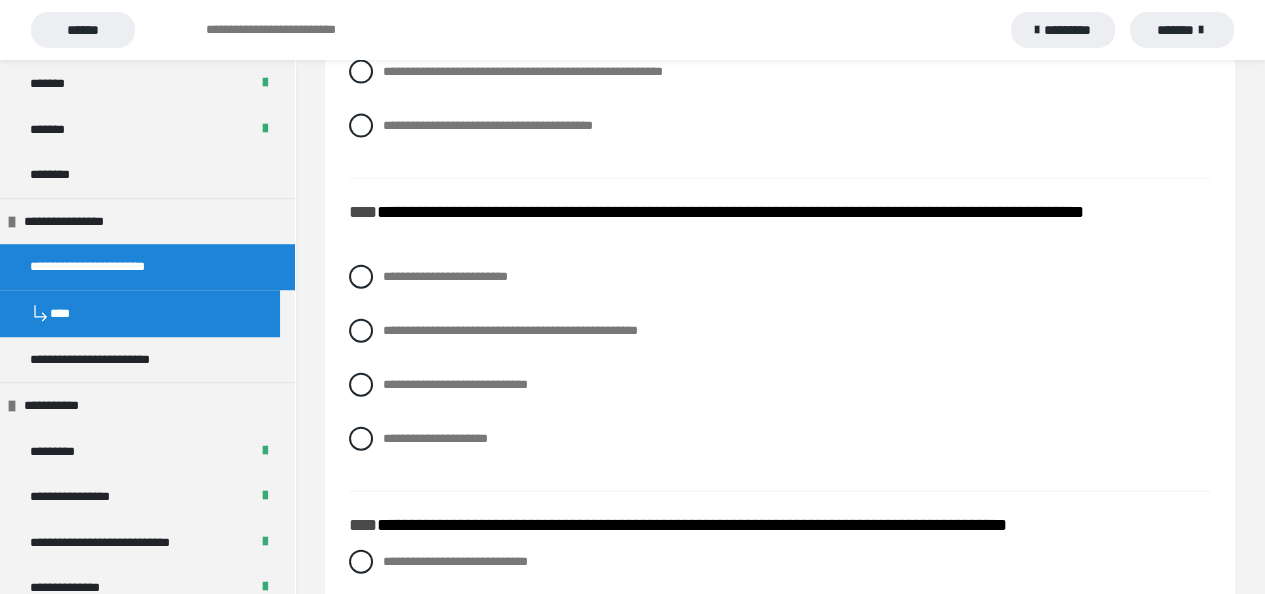 scroll, scrollTop: 3800, scrollLeft: 0, axis: vertical 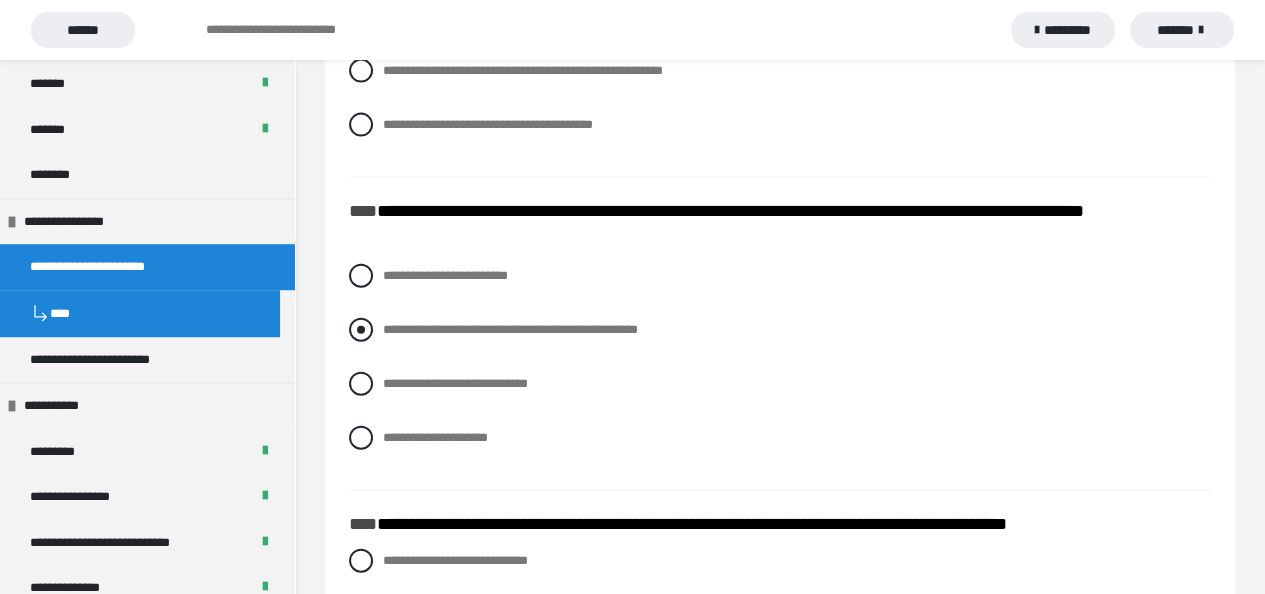 click at bounding box center (361, 330) 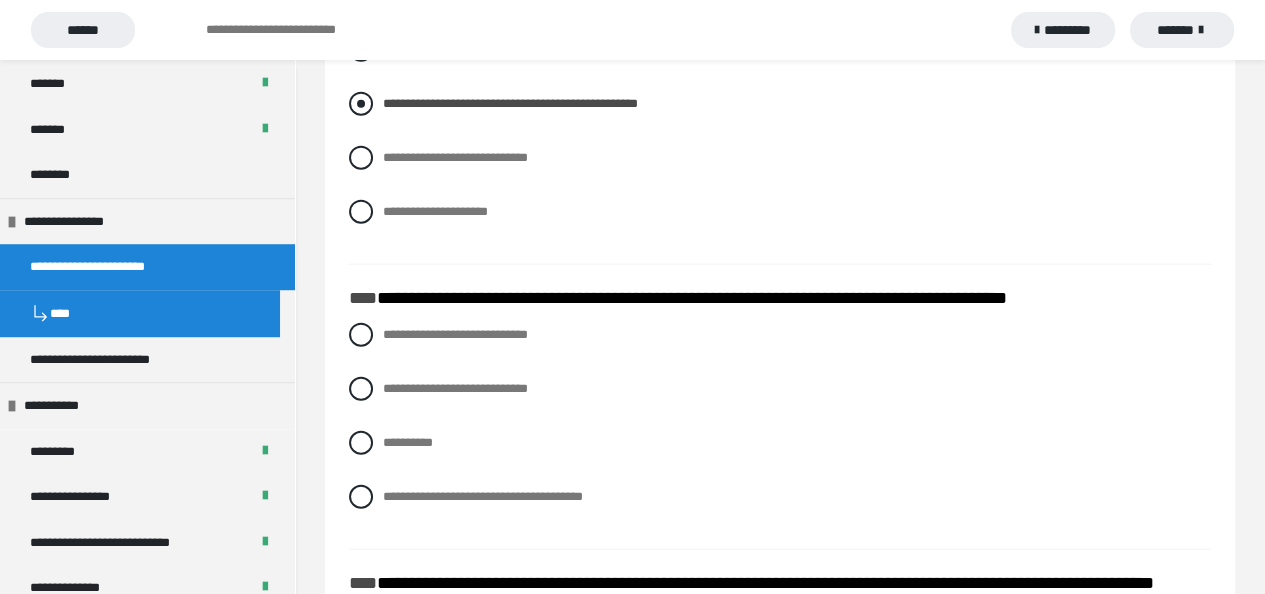 scroll, scrollTop: 4100, scrollLeft: 0, axis: vertical 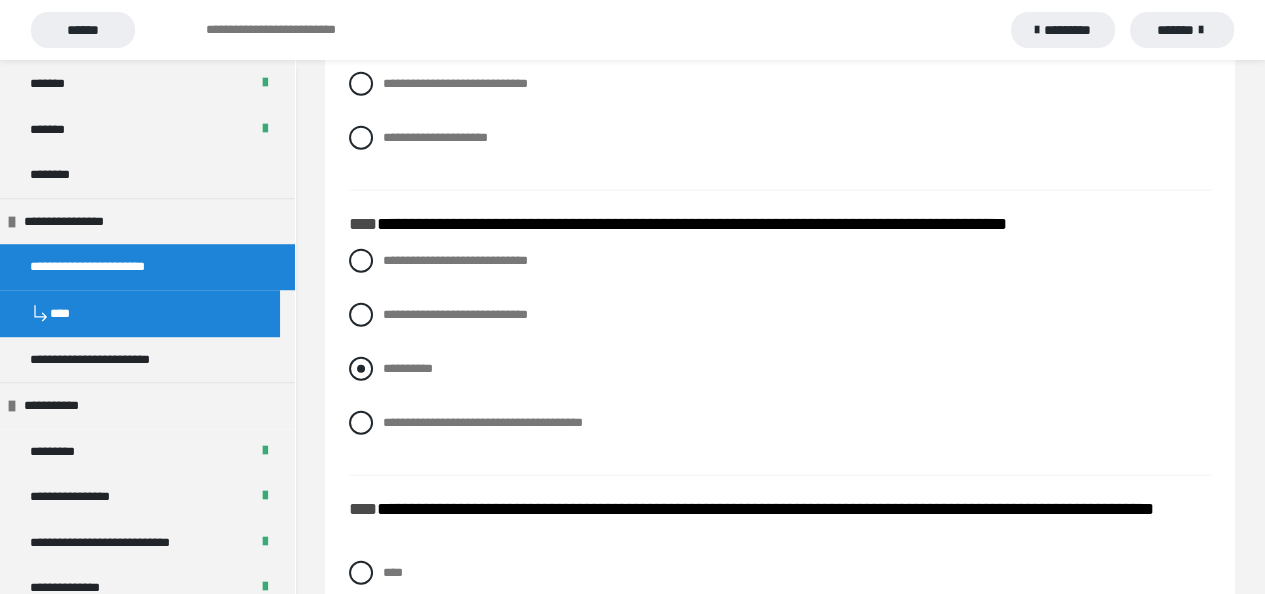 click at bounding box center (361, 369) 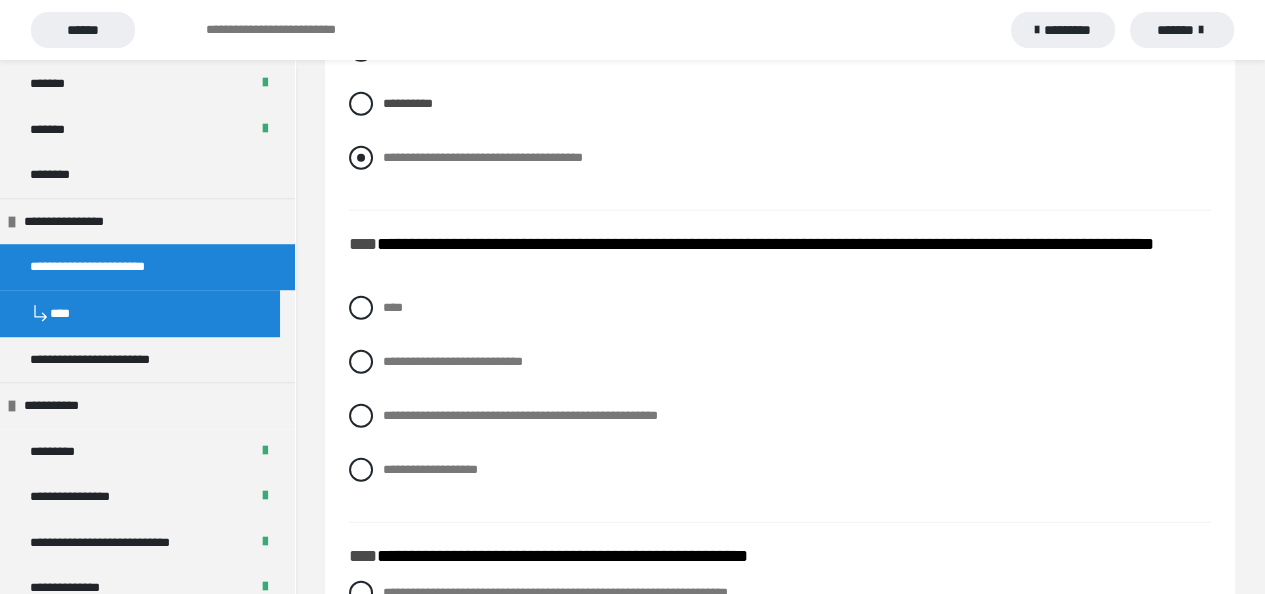 scroll, scrollTop: 4400, scrollLeft: 0, axis: vertical 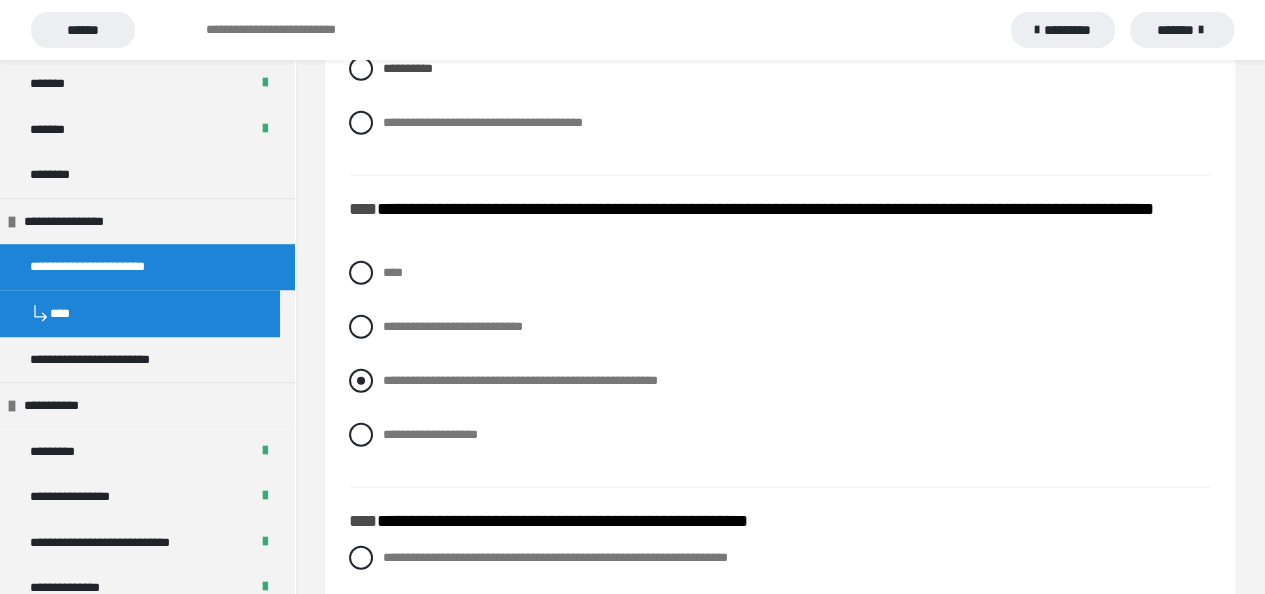 click at bounding box center (361, 381) 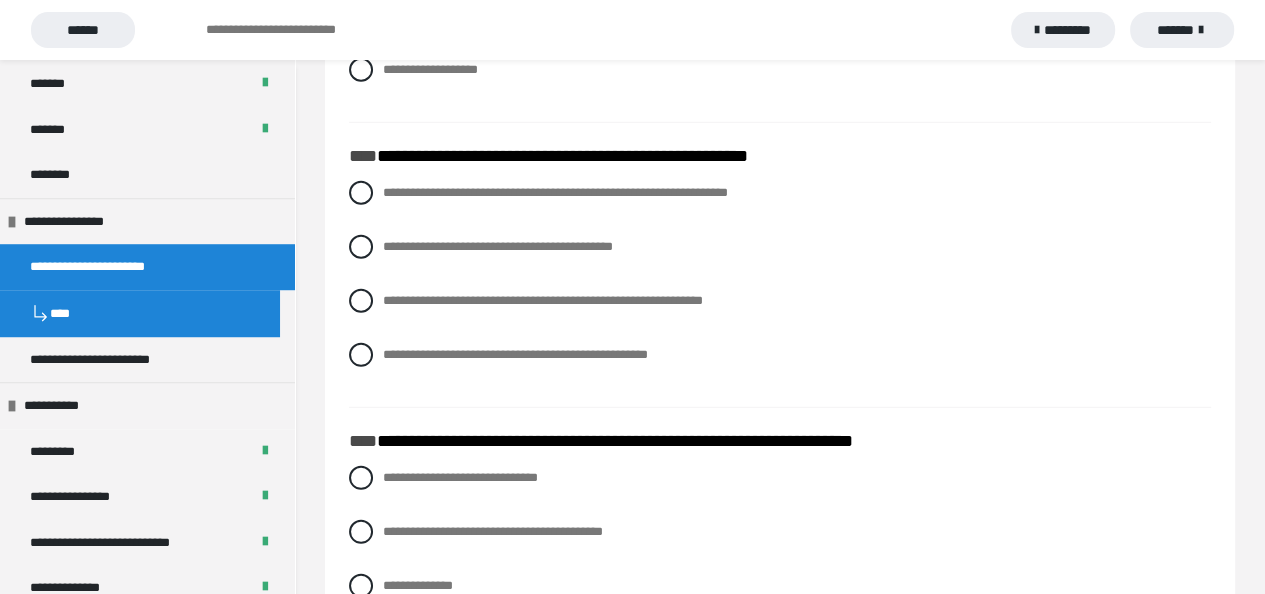 scroll, scrollTop: 4800, scrollLeft: 0, axis: vertical 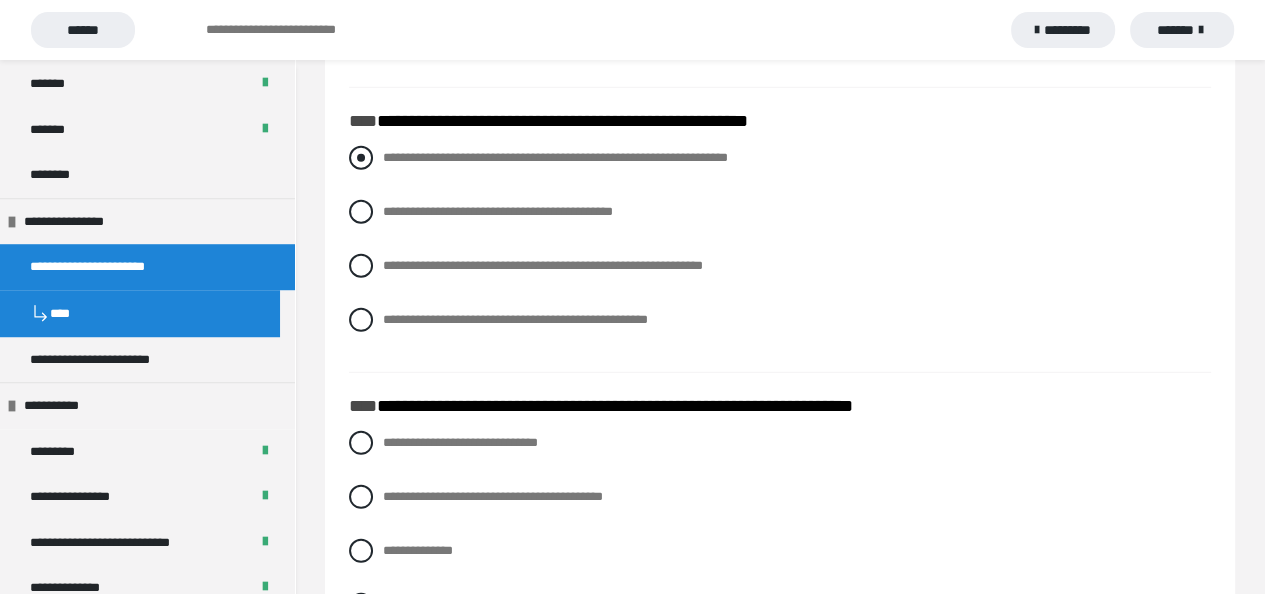 click at bounding box center [361, 158] 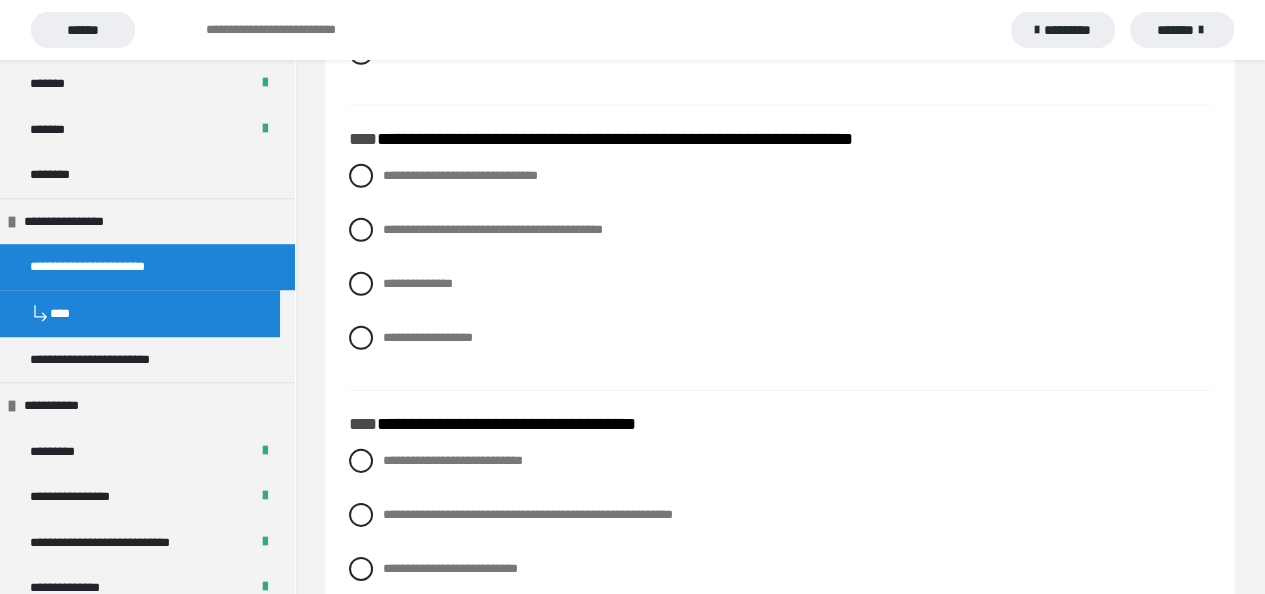 scroll, scrollTop: 5100, scrollLeft: 0, axis: vertical 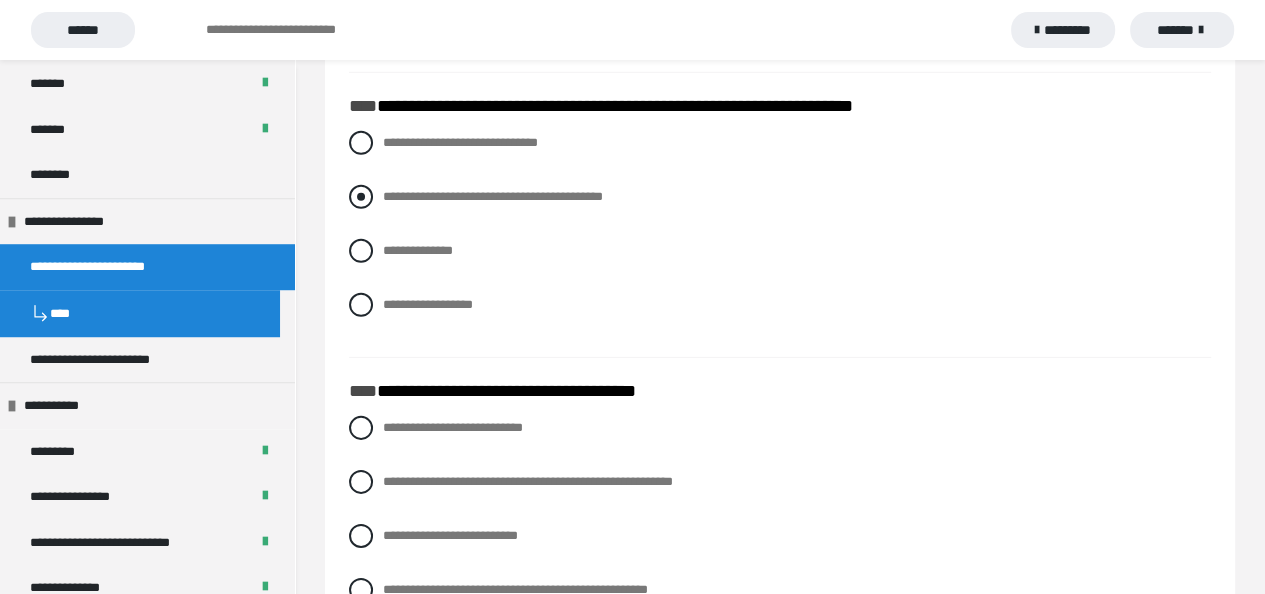 click at bounding box center (361, 197) 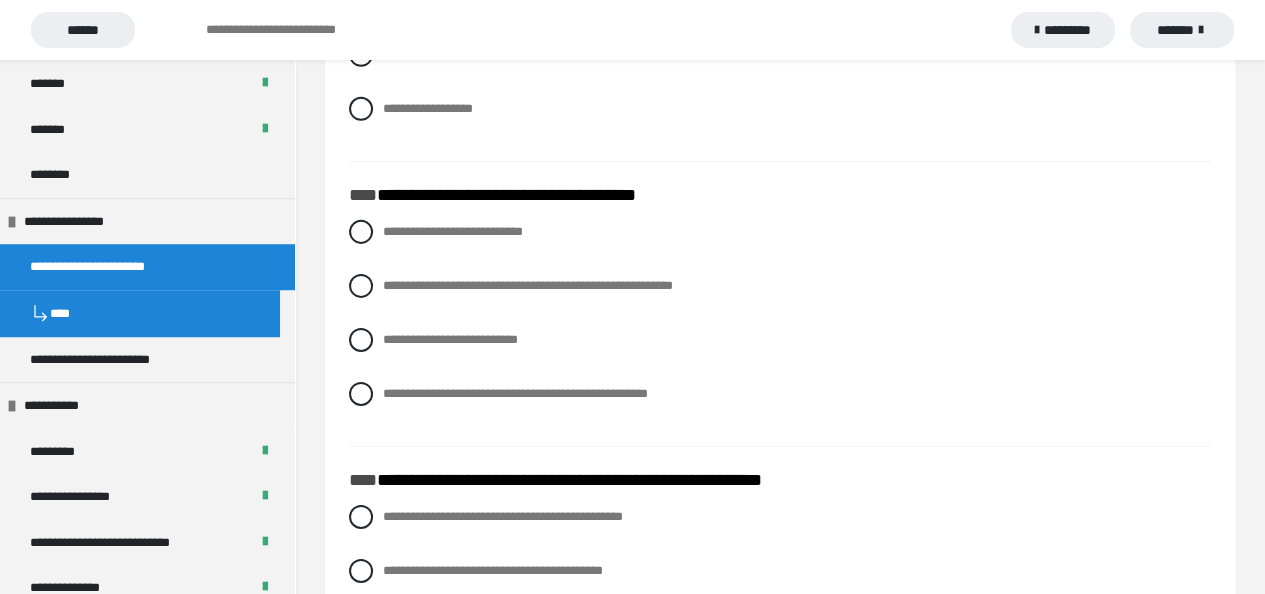 scroll, scrollTop: 5300, scrollLeft: 0, axis: vertical 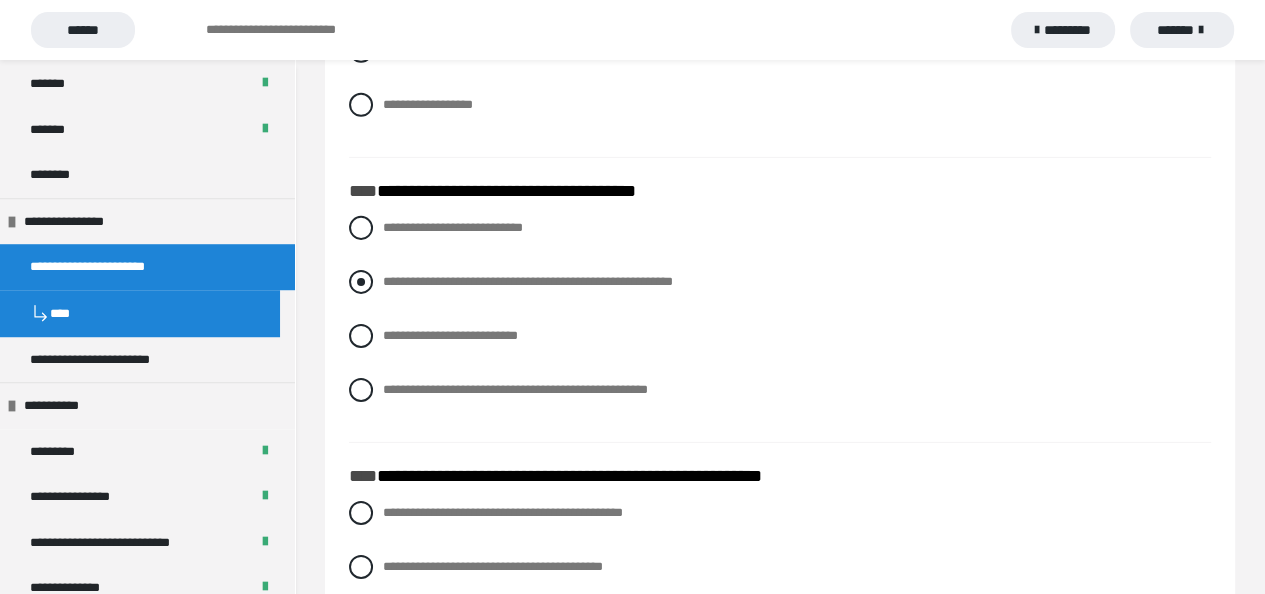 click at bounding box center [361, 282] 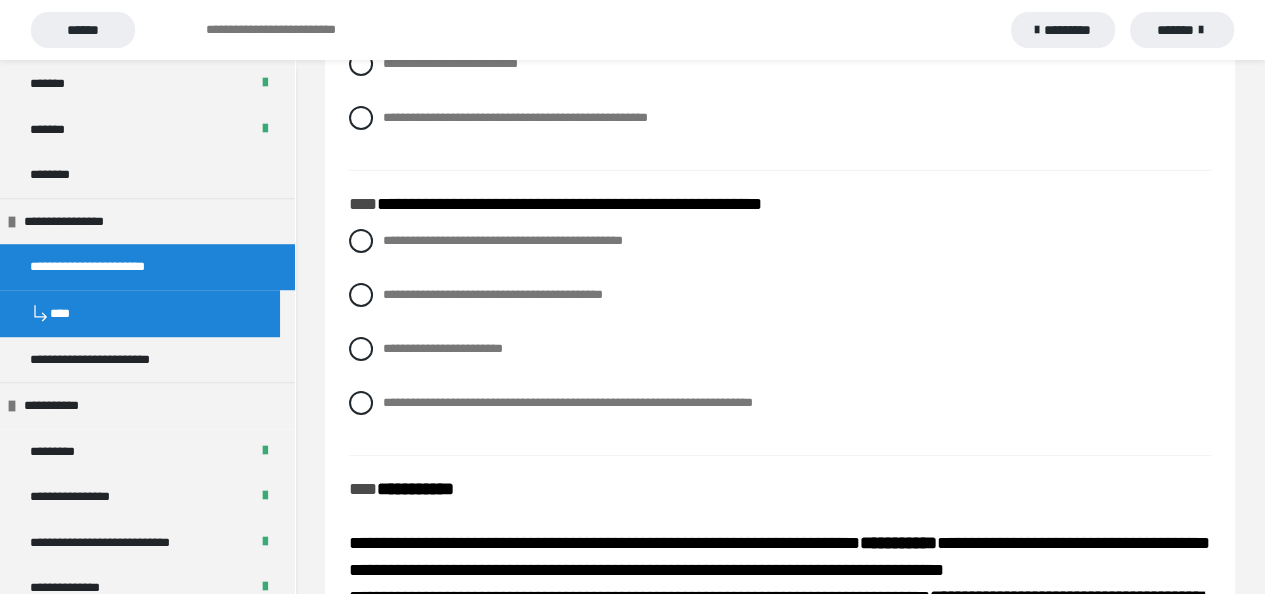 scroll, scrollTop: 5600, scrollLeft: 0, axis: vertical 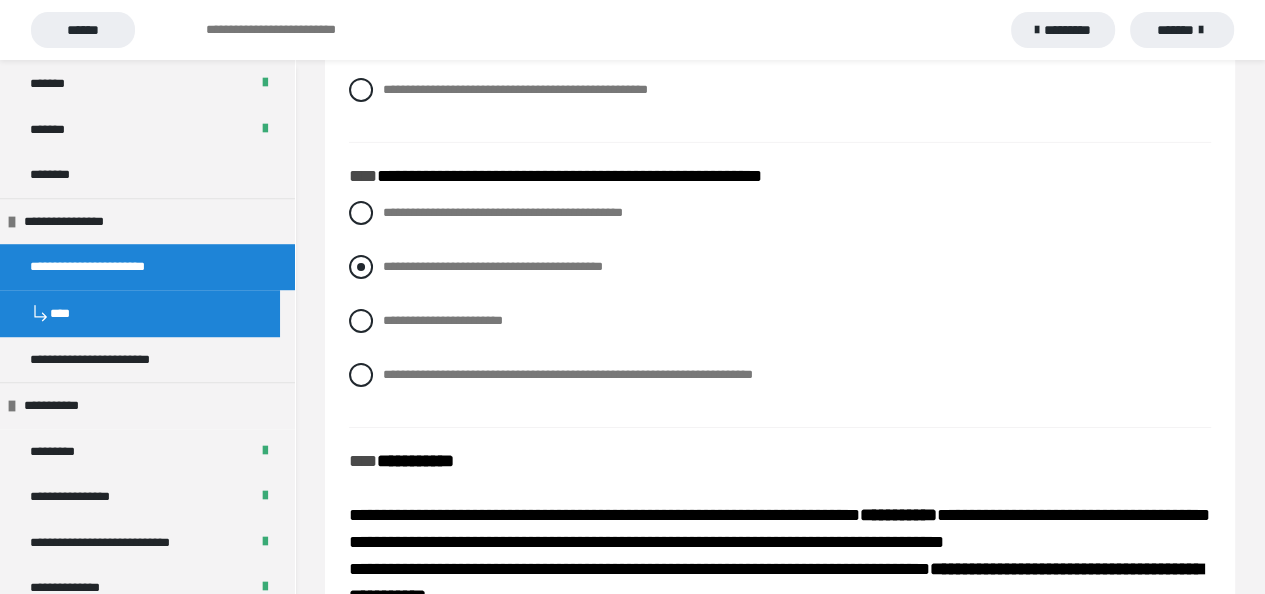 click at bounding box center (361, 267) 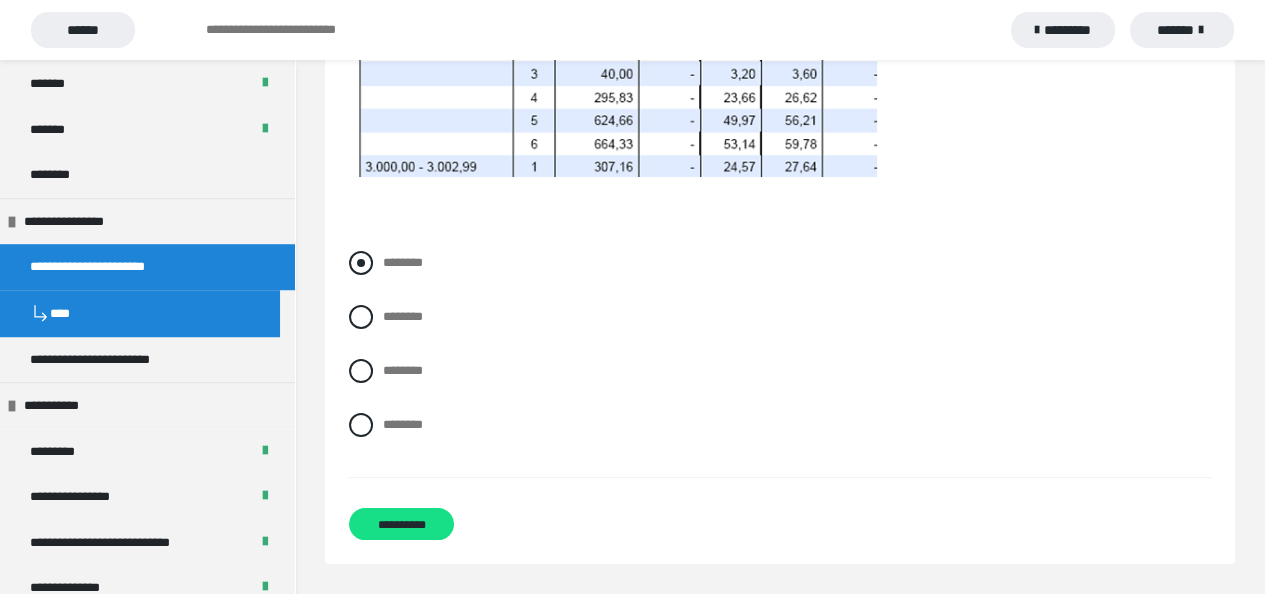 scroll, scrollTop: 6369, scrollLeft: 0, axis: vertical 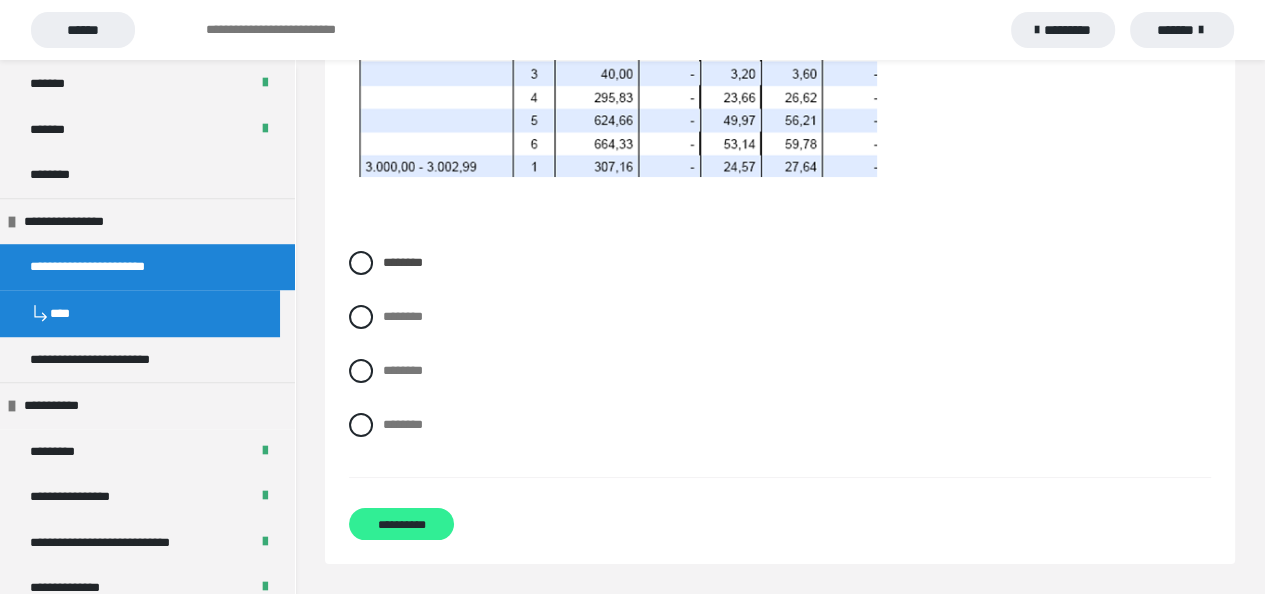 click on "**********" at bounding box center (401, 524) 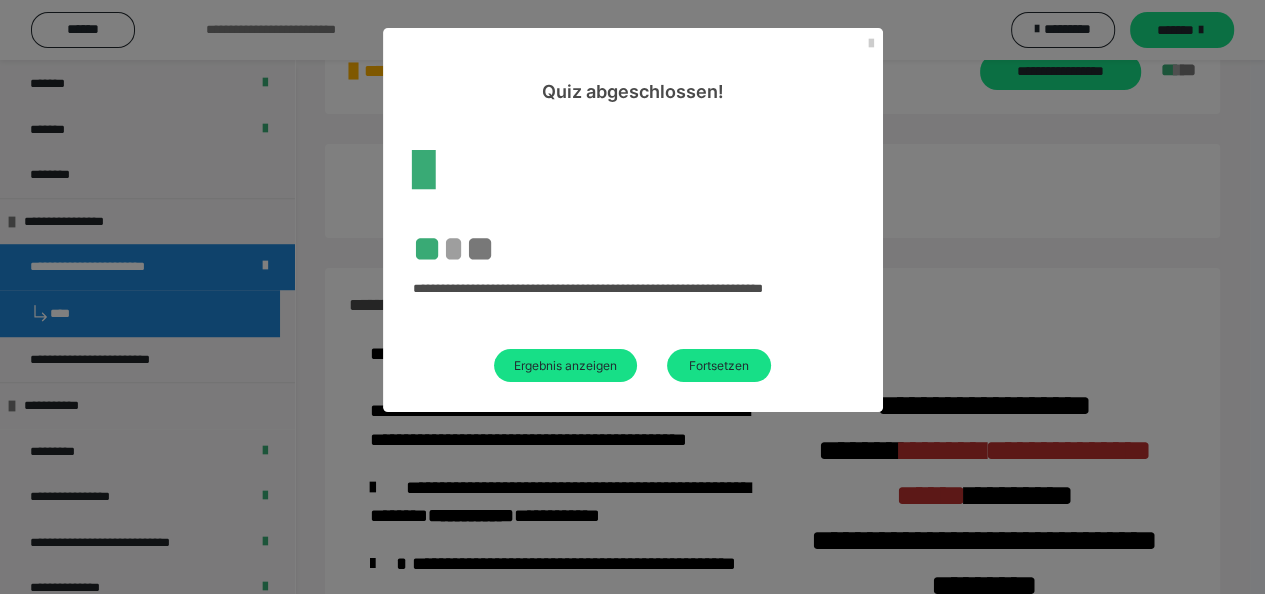 scroll, scrollTop: 843, scrollLeft: 0, axis: vertical 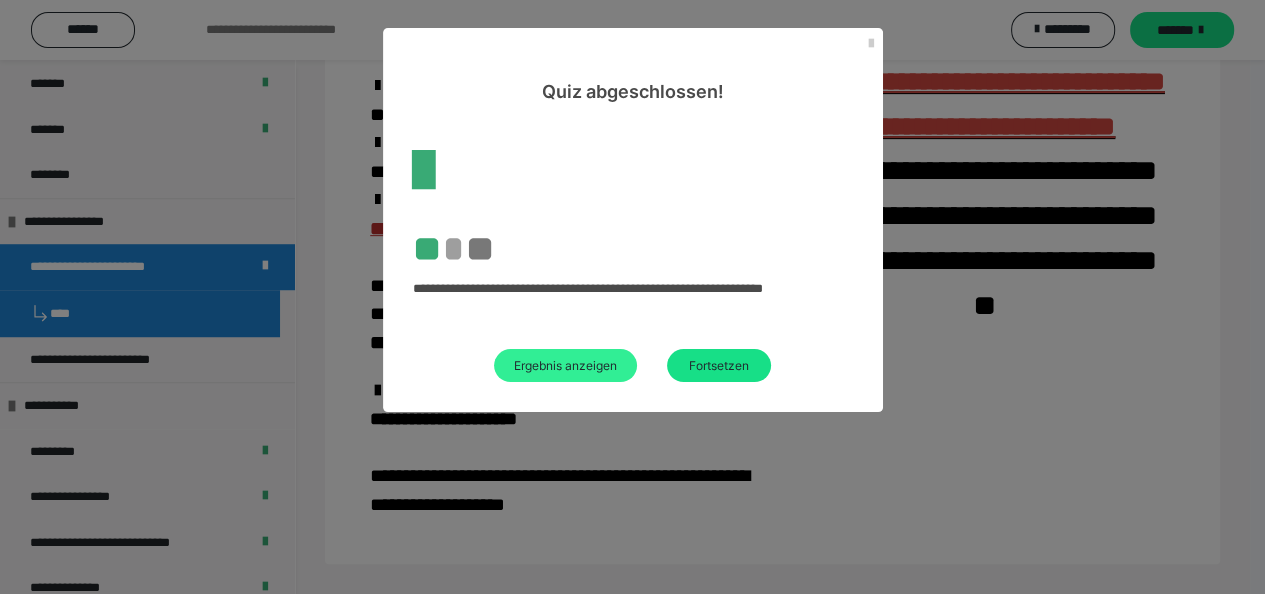 click on "Ergebnis anzeigen" at bounding box center [565, 365] 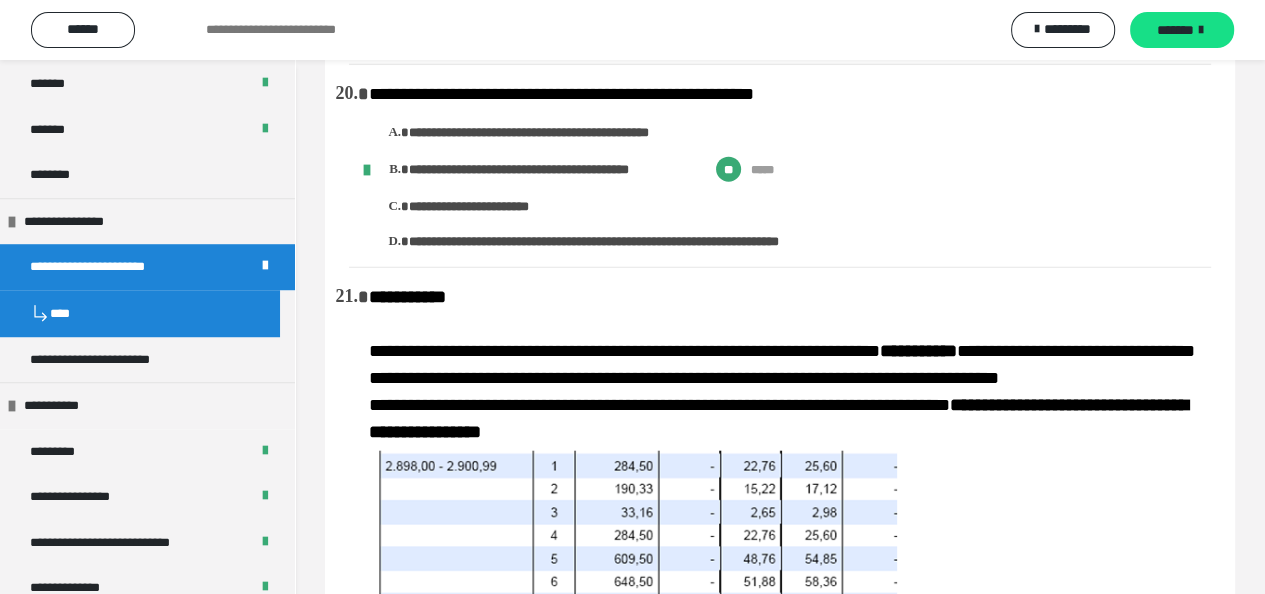 scroll, scrollTop: 3900, scrollLeft: 0, axis: vertical 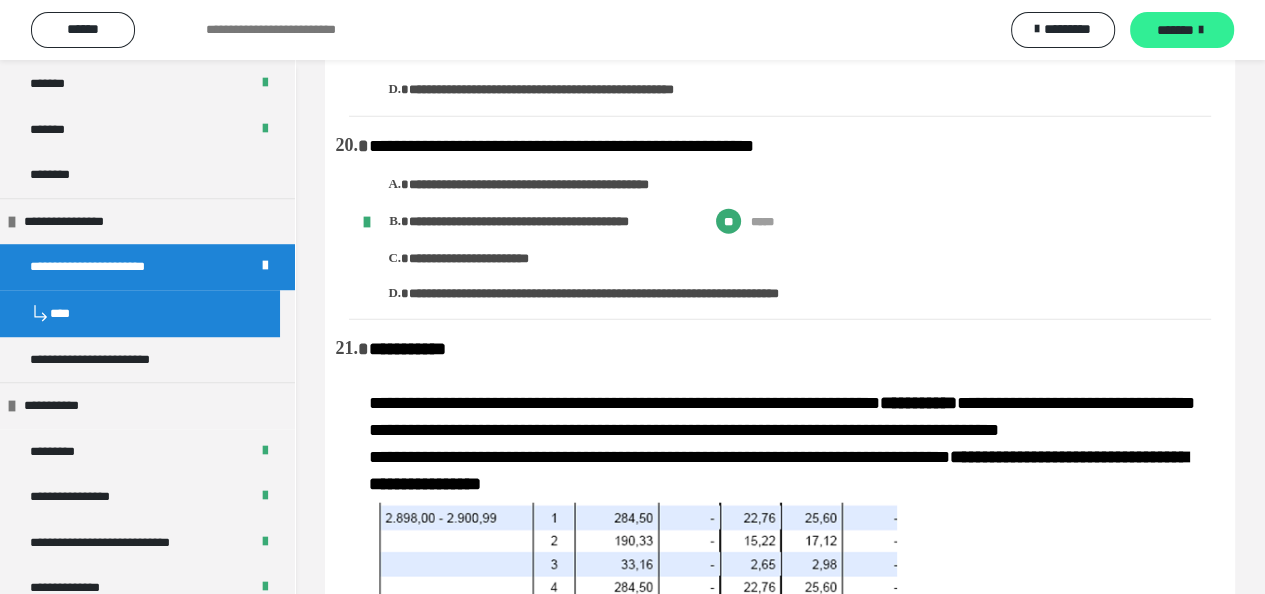 click on "*******" at bounding box center (1175, 30) 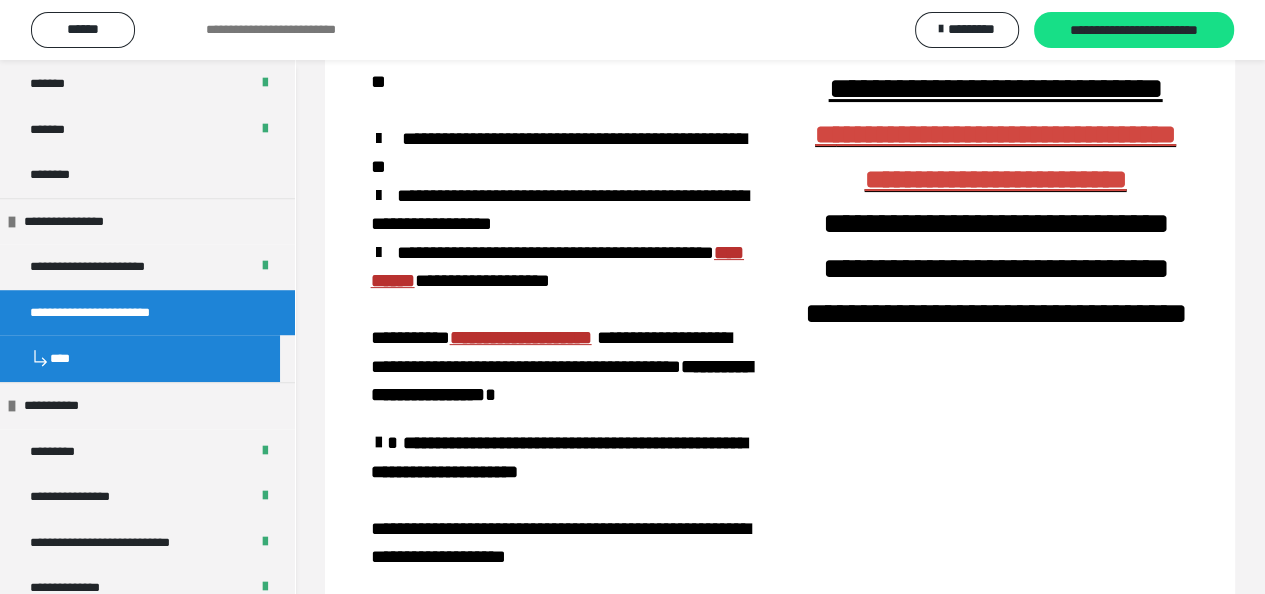 scroll, scrollTop: 548, scrollLeft: 0, axis: vertical 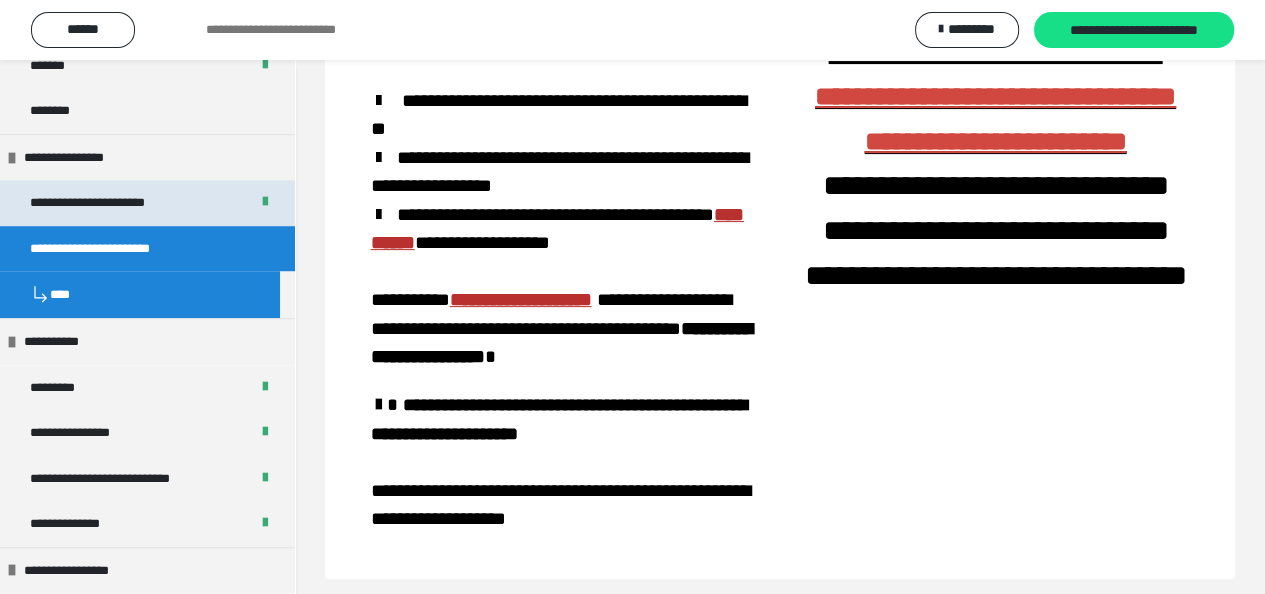 click on "**********" at bounding box center [103, 203] 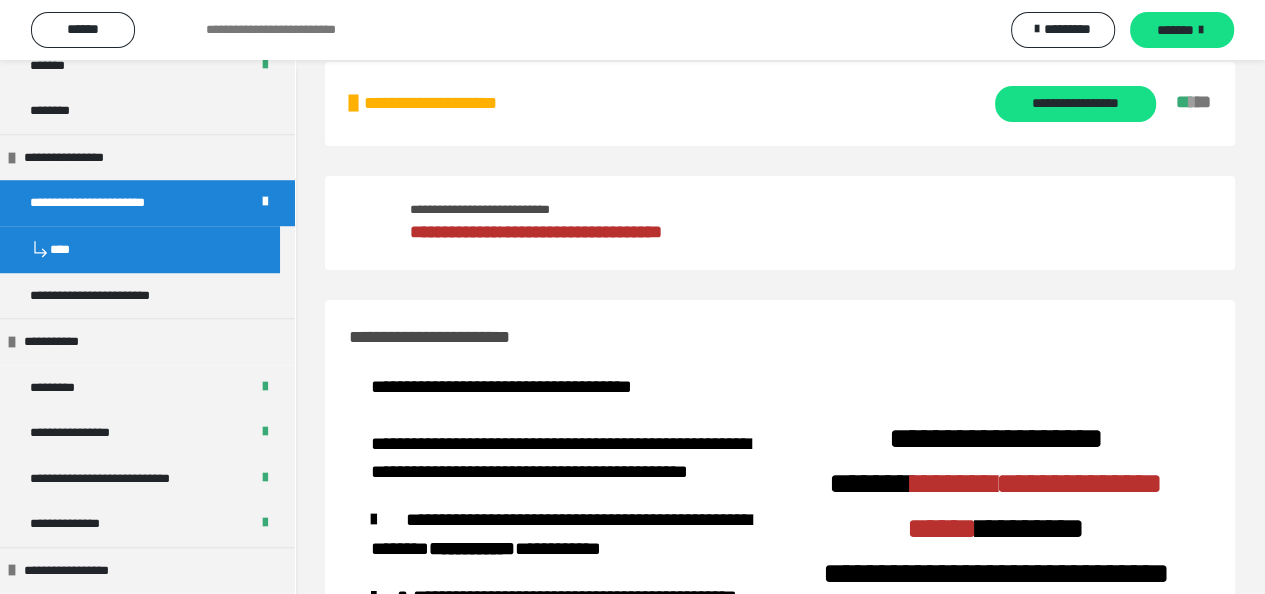 scroll, scrollTop: 0, scrollLeft: 0, axis: both 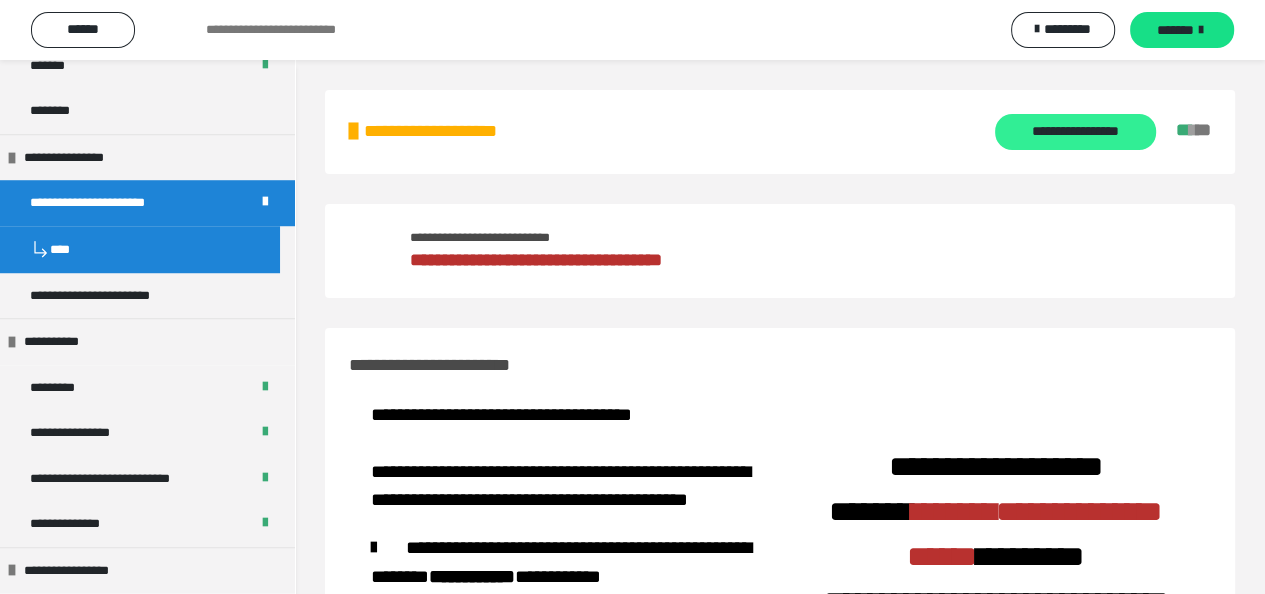 click on "**********" at bounding box center [1075, 132] 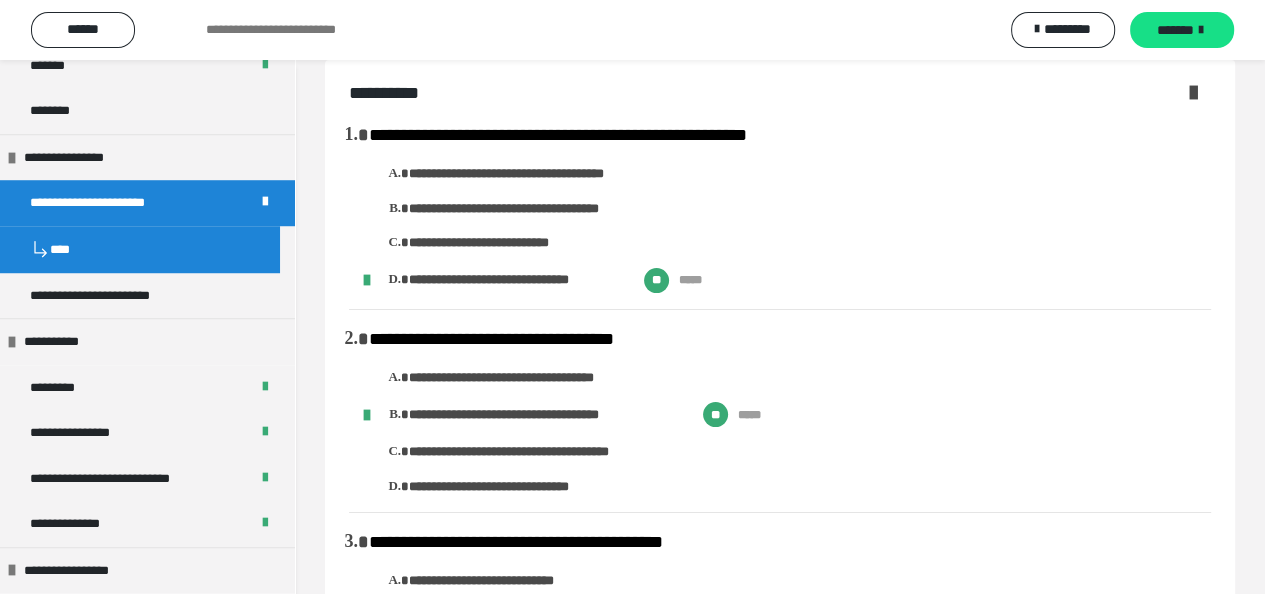 scroll, scrollTop: 0, scrollLeft: 0, axis: both 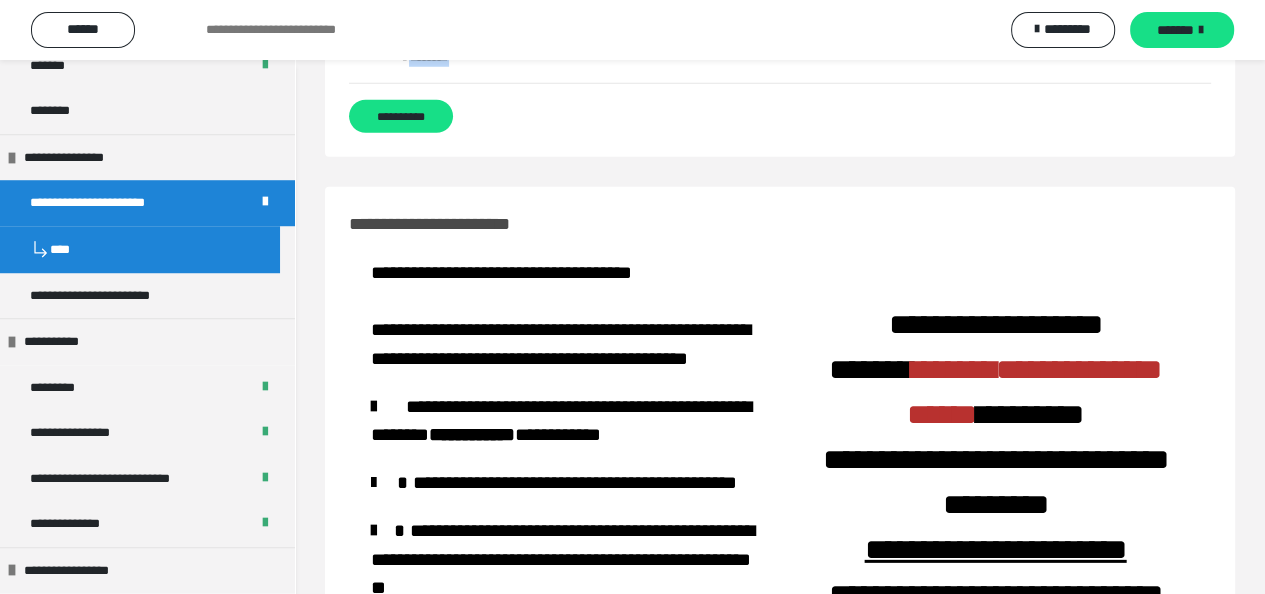 drag, startPoint x: 350, startPoint y: 125, endPoint x: 644, endPoint y: 129, distance: 294.02722 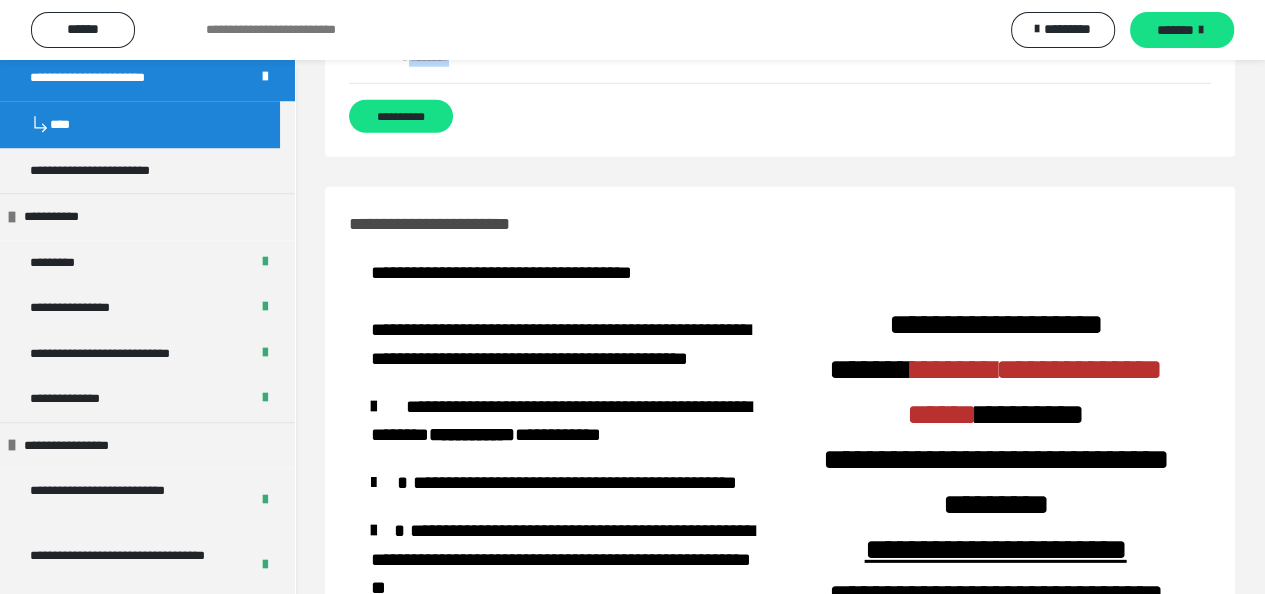 scroll, scrollTop: 1315, scrollLeft: 0, axis: vertical 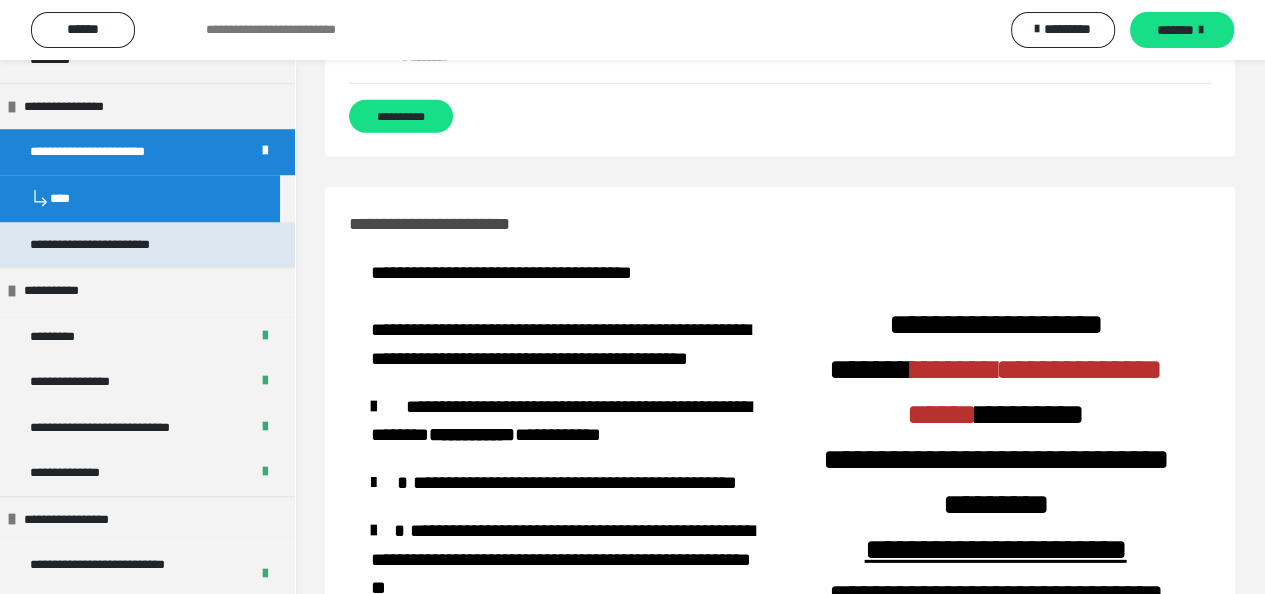 click on "**********" at bounding box center [105, 245] 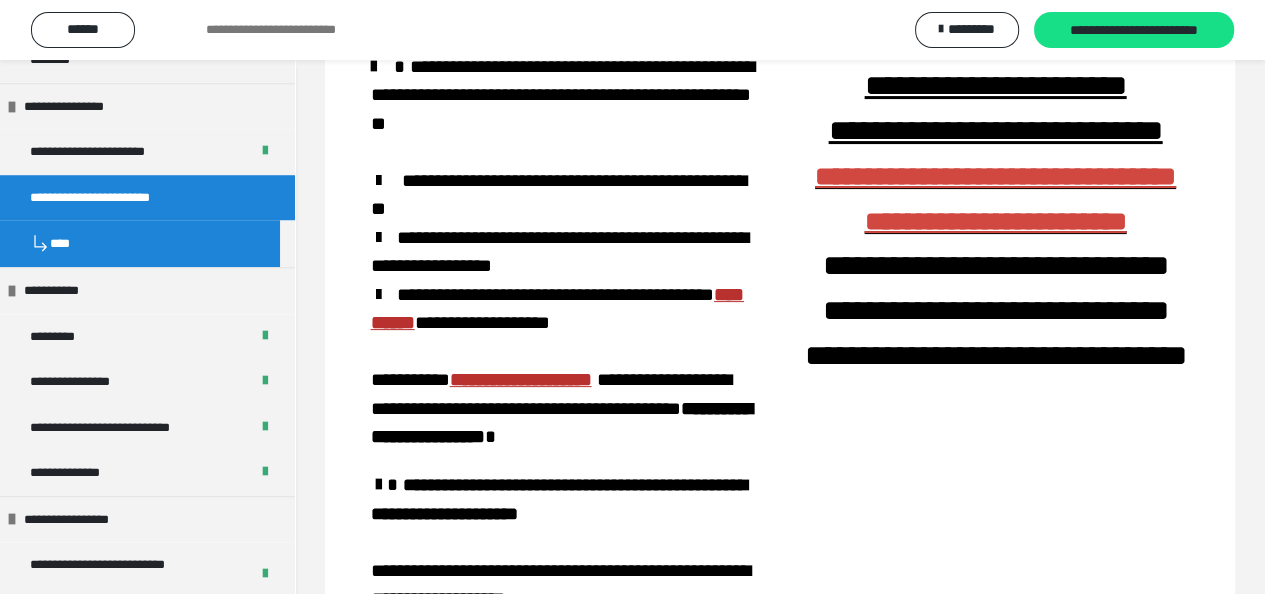 scroll, scrollTop: 400, scrollLeft: 0, axis: vertical 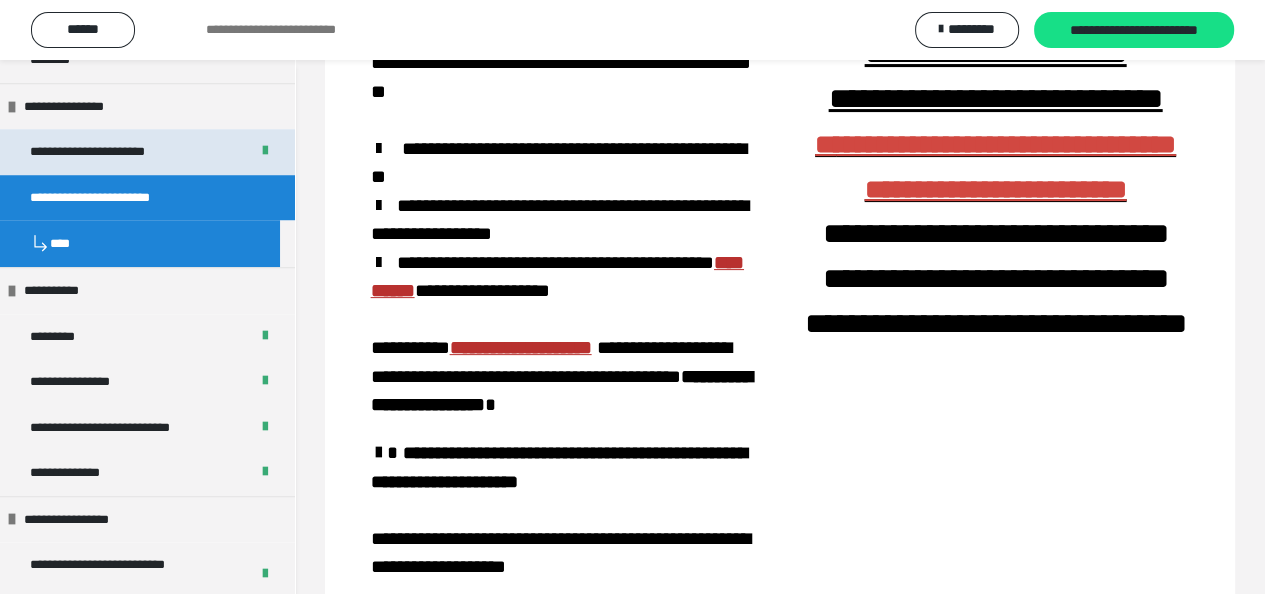 click on "**********" at bounding box center [103, 152] 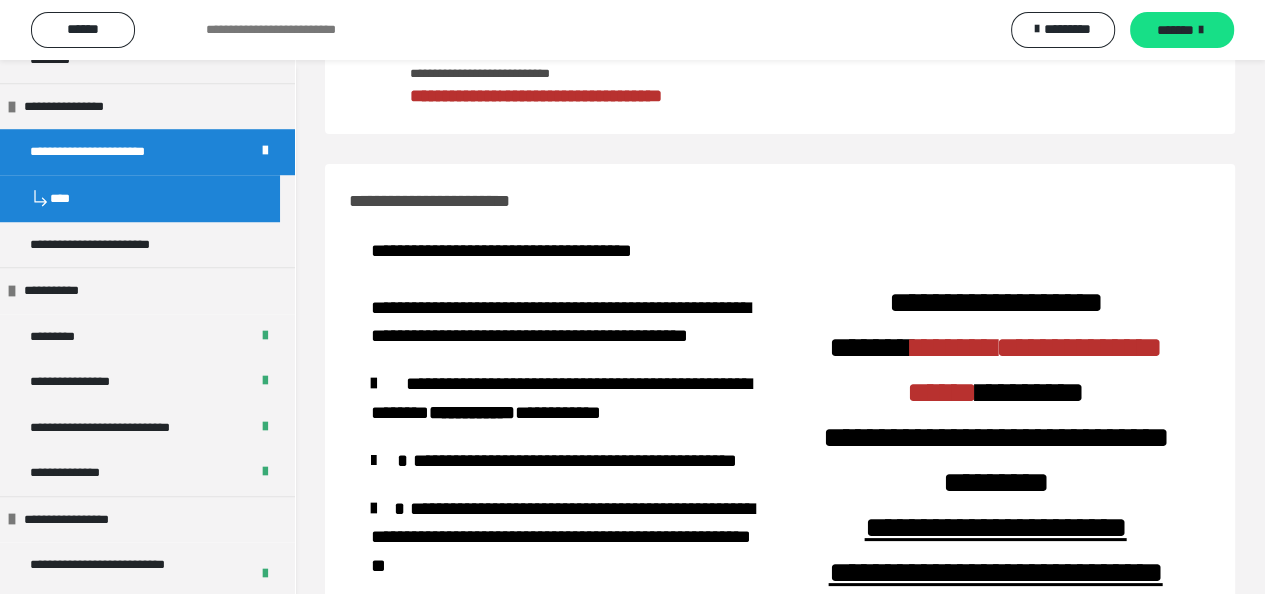 scroll, scrollTop: 200, scrollLeft: 0, axis: vertical 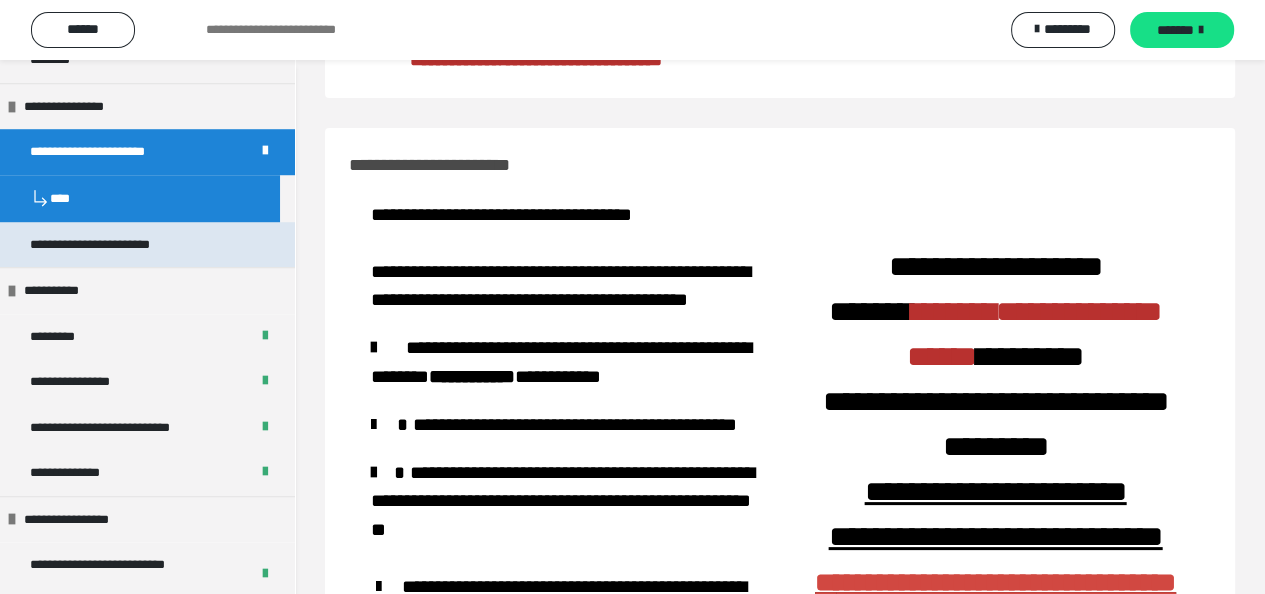 click on "**********" at bounding box center (105, 245) 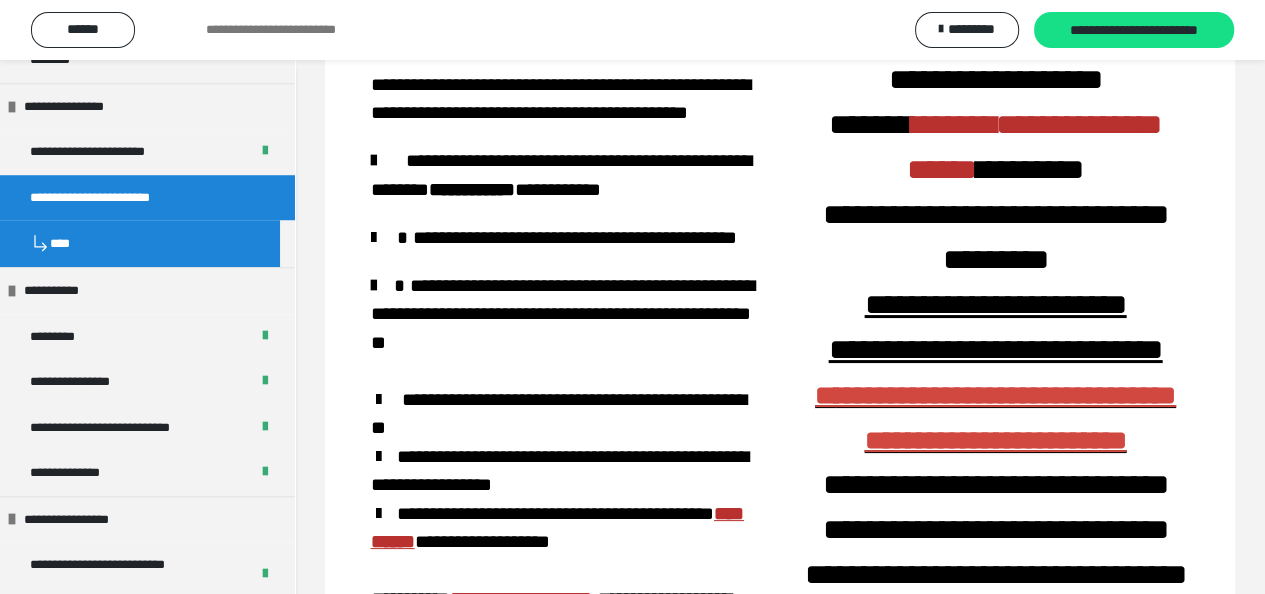 scroll, scrollTop: 200, scrollLeft: 0, axis: vertical 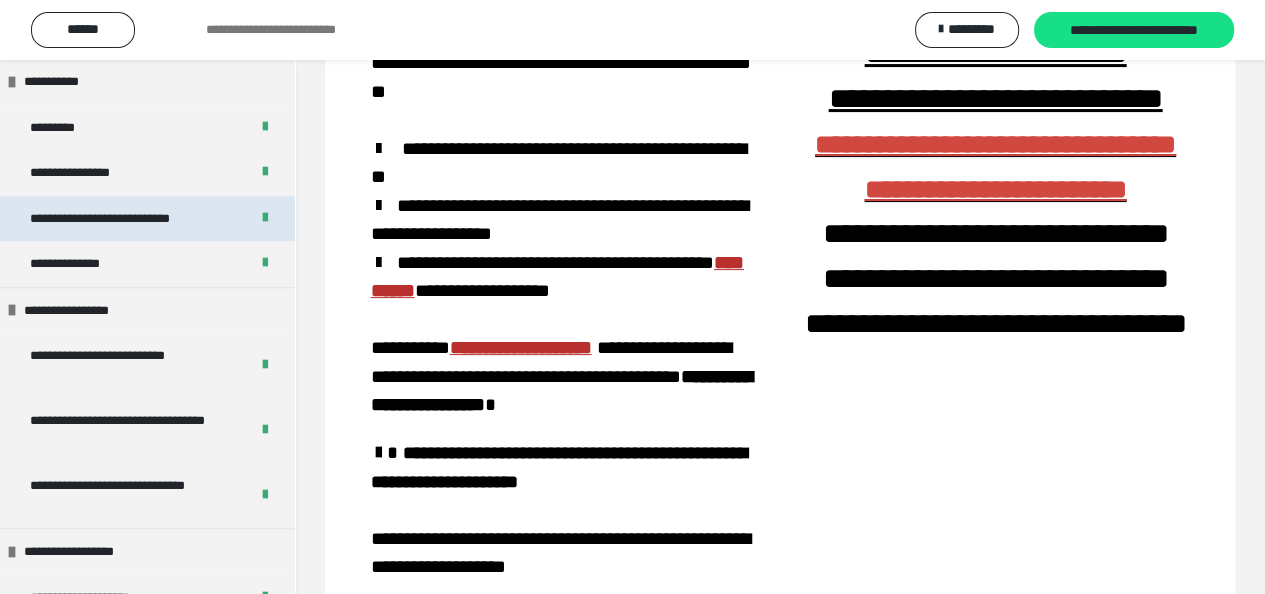 click on "**********" at bounding box center (128, 219) 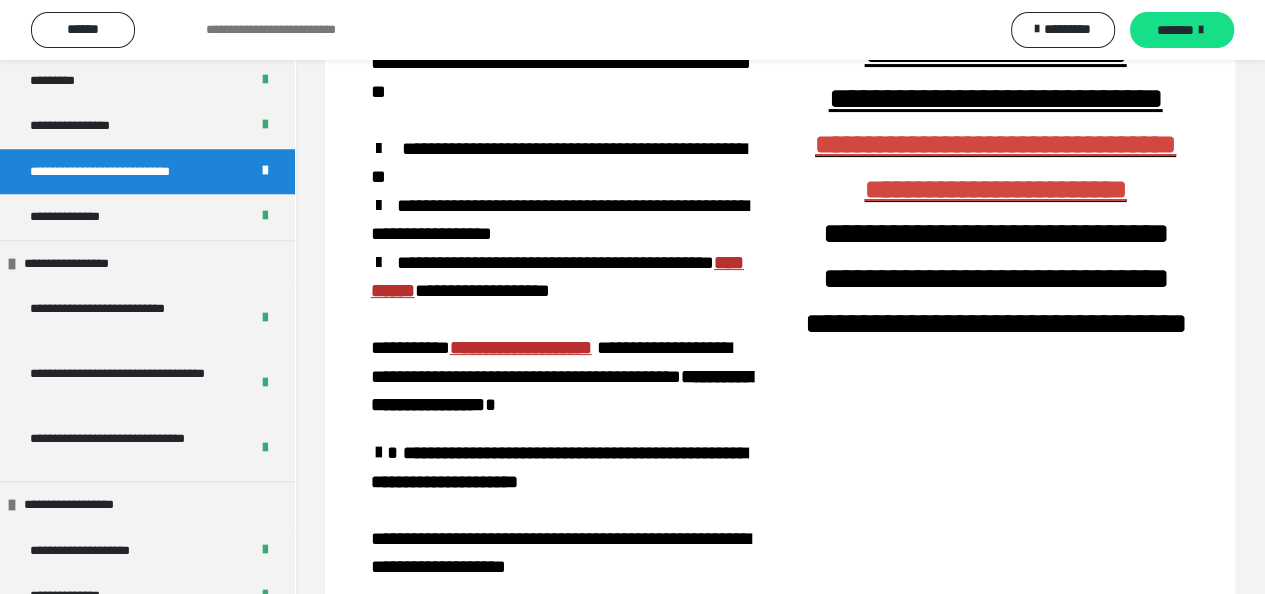 scroll, scrollTop: 1478, scrollLeft: 0, axis: vertical 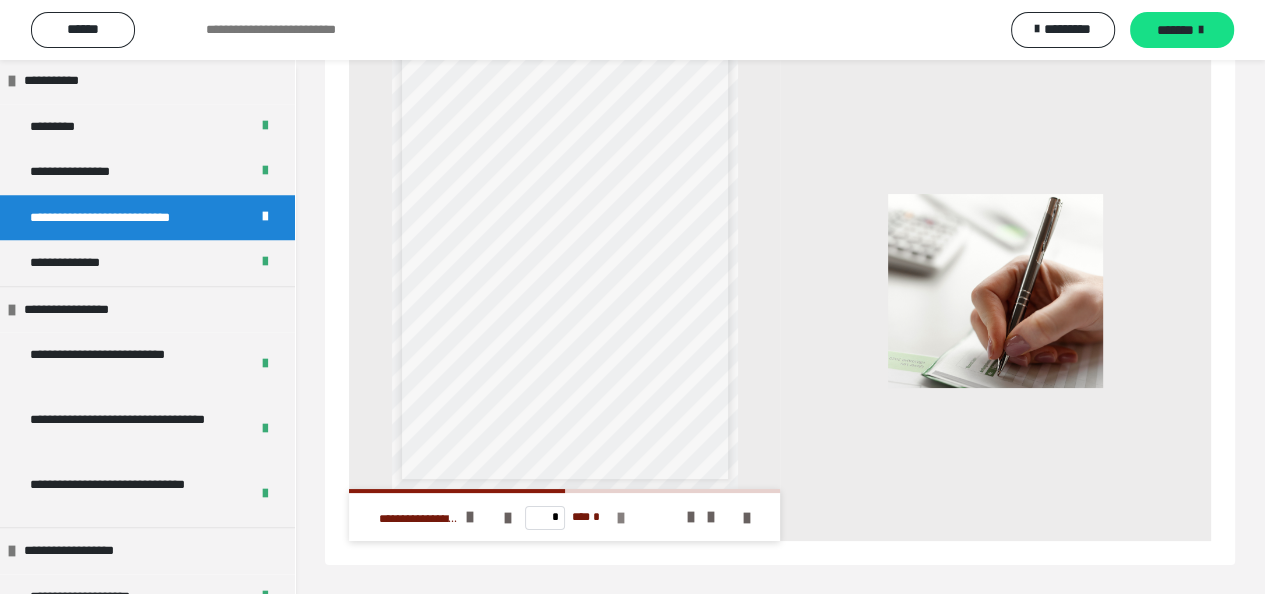 click at bounding box center [621, 518] 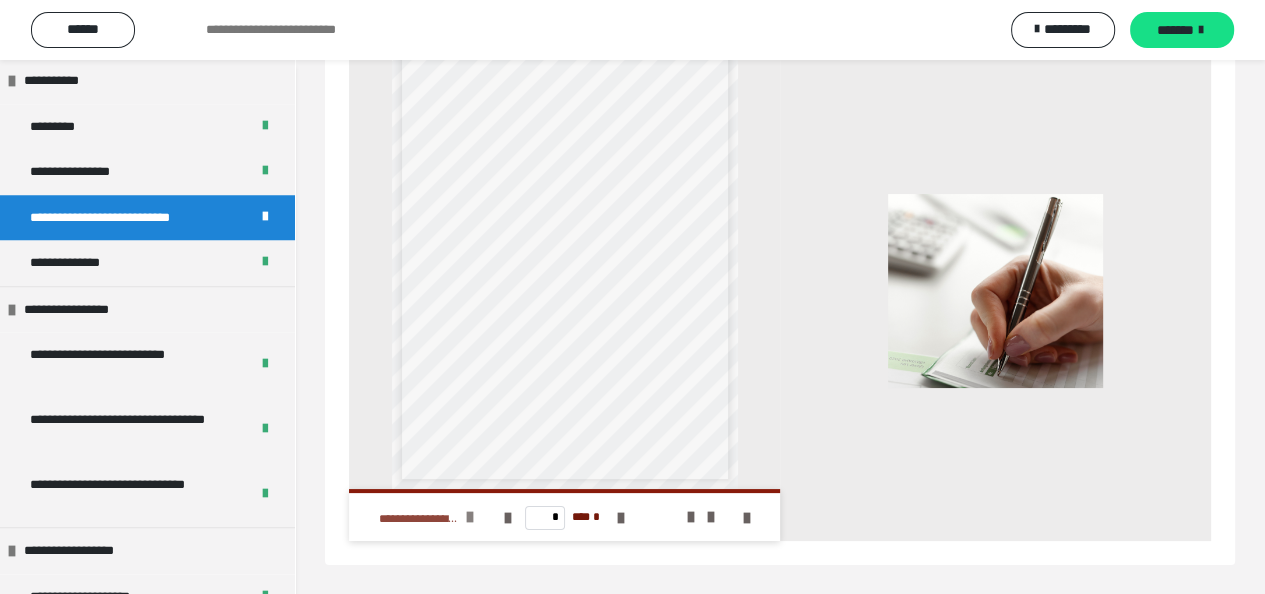 click at bounding box center [470, 517] 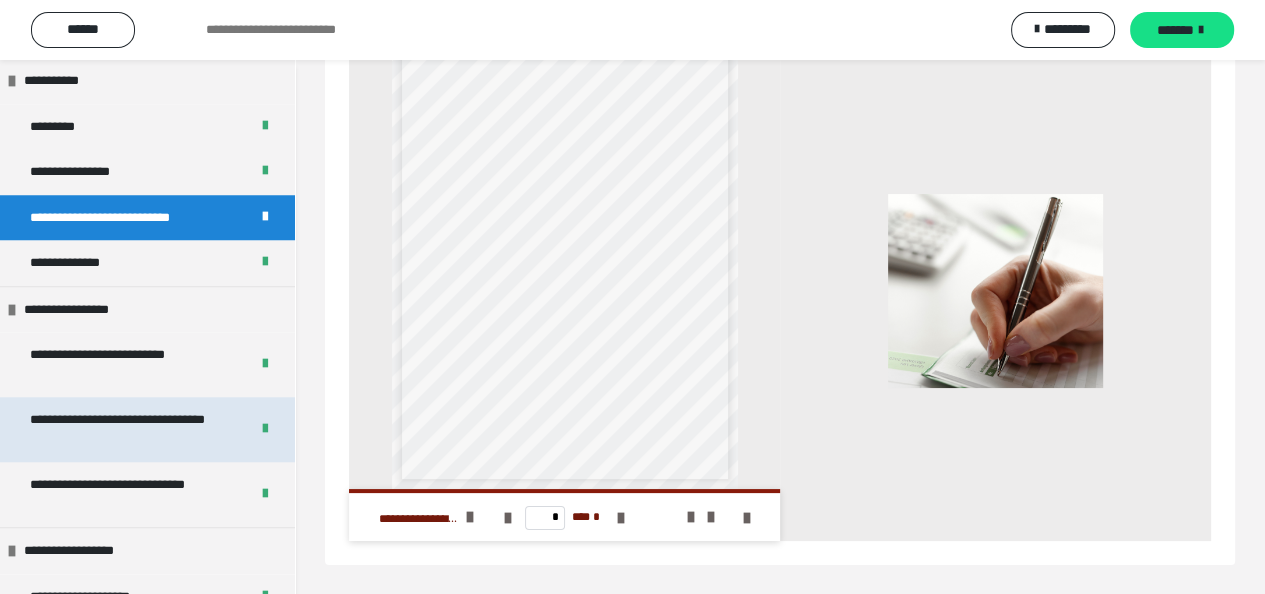 click on "**********" at bounding box center [124, 429] 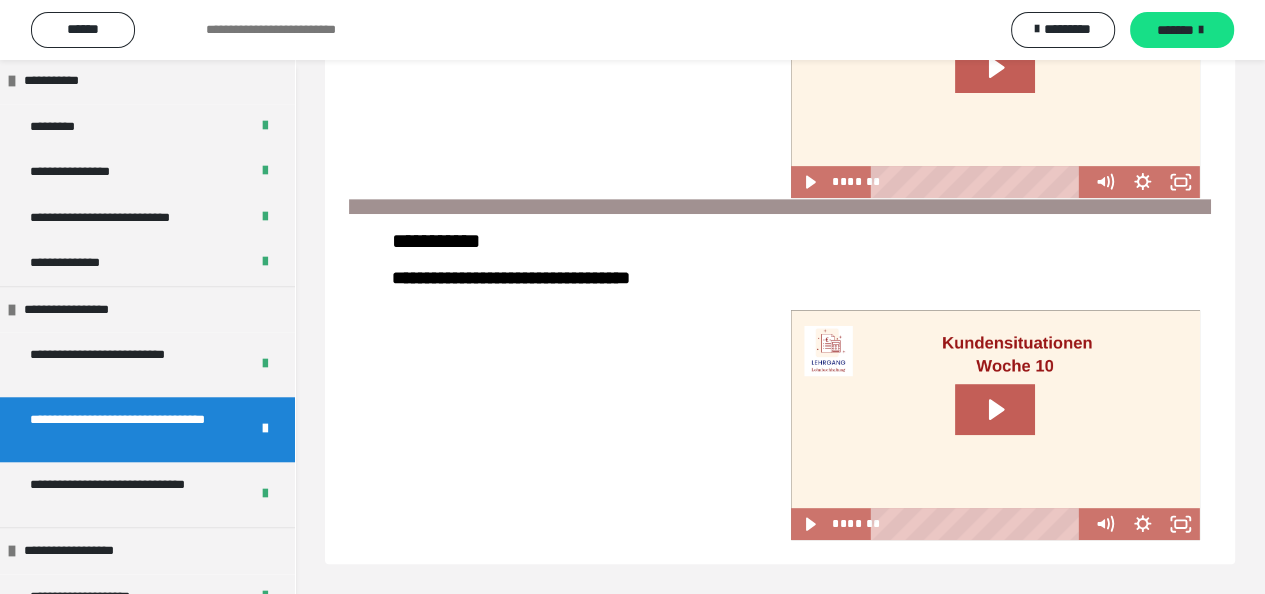 scroll, scrollTop: 664, scrollLeft: 0, axis: vertical 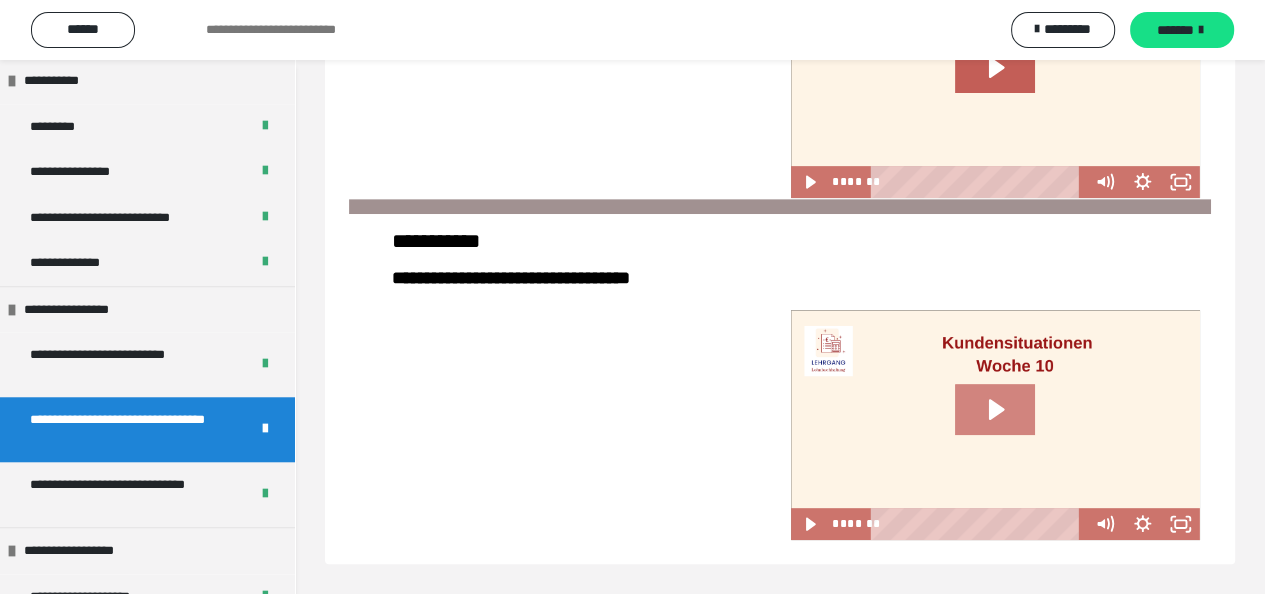 click 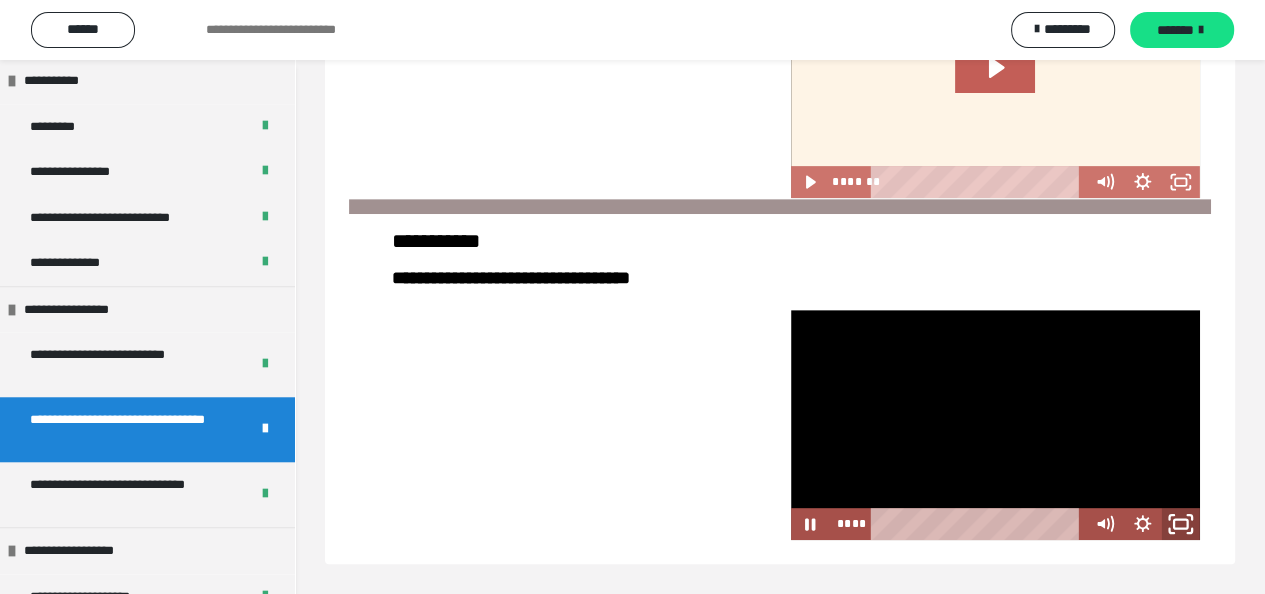 click 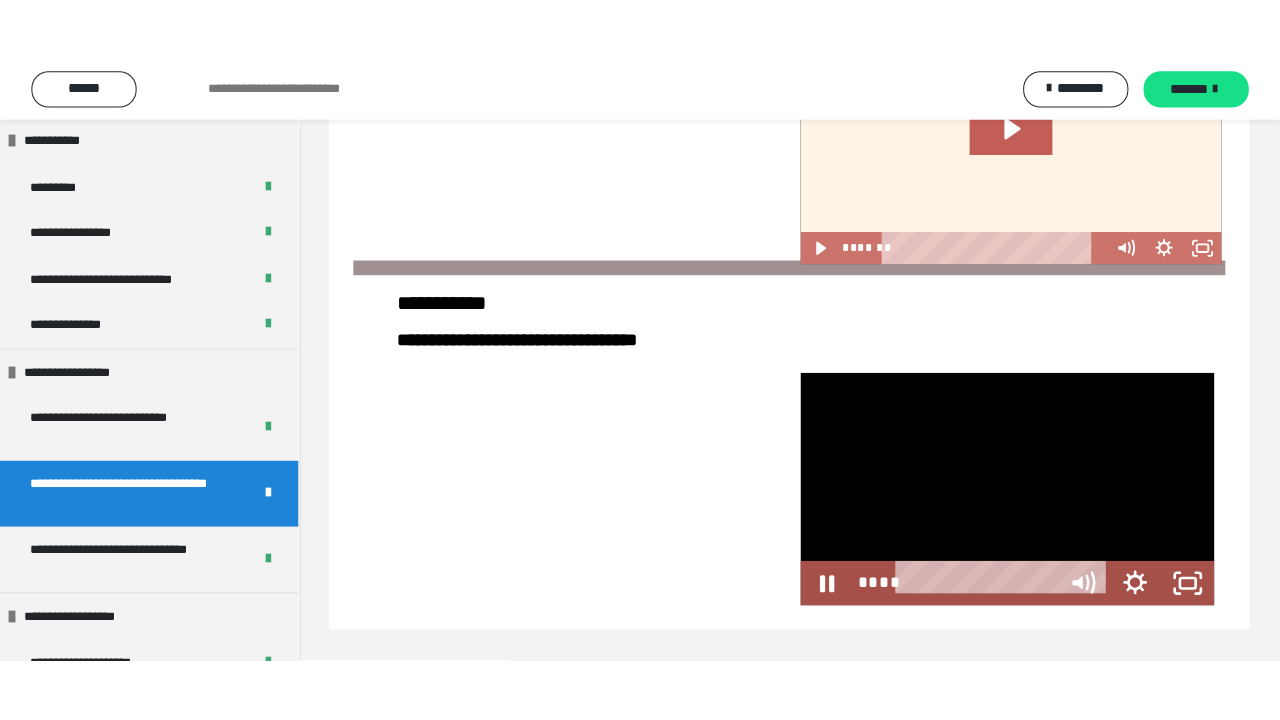 scroll, scrollTop: 550, scrollLeft: 0, axis: vertical 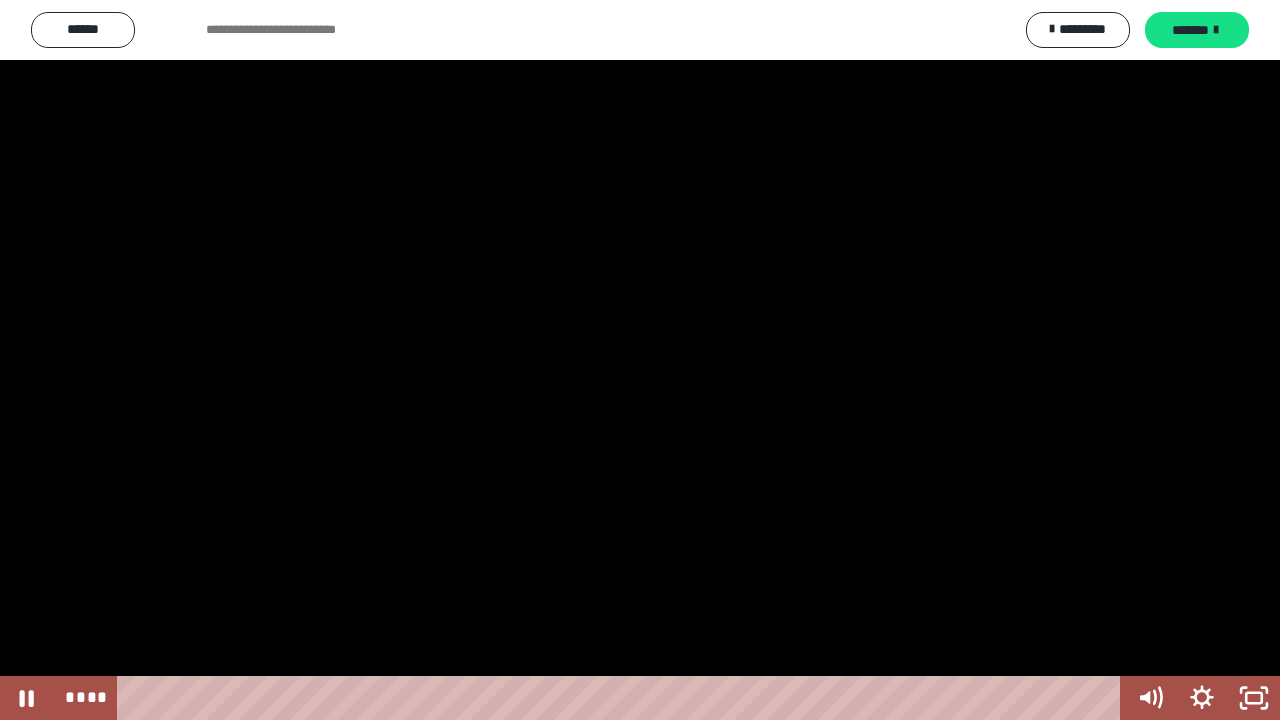 click at bounding box center [640, 360] 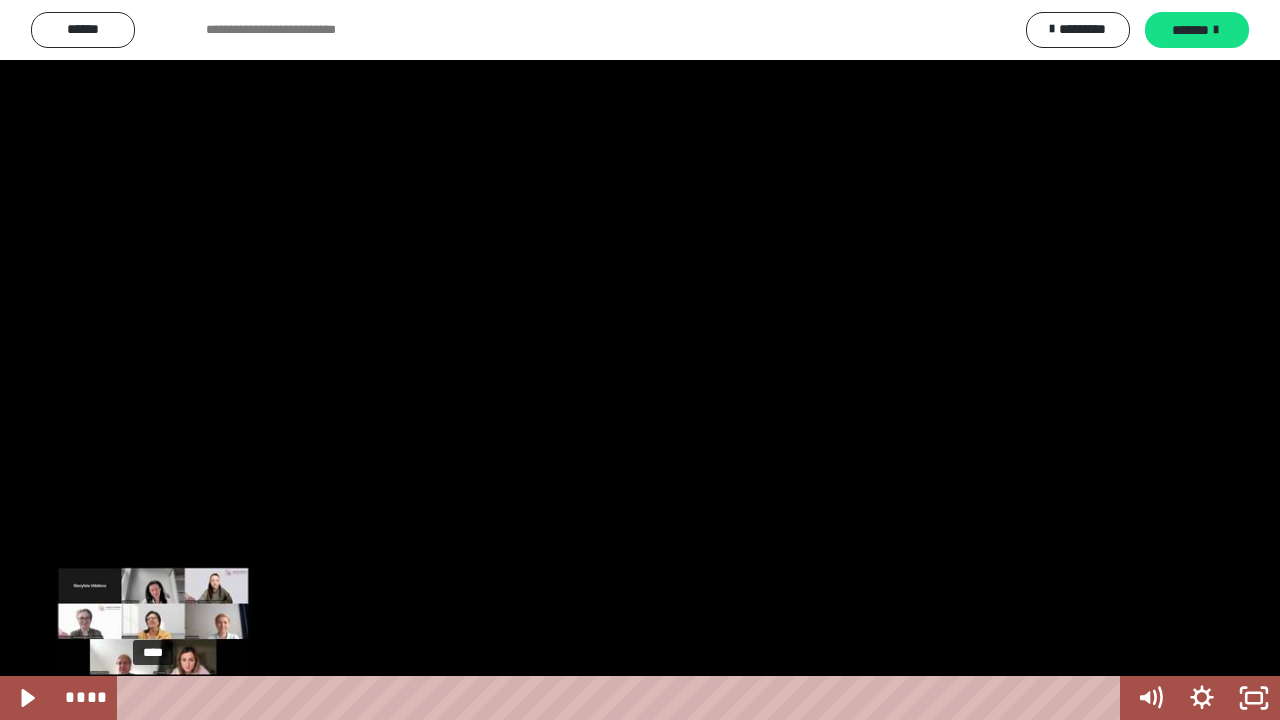 click on "****" at bounding box center [622, 698] 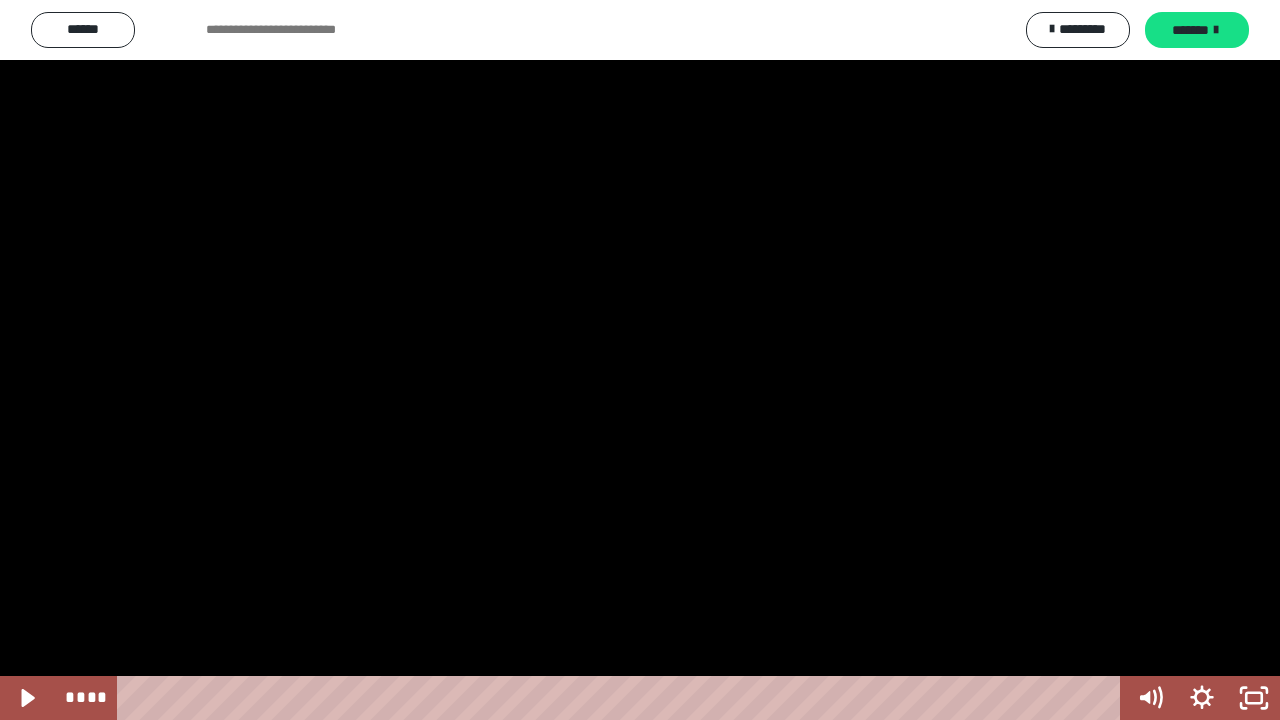 click at bounding box center (640, 360) 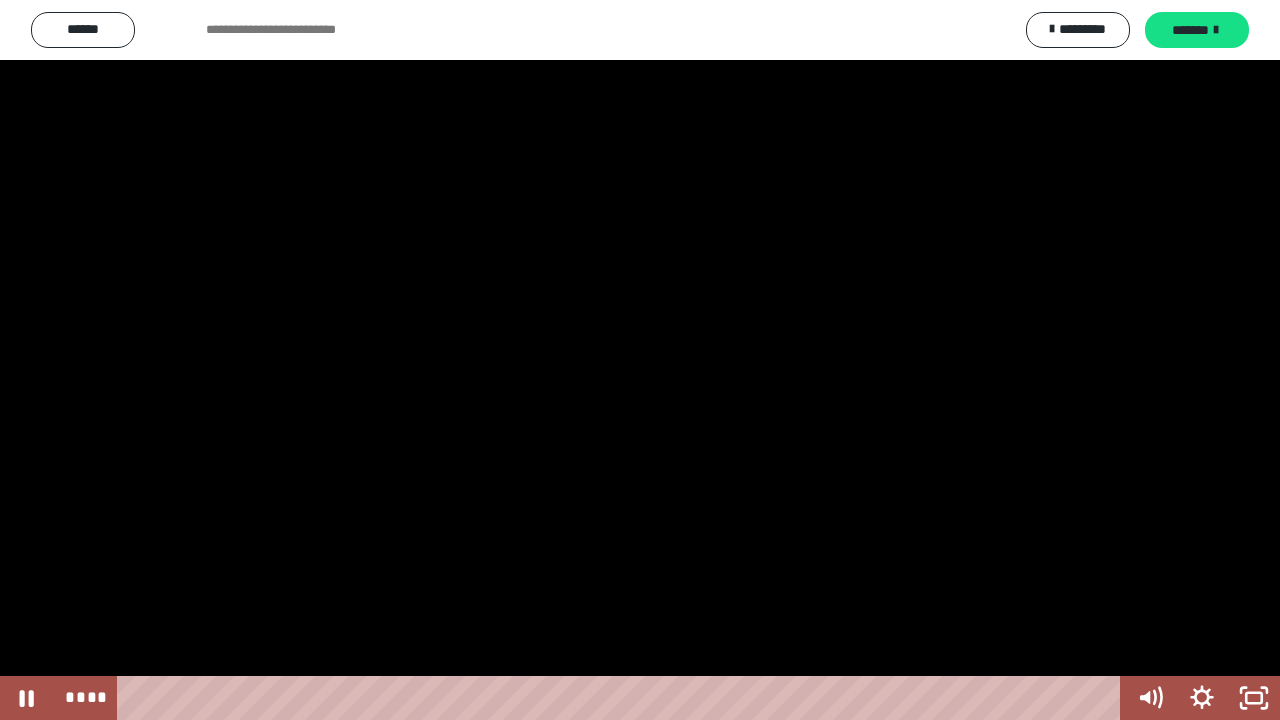 click at bounding box center (640, 360) 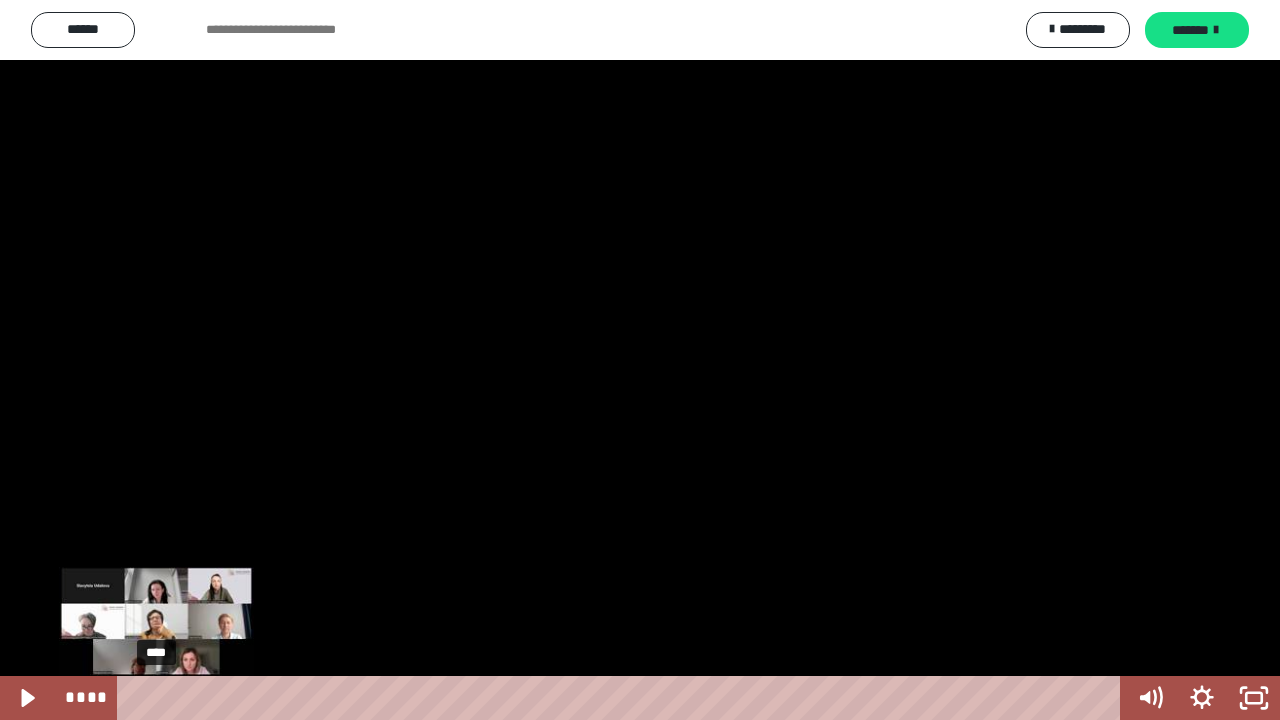 click at bounding box center (156, 698) 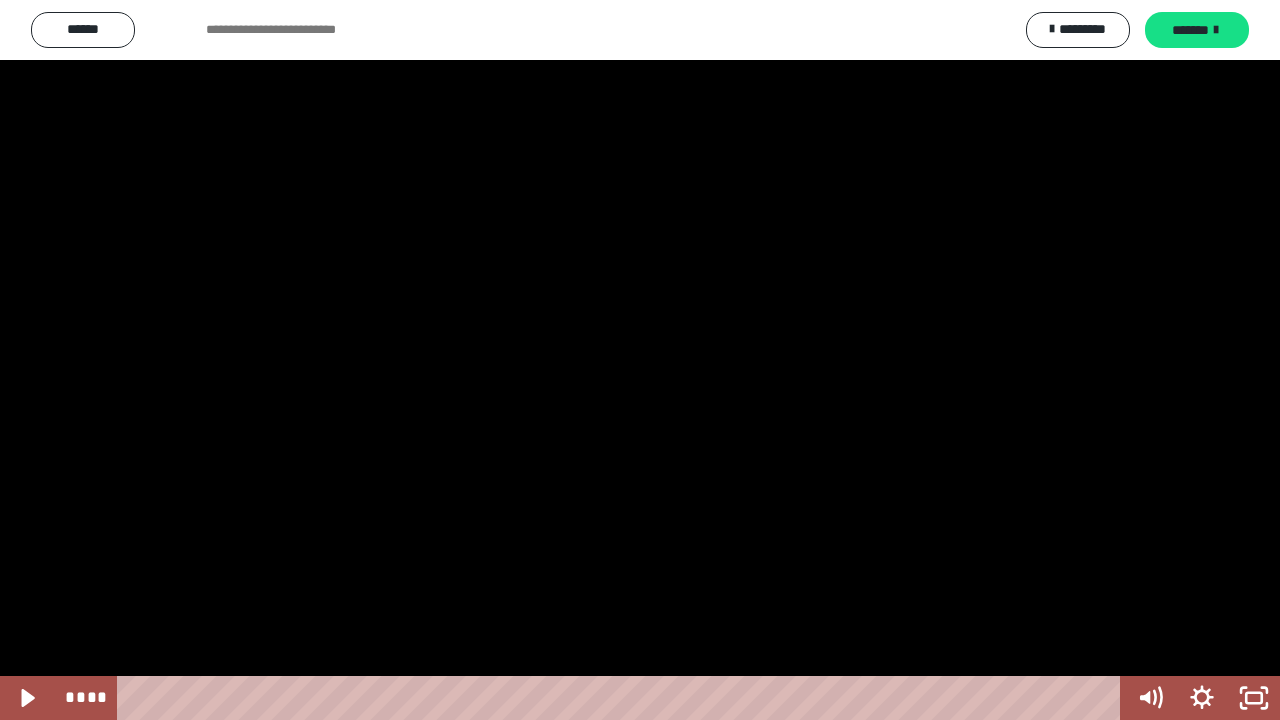 click at bounding box center (640, 360) 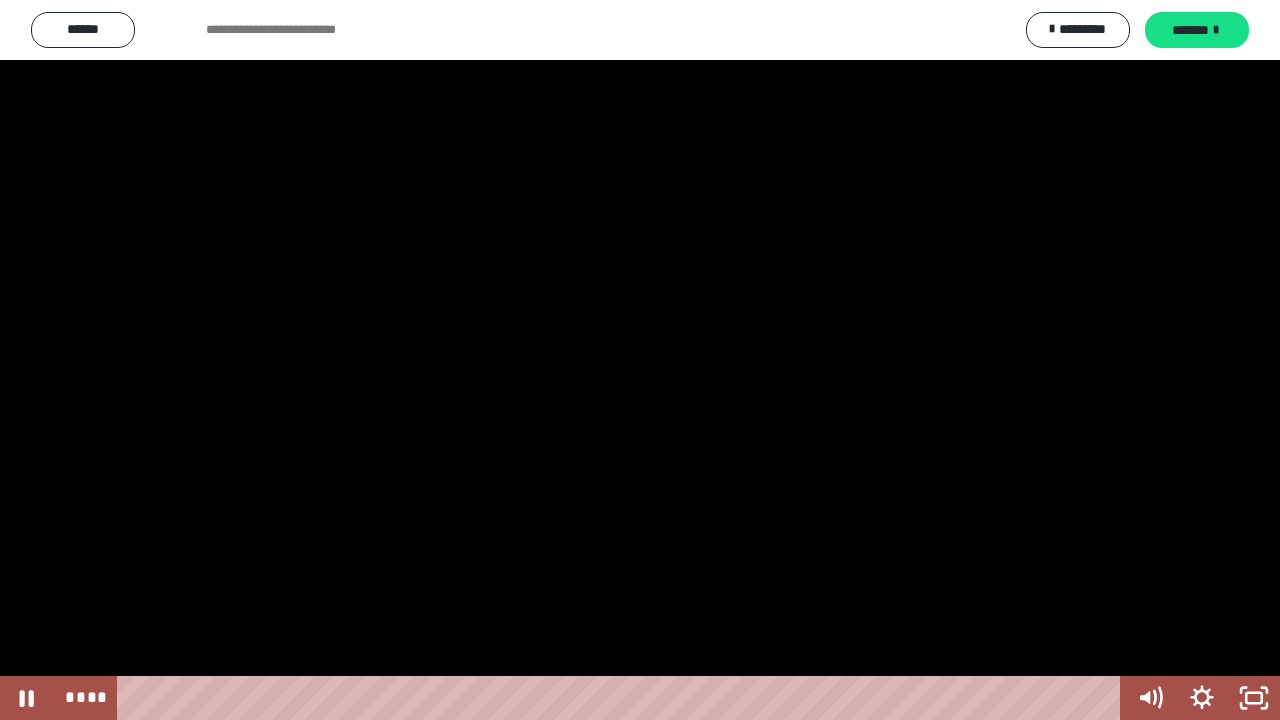 drag, startPoint x: 646, startPoint y: 332, endPoint x: 636, endPoint y: 326, distance: 11.661903 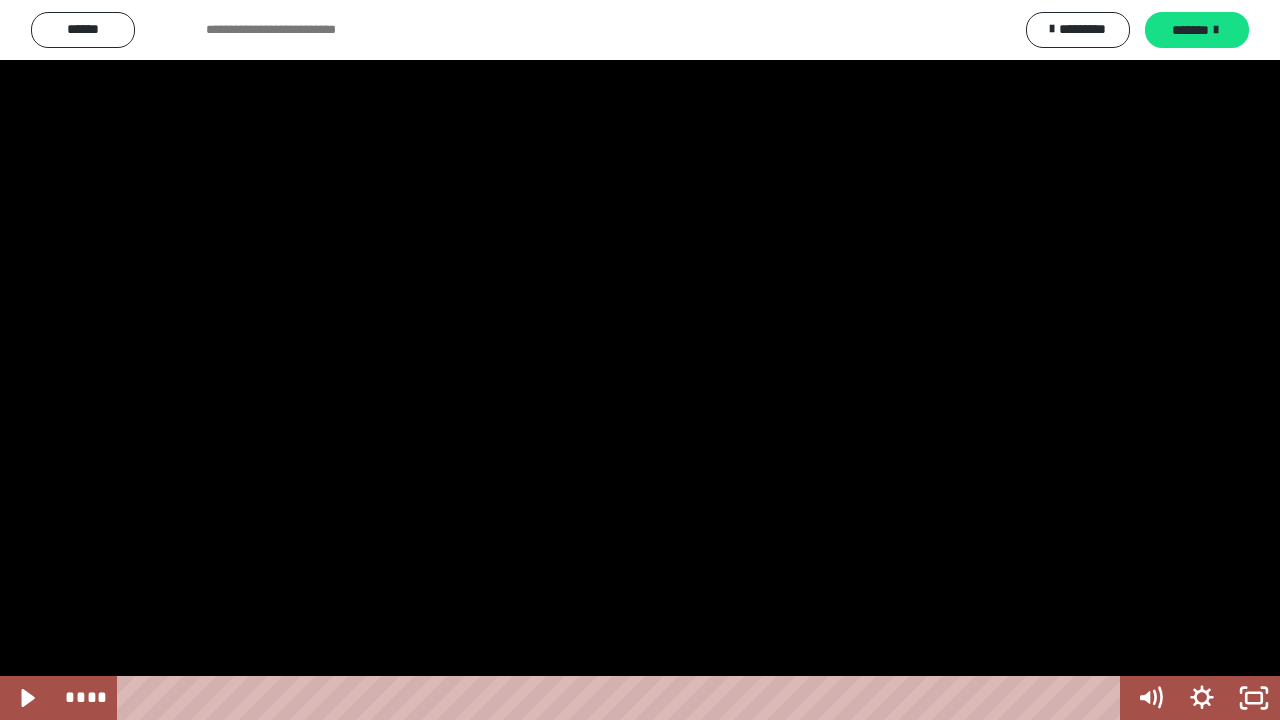 click at bounding box center (640, 360) 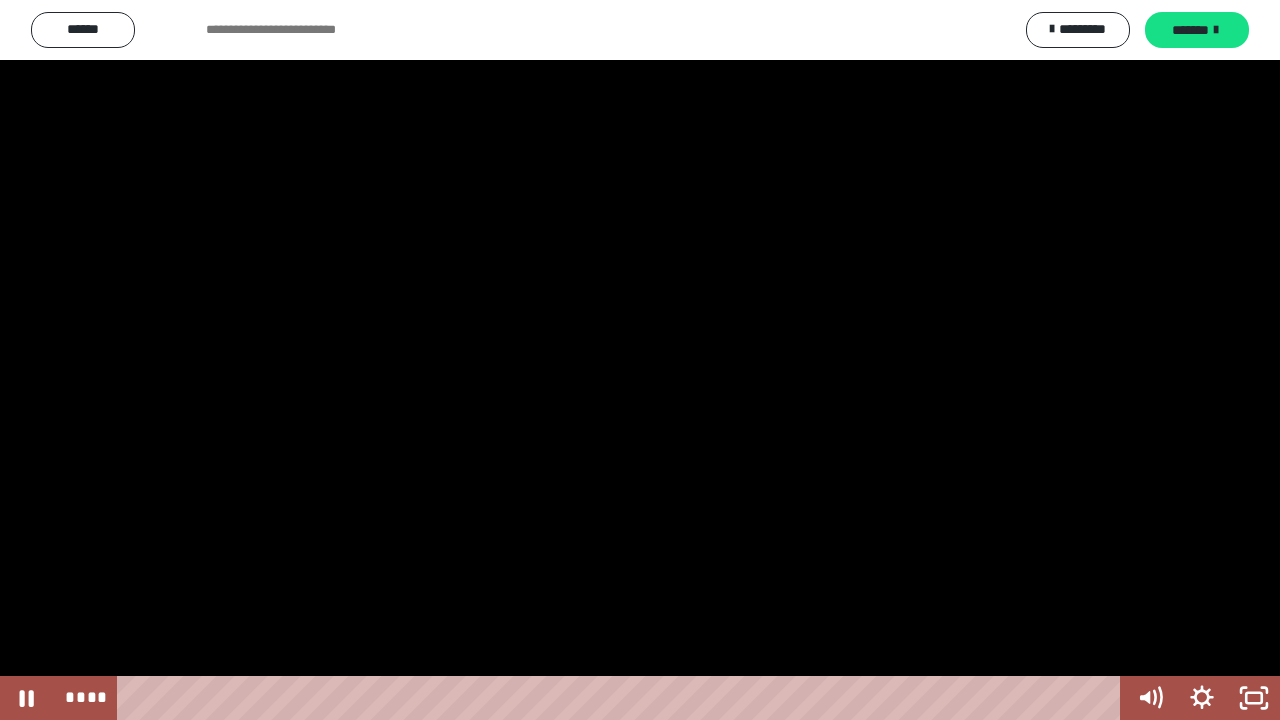 click at bounding box center [640, 360] 